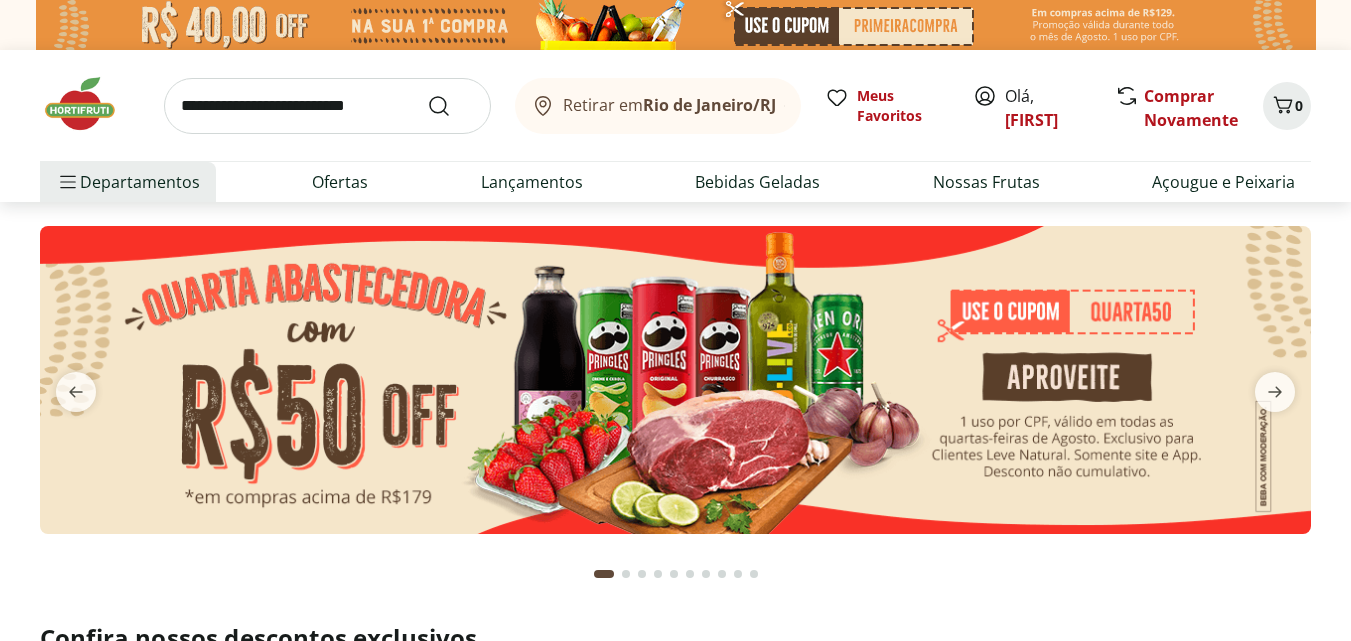 scroll, scrollTop: 0, scrollLeft: 0, axis: both 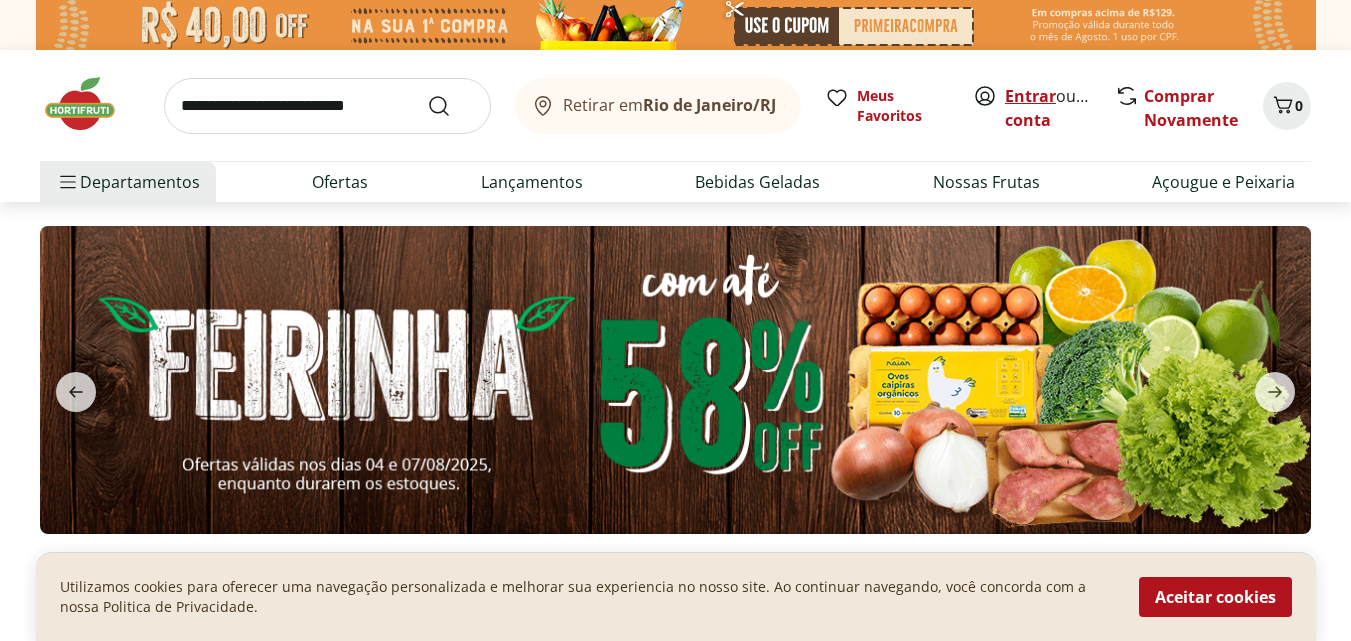 click on "Entrar" at bounding box center (1030, 96) 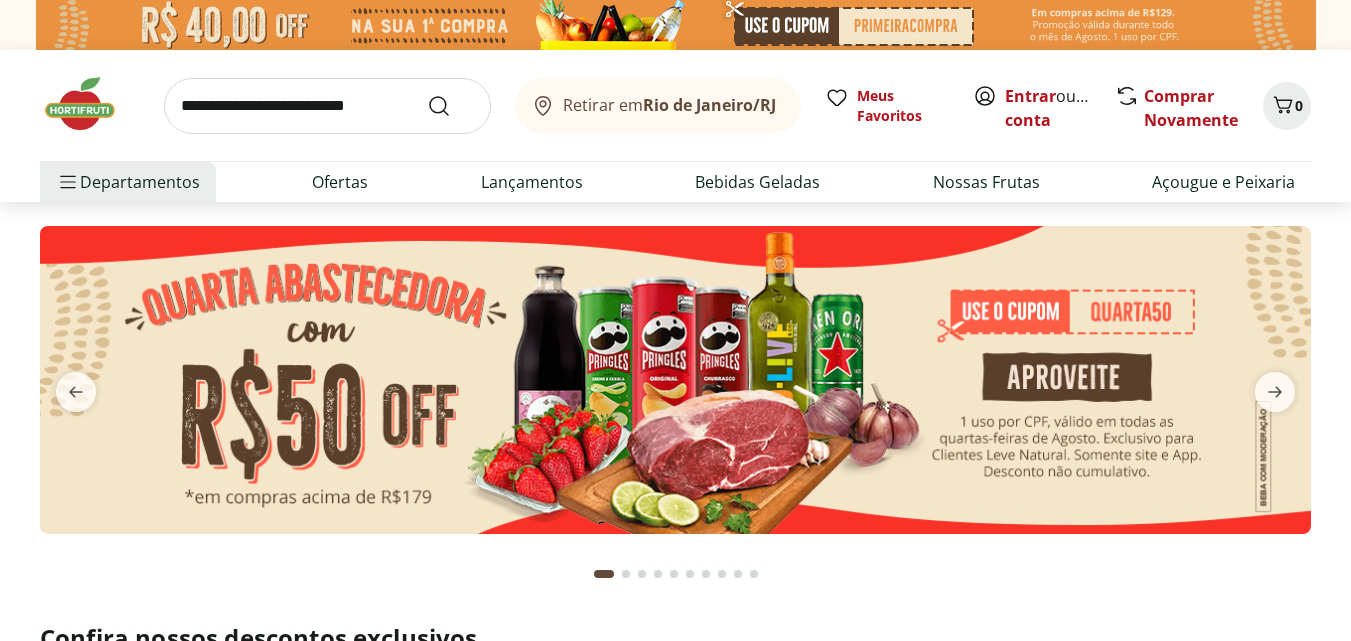 scroll, scrollTop: 0, scrollLeft: 0, axis: both 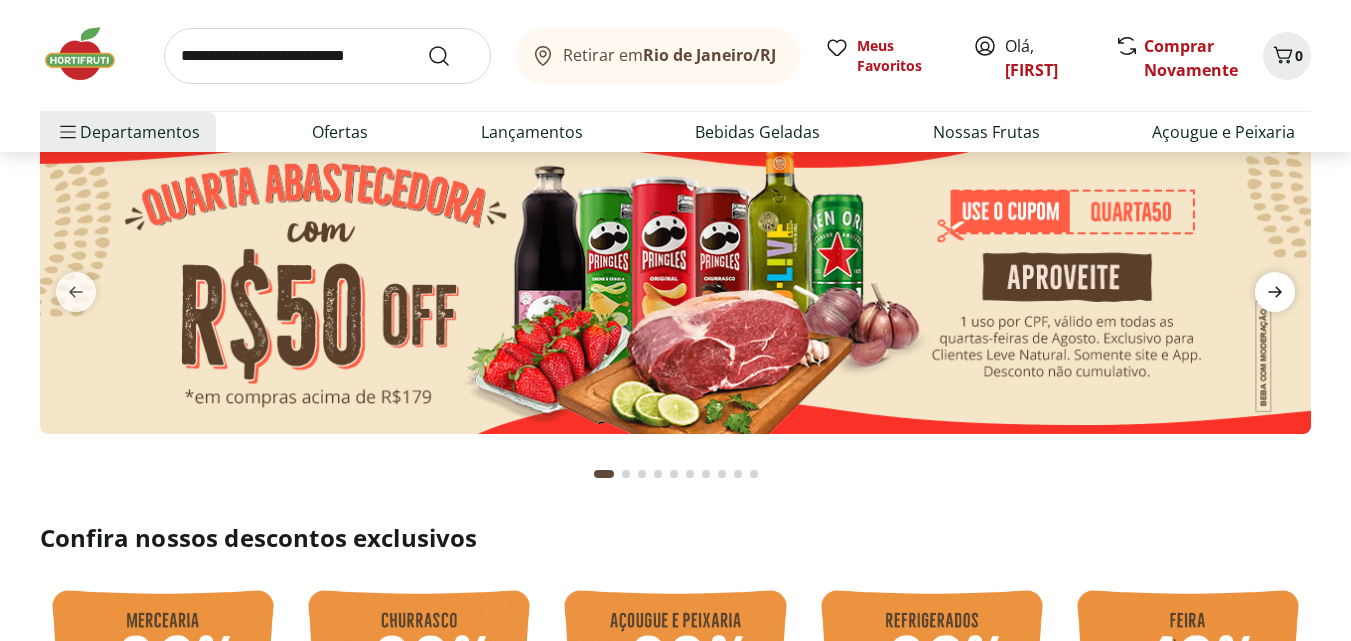 click 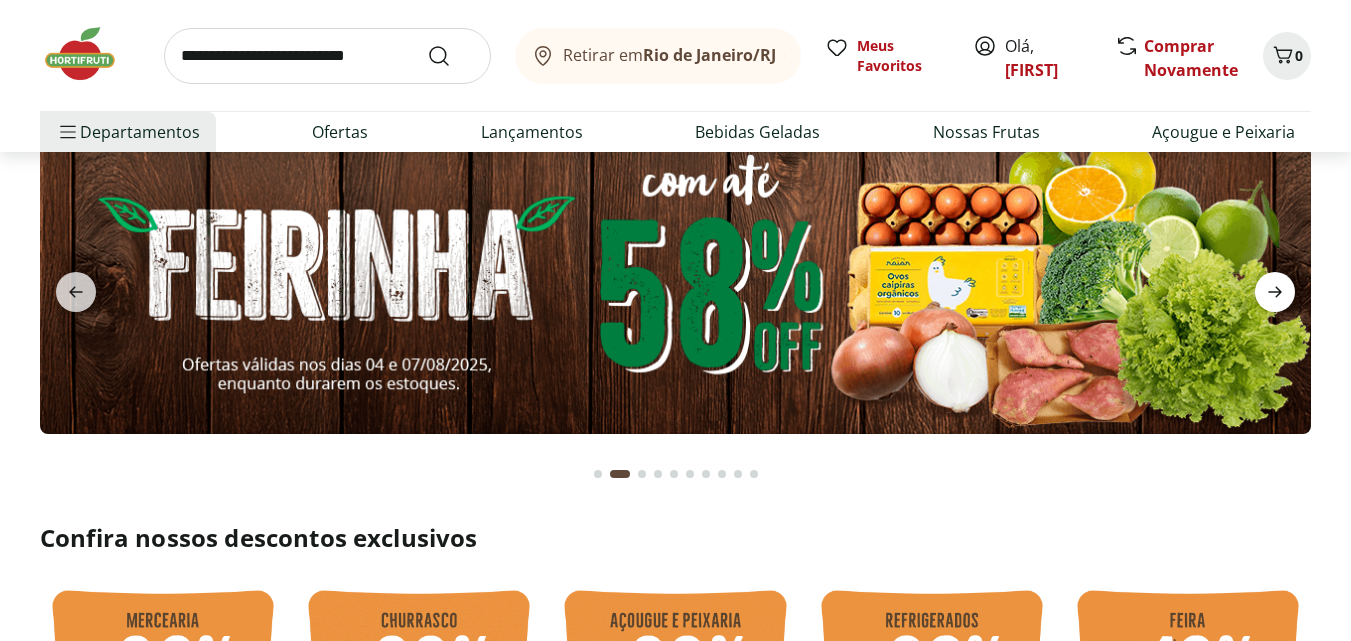 click 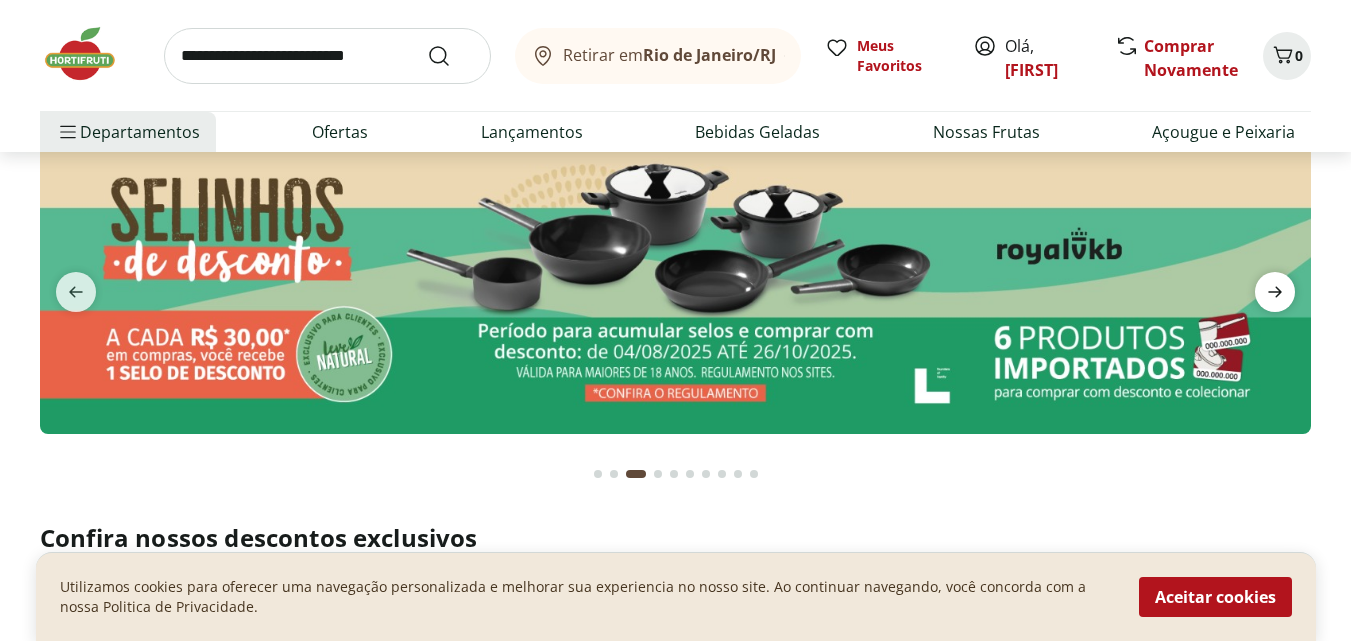 click 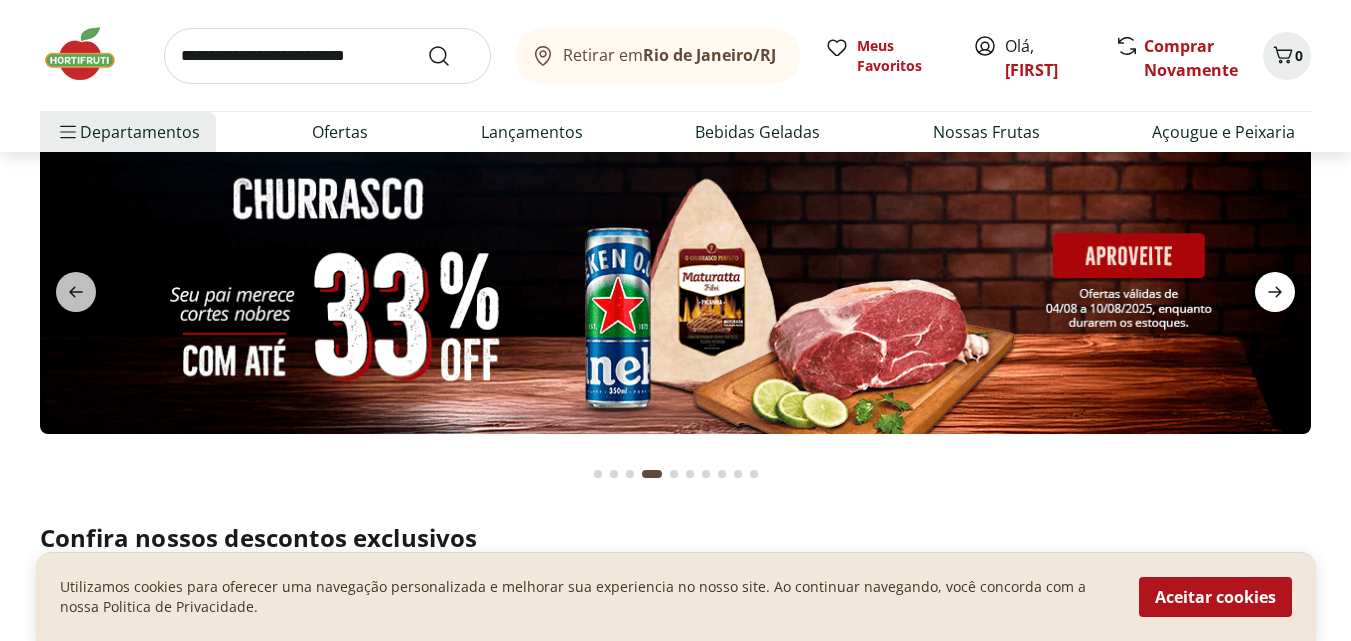 click 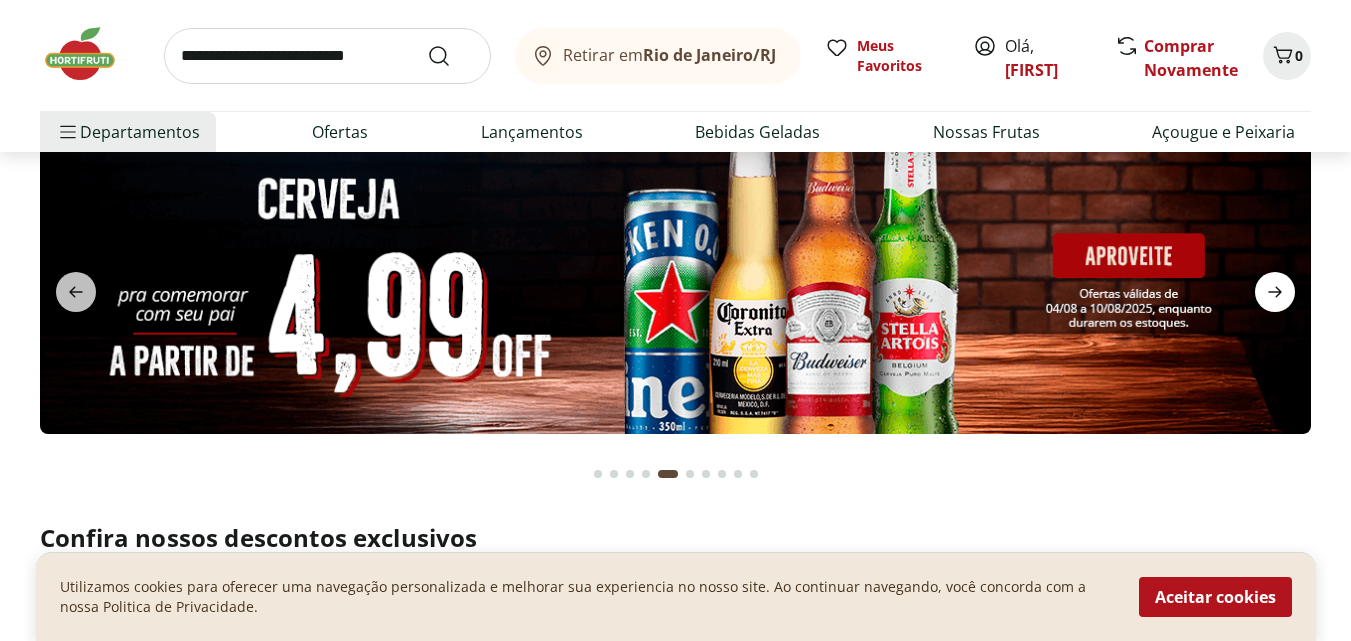 click 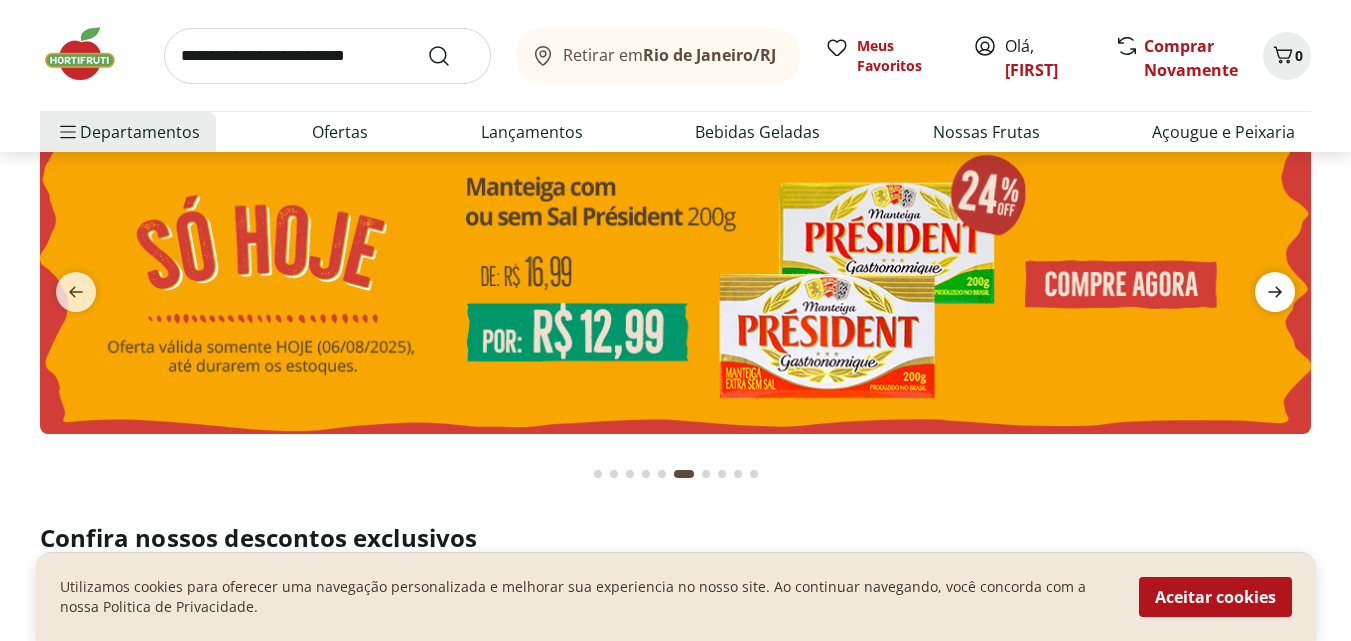 click 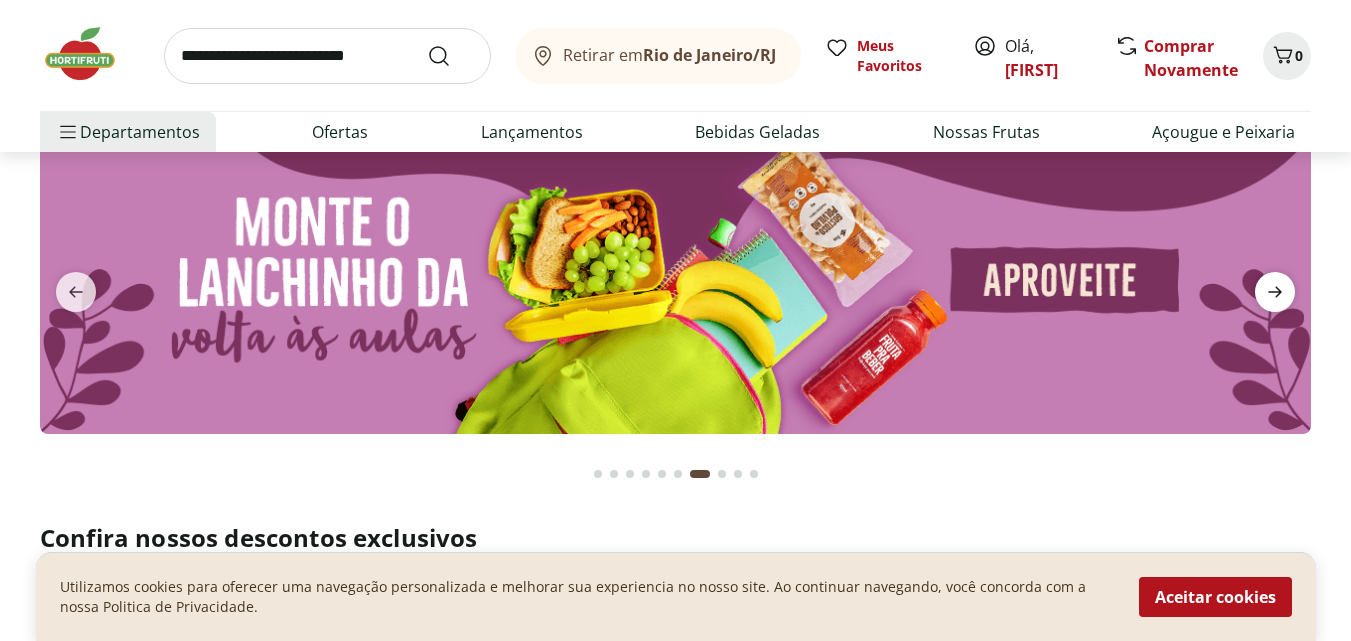 click 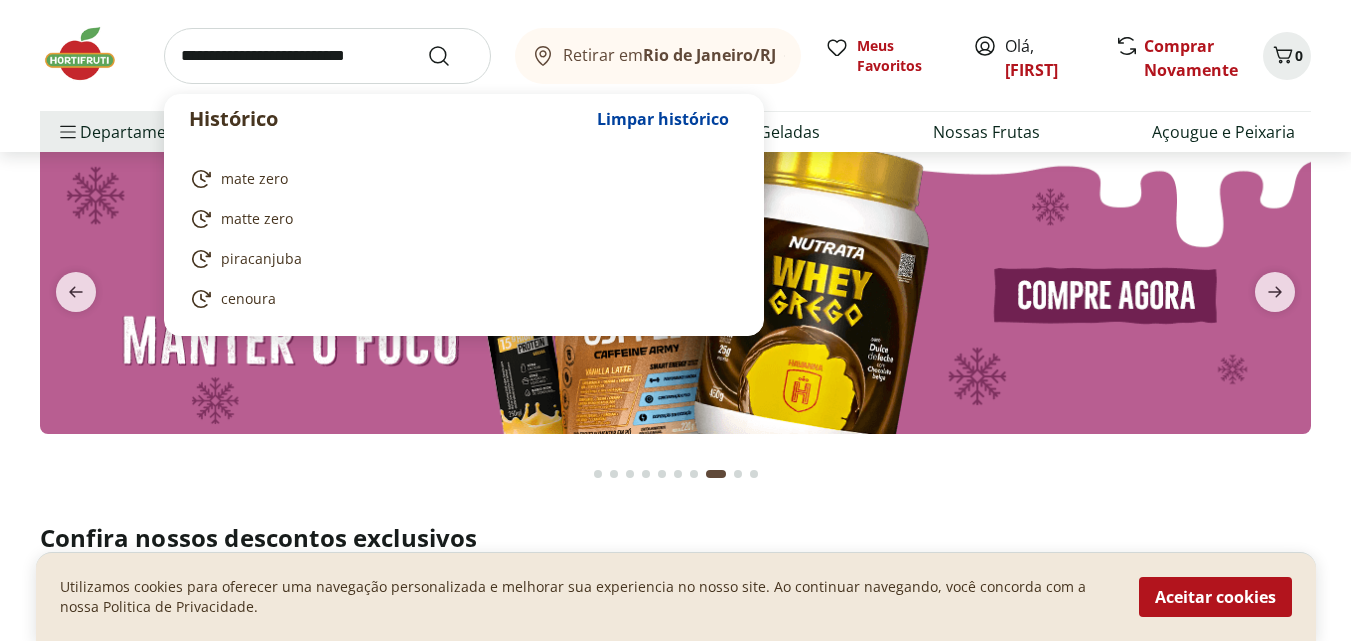 click at bounding box center (327, 56) 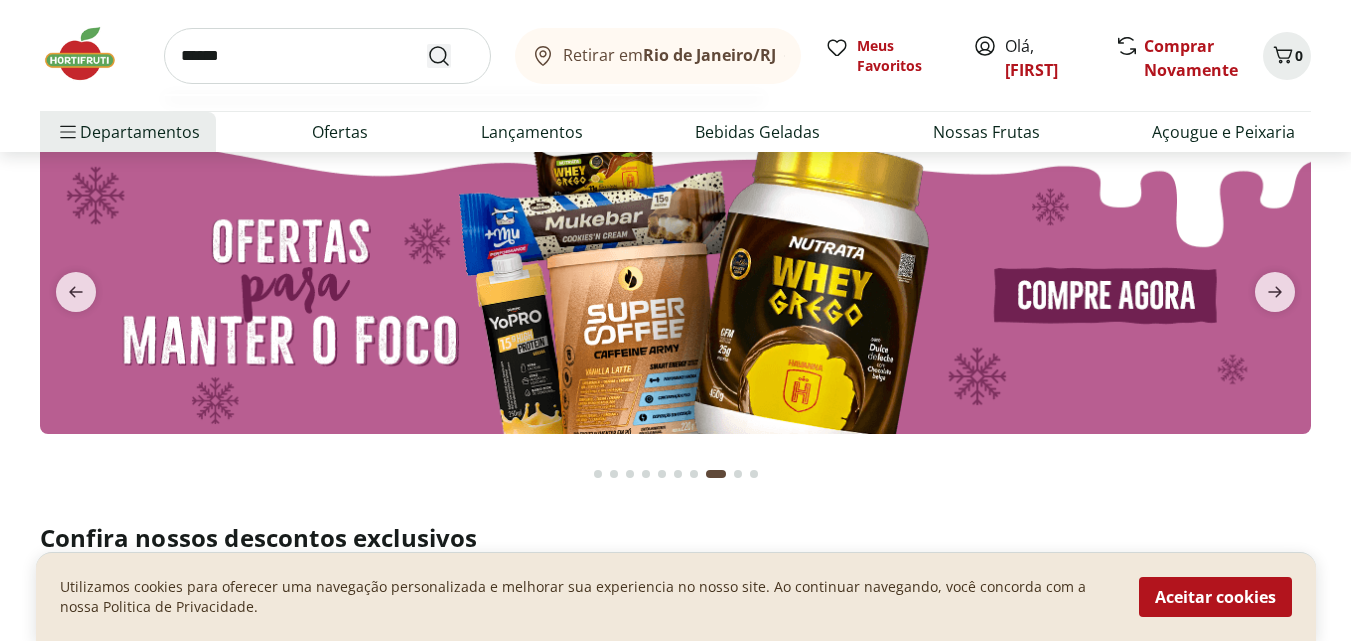 type on "******" 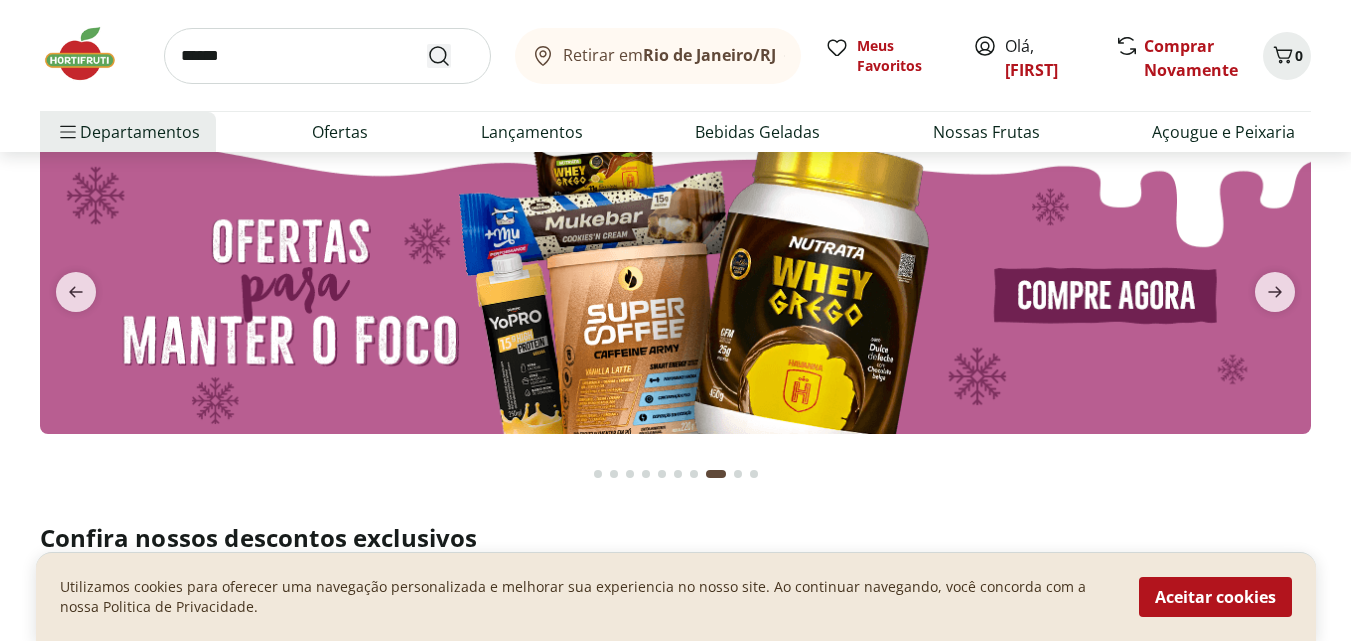 scroll, scrollTop: 0, scrollLeft: 0, axis: both 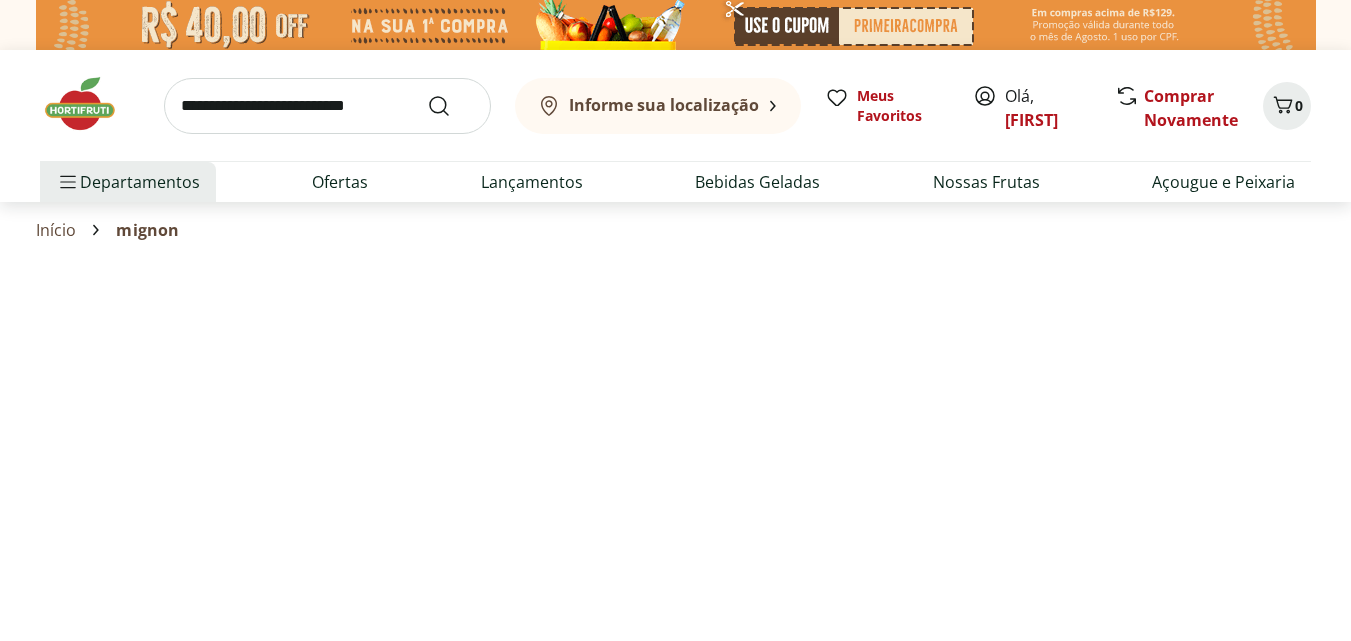 select on "**********" 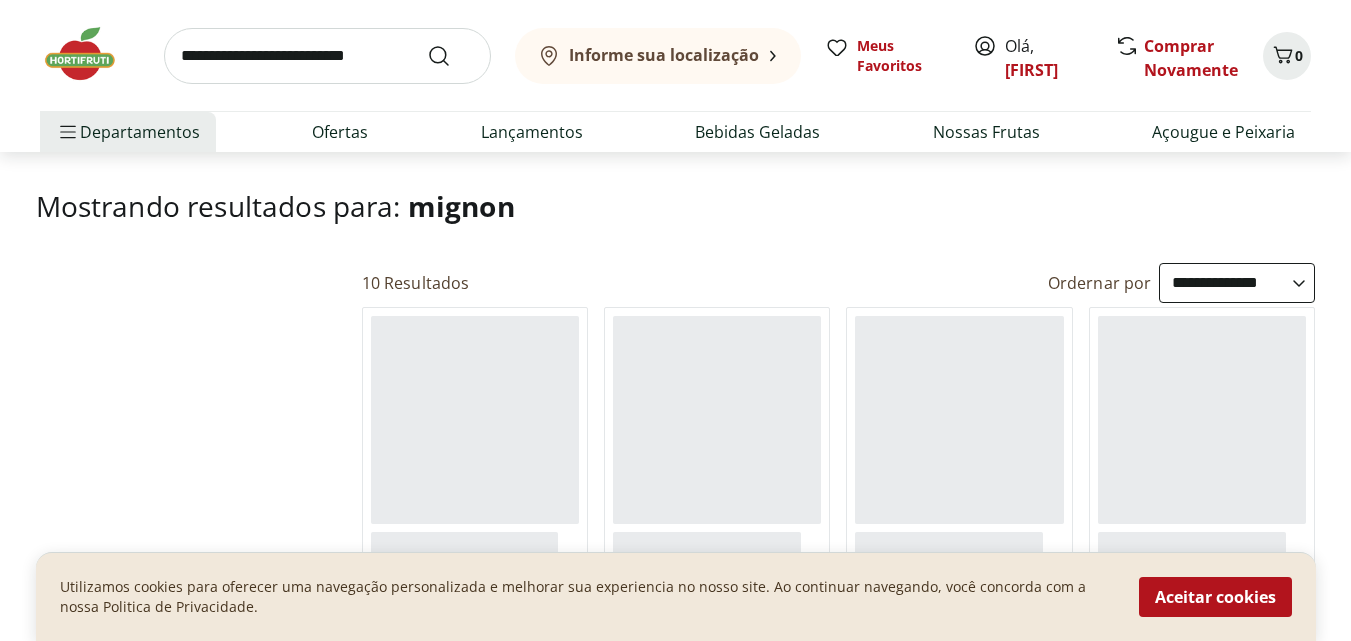 scroll, scrollTop: 200, scrollLeft: 0, axis: vertical 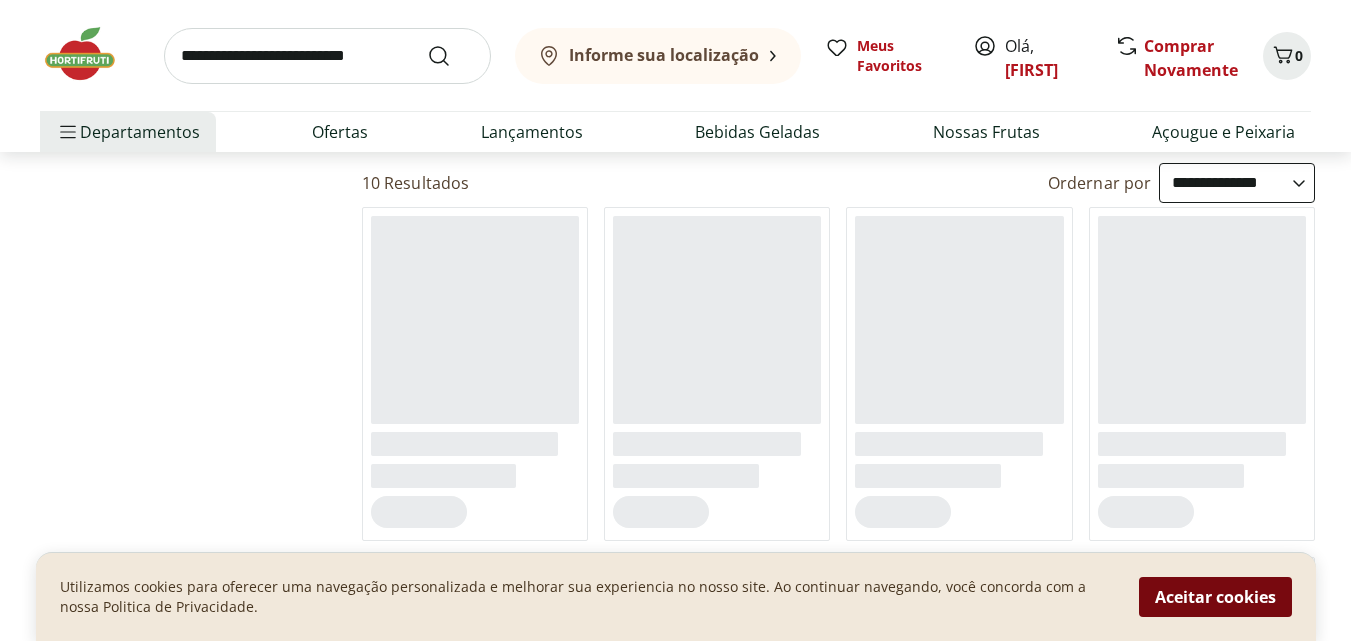 click on "Aceitar cookies" at bounding box center (1215, 597) 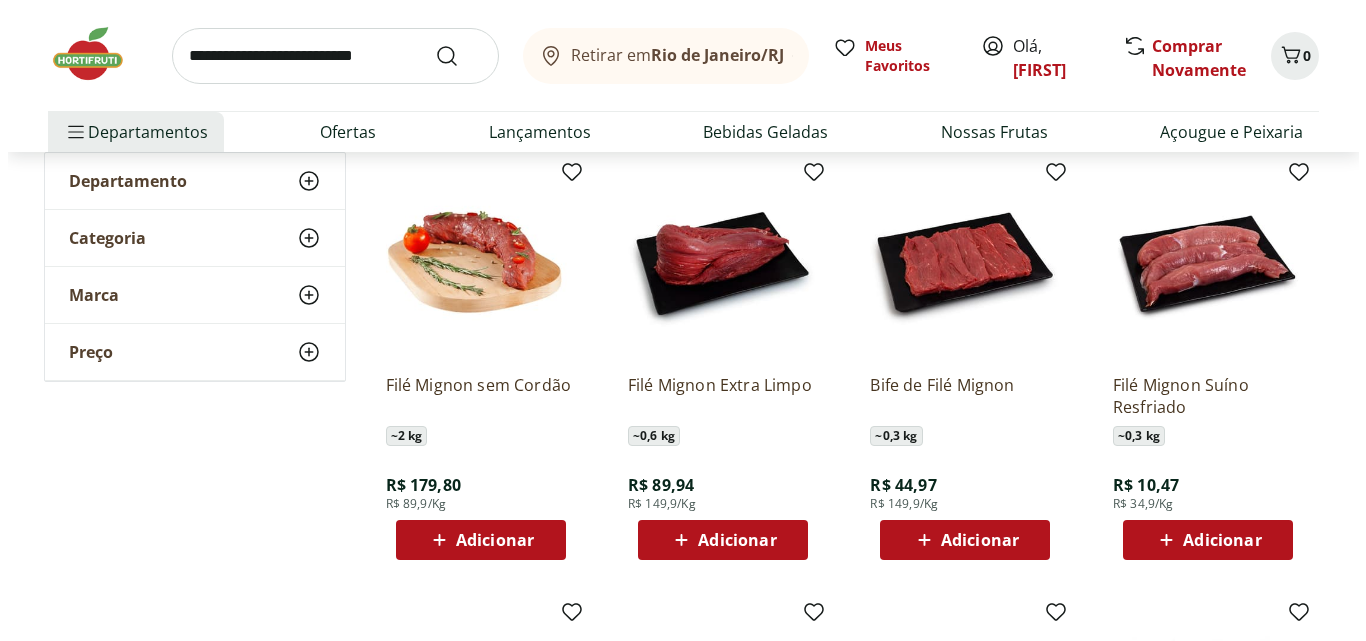 scroll, scrollTop: 300, scrollLeft: 0, axis: vertical 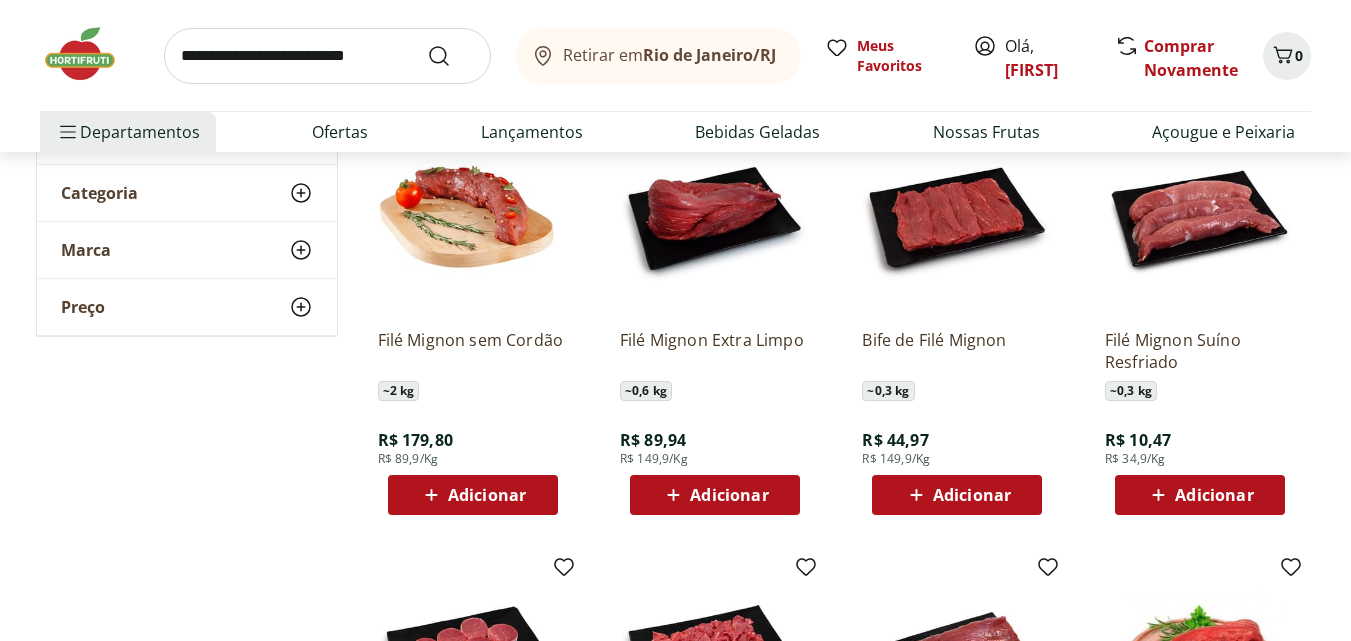 click on "Adicionar" at bounding box center [729, 495] 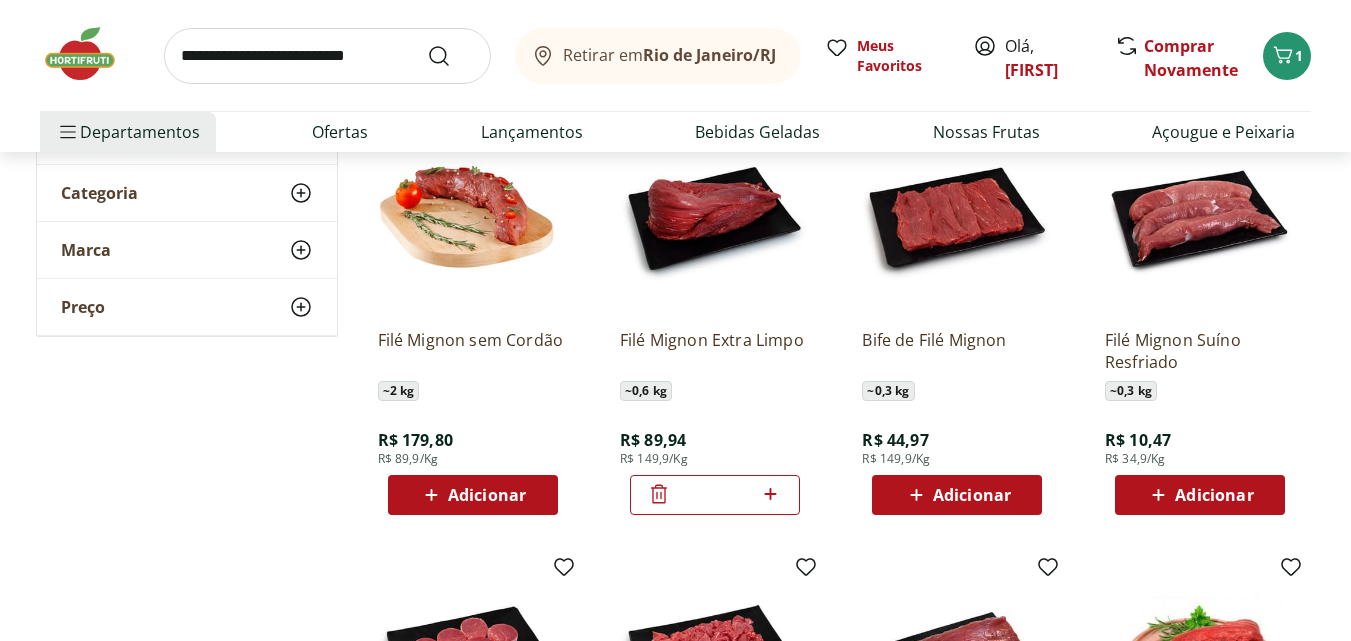 click 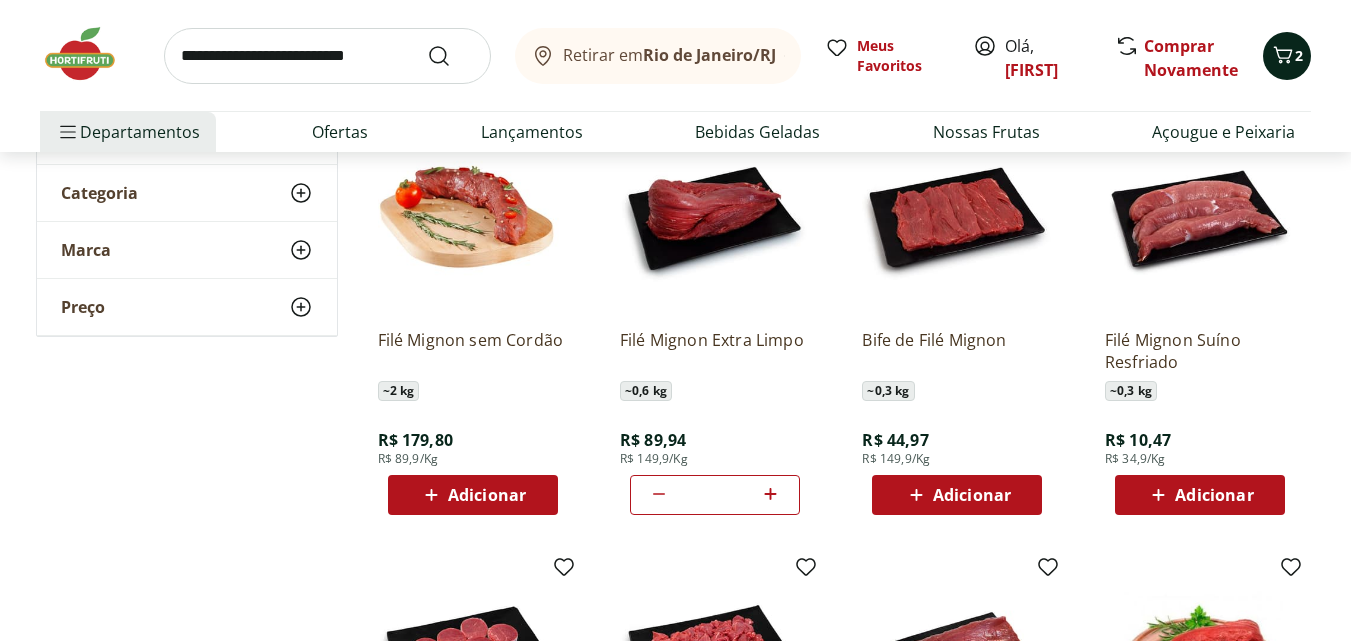 click 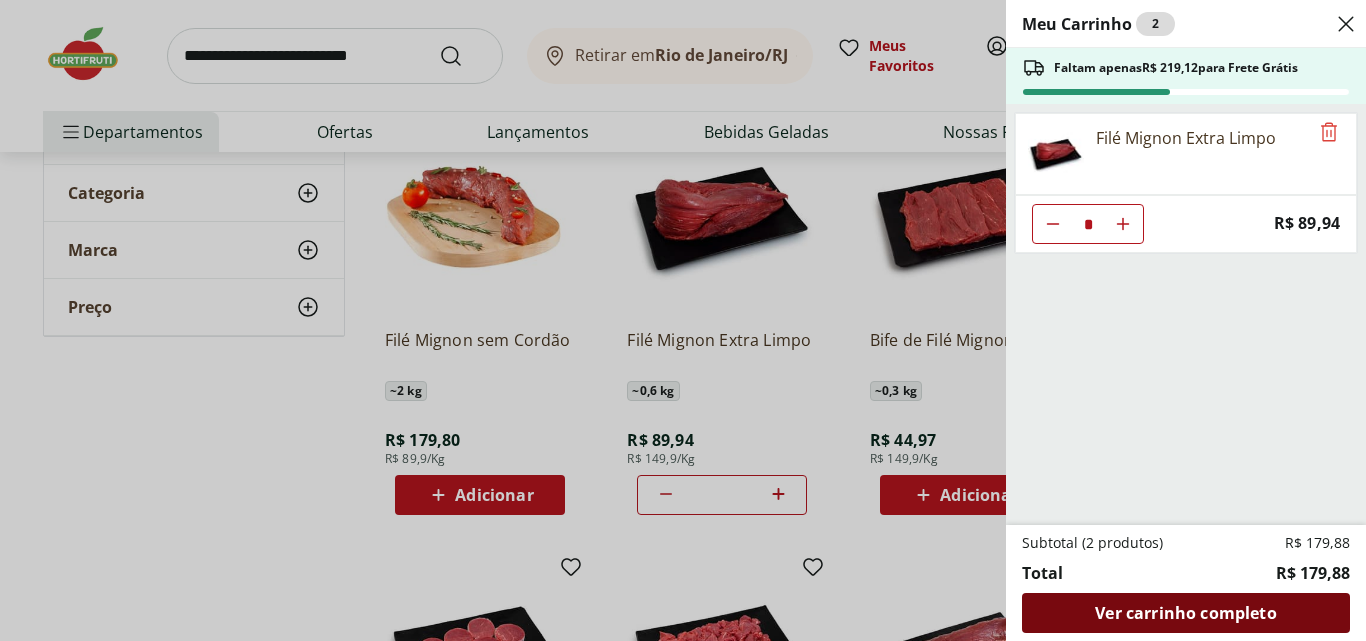 click on "Ver carrinho completo" at bounding box center [1185, 613] 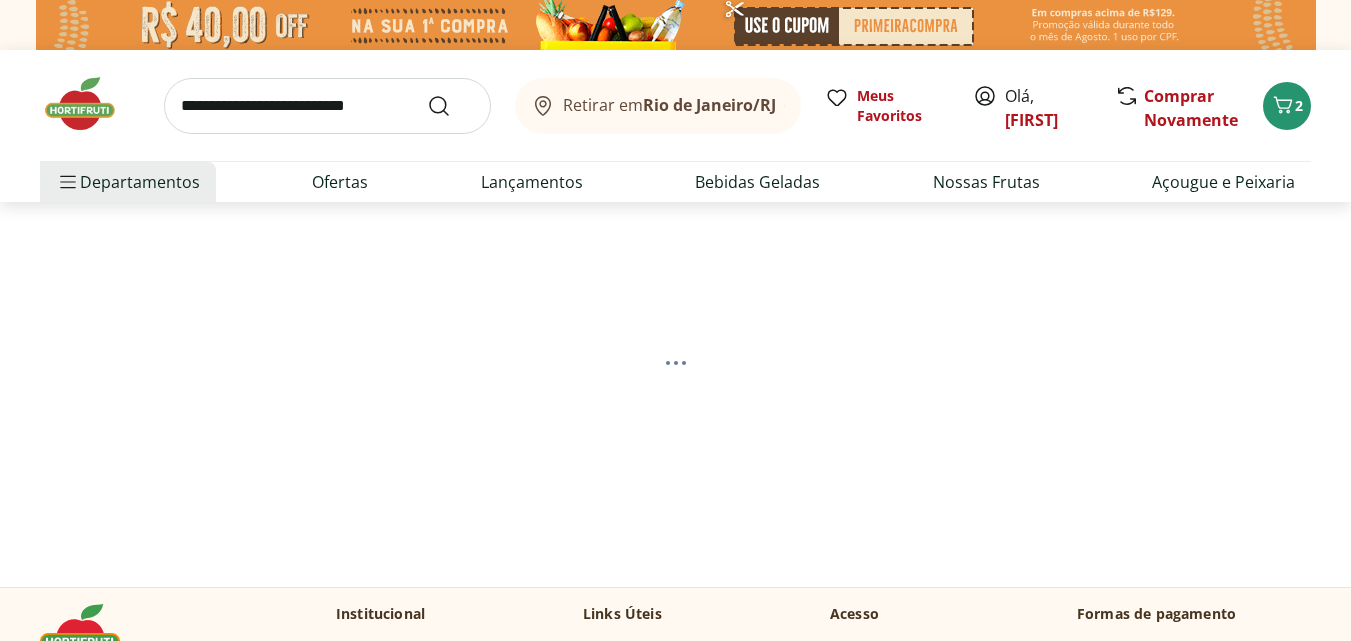 scroll, scrollTop: 0, scrollLeft: 0, axis: both 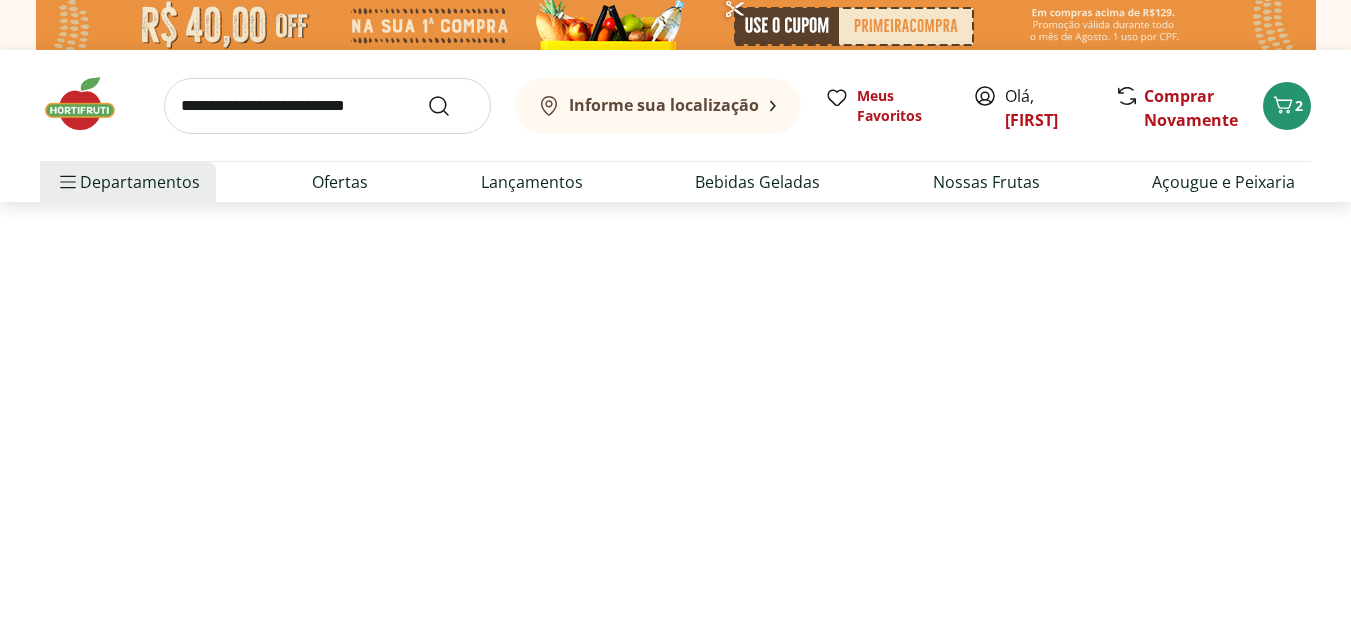 select on "**********" 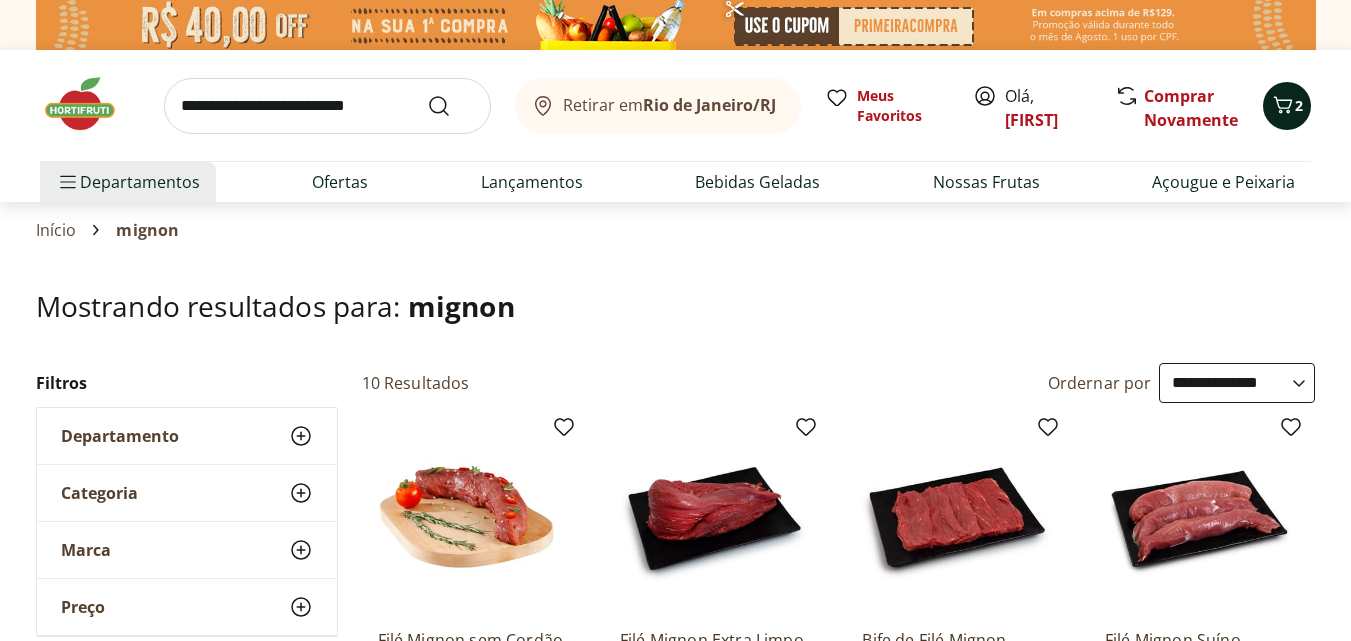 click 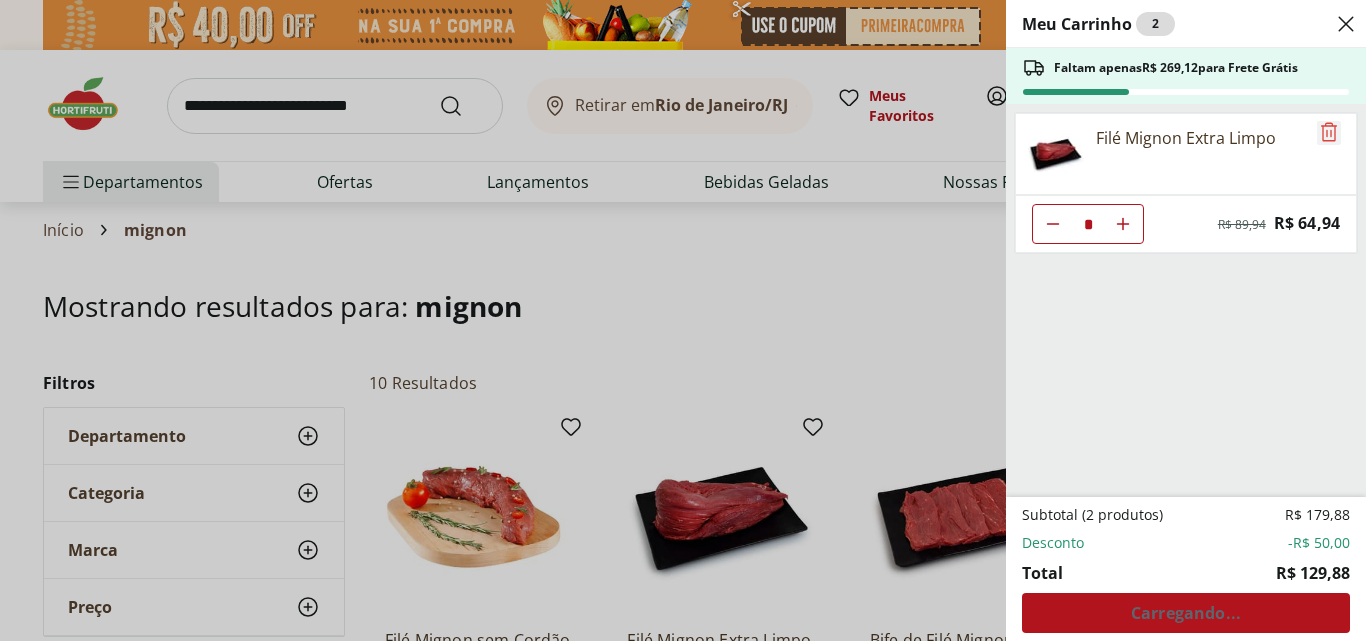 click 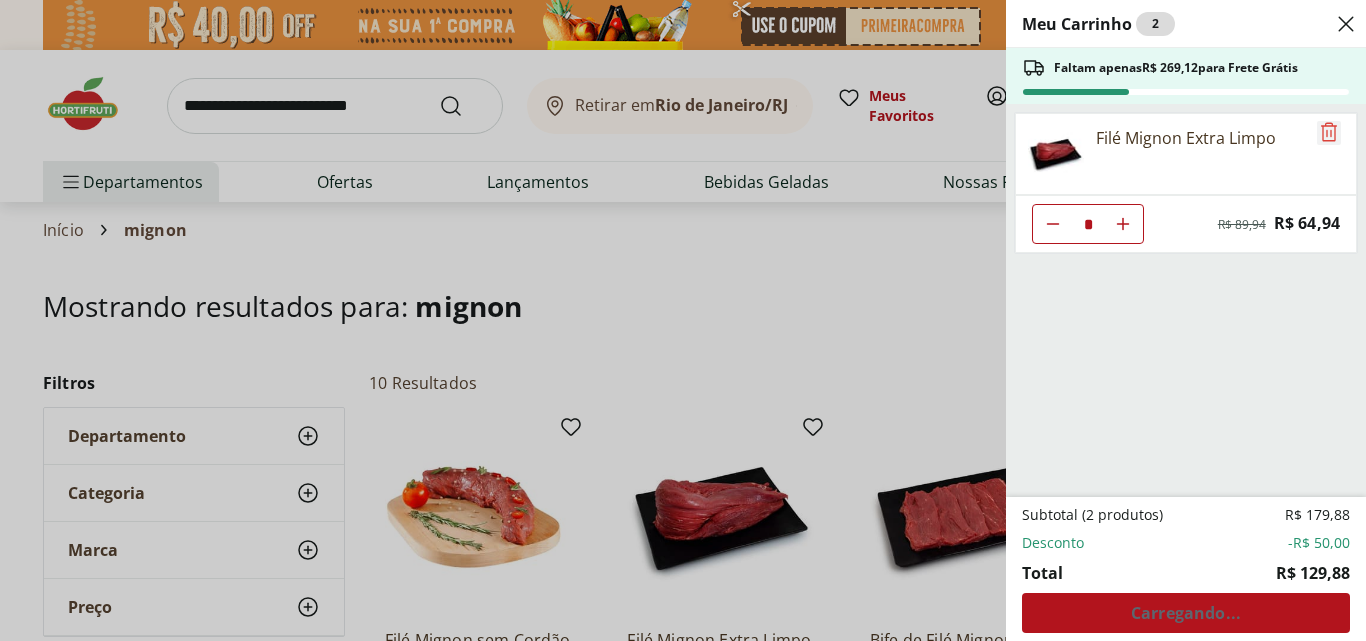 click 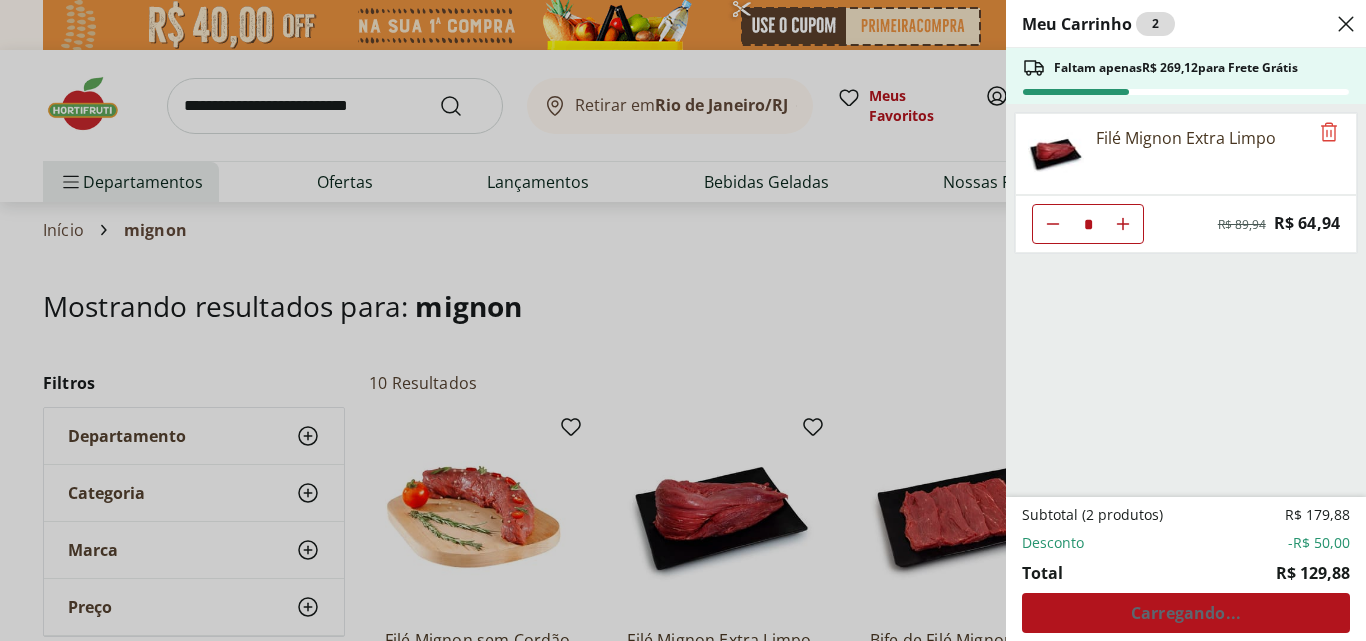 click 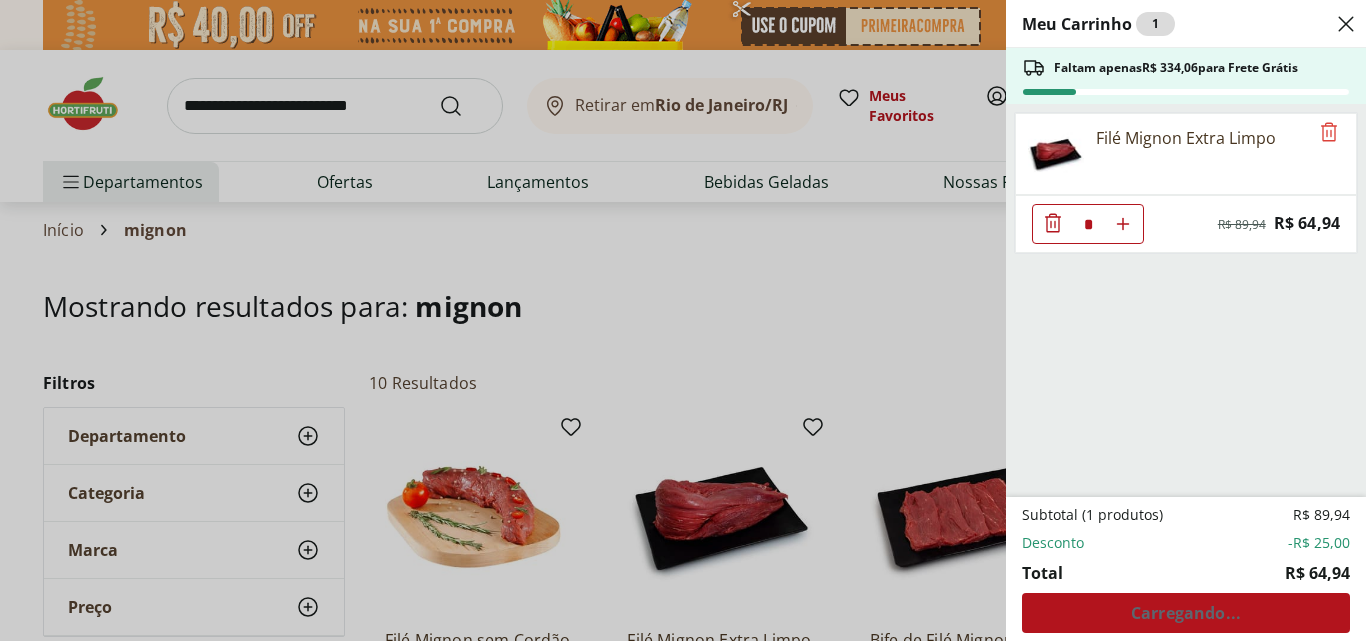 type on "*" 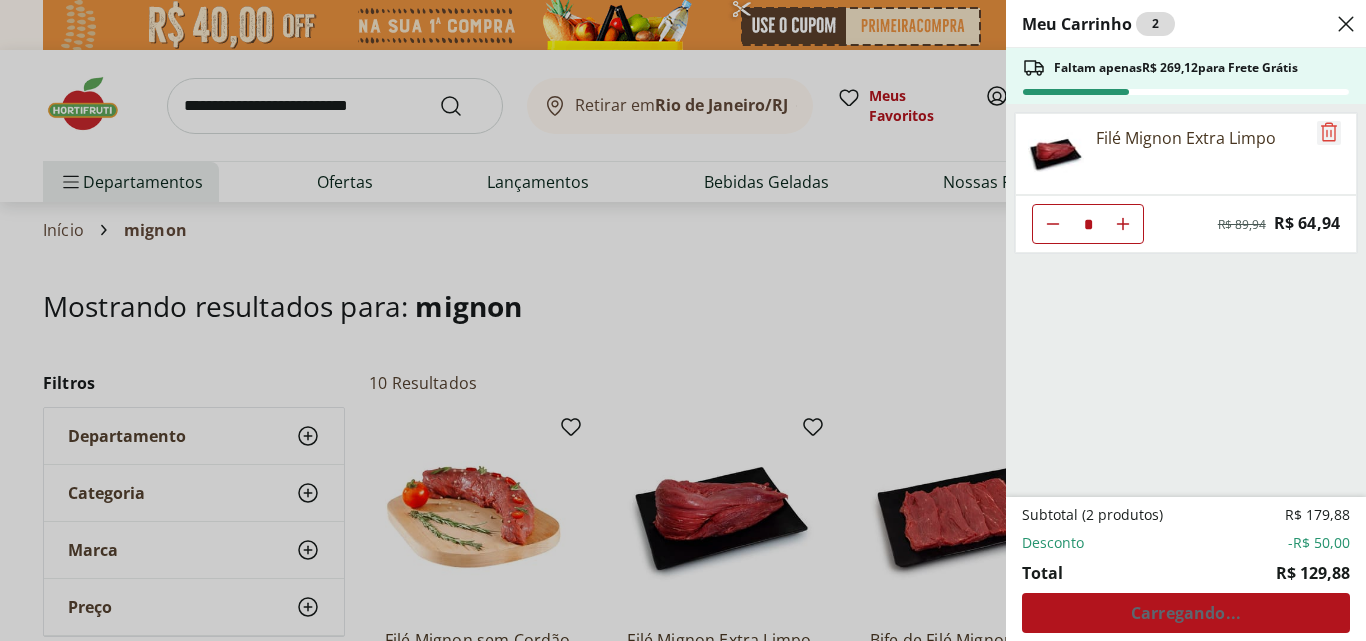 click 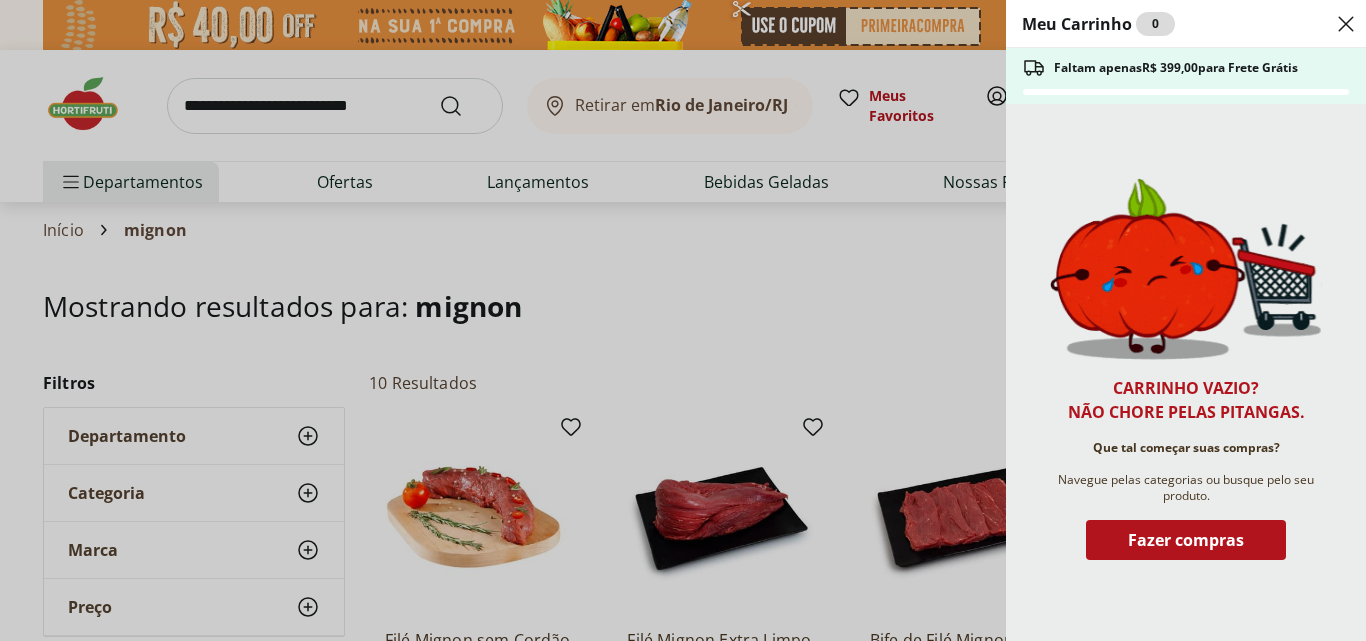 click on "Meu Carrinho 0 Faltam apenas  R$ 399,00  para Frete Grátis Carrinho vazio?   Não chore pelas pitangas. Que tal começar suas compras? Navegue pelas categorias ou busque pelo seu produto. Fazer compras" at bounding box center [683, 320] 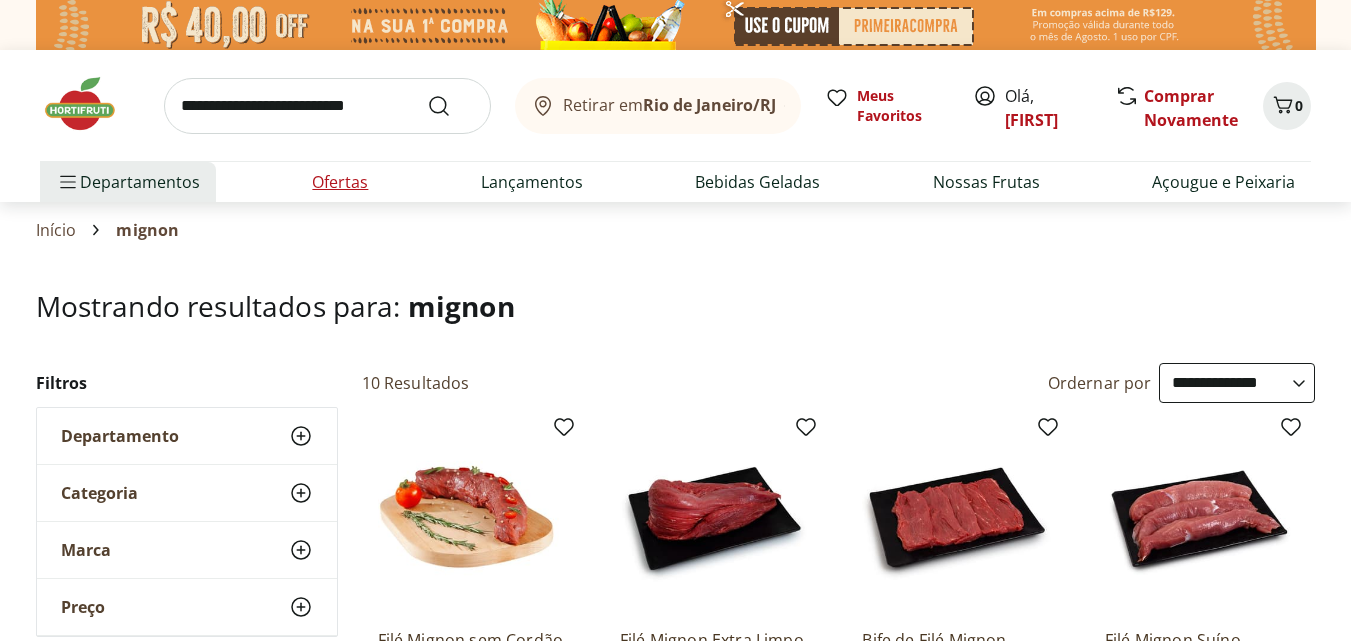 click on "Ofertas" at bounding box center (340, 182) 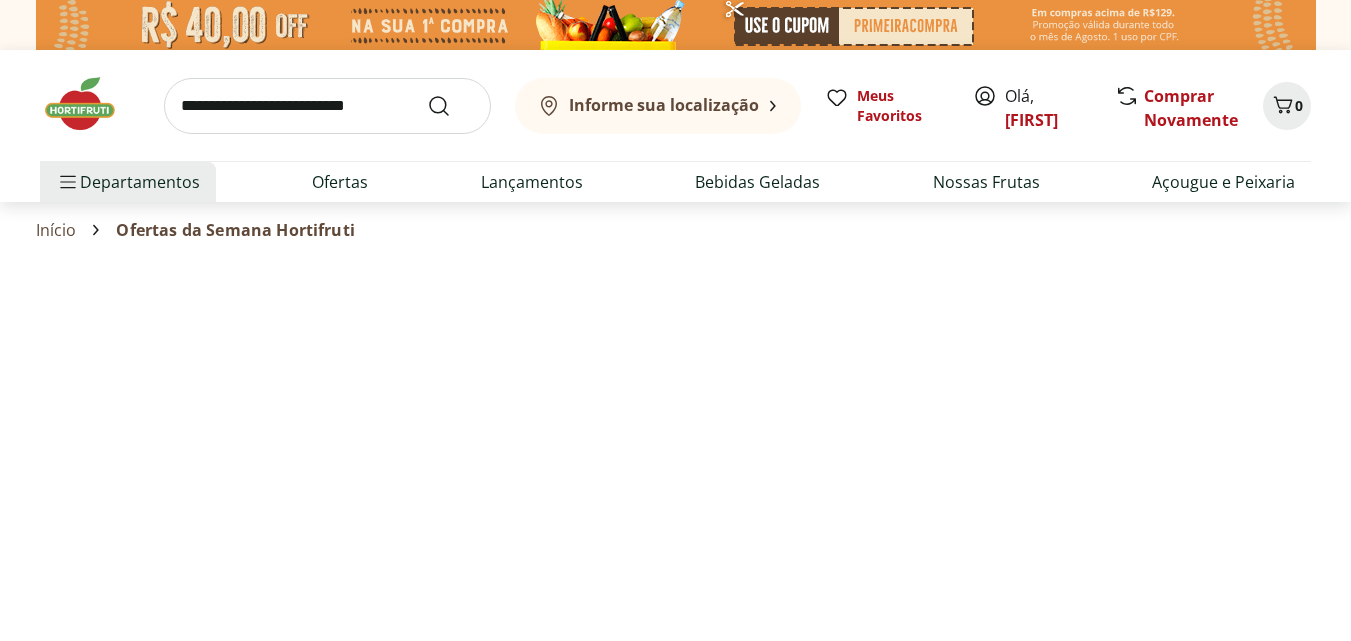 select on "**********" 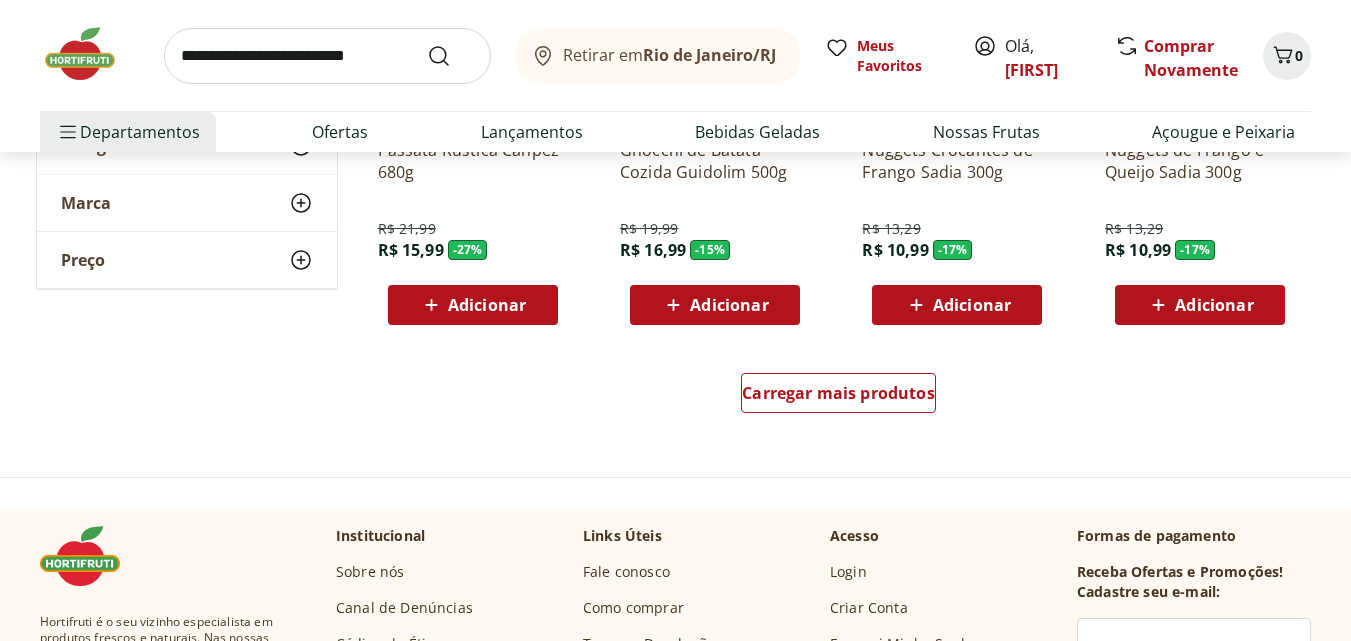 scroll, scrollTop: 1300, scrollLeft: 0, axis: vertical 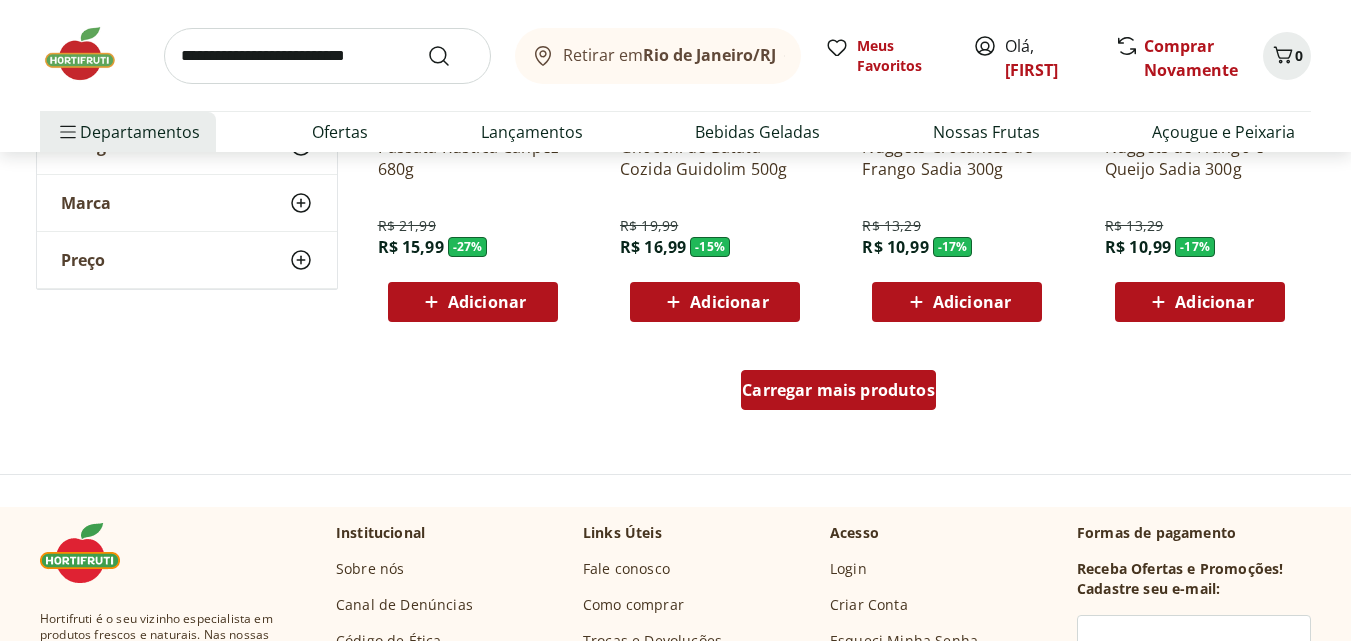 click on "Carregar mais produtos" at bounding box center [838, 390] 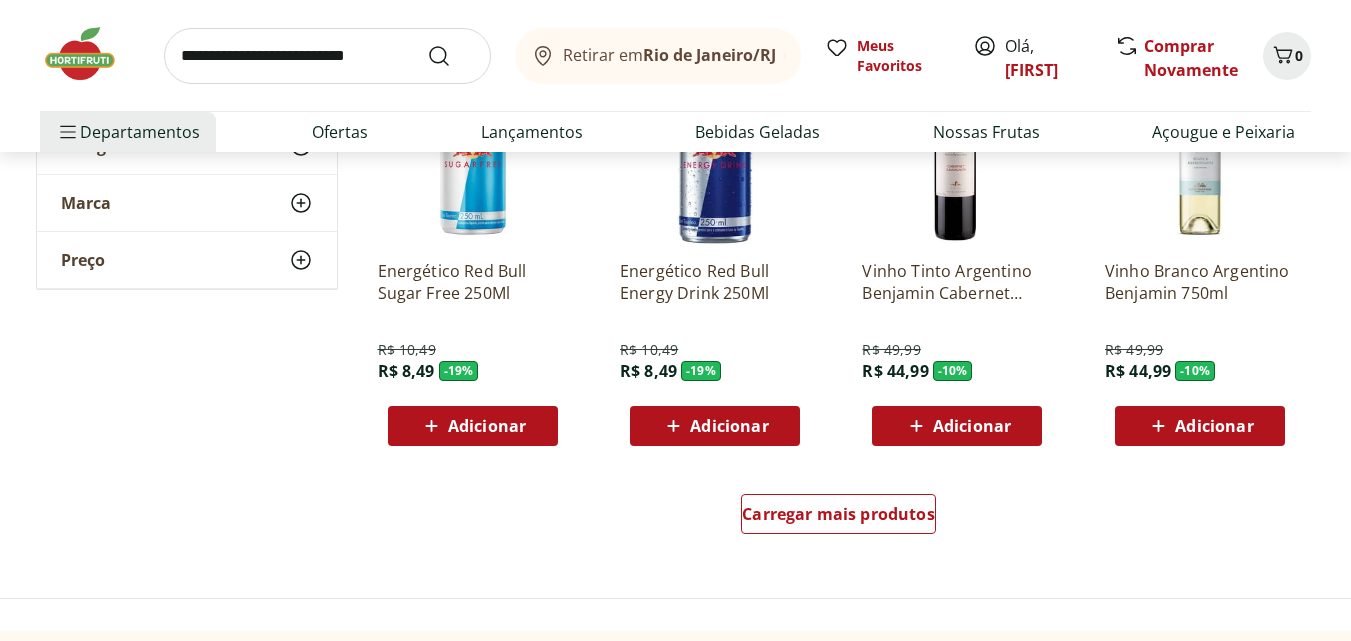 scroll, scrollTop: 2600, scrollLeft: 0, axis: vertical 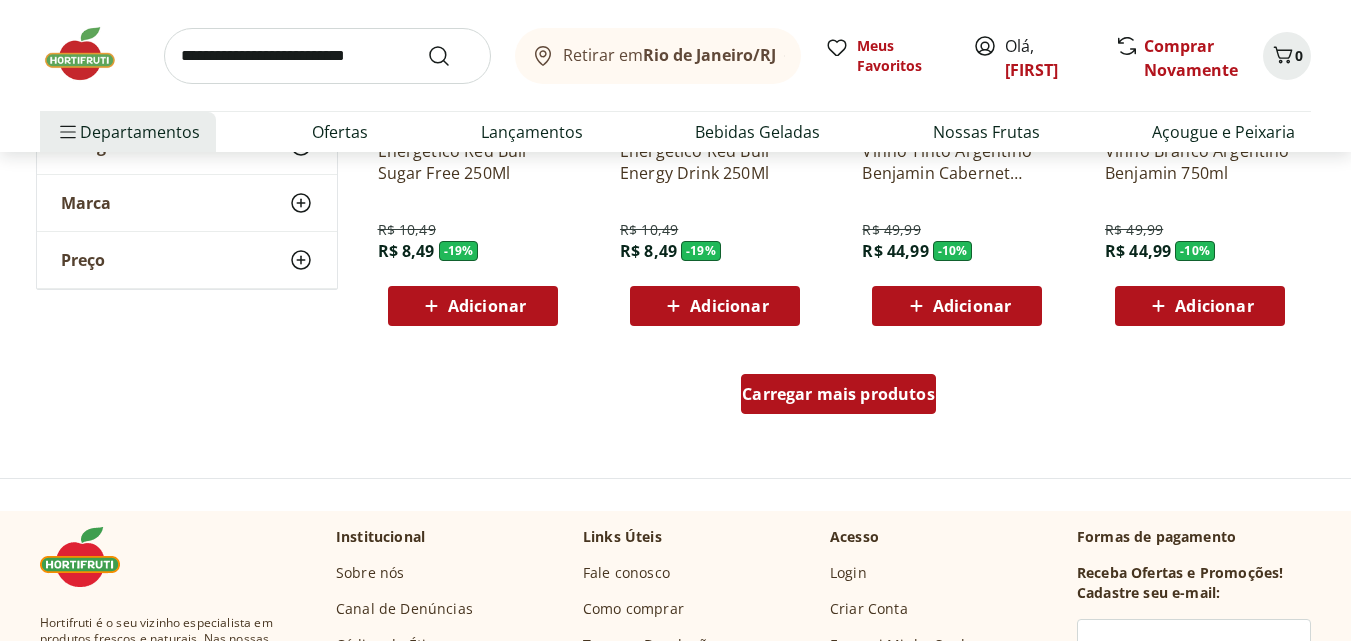 click on "Carregar mais produtos" at bounding box center [838, 394] 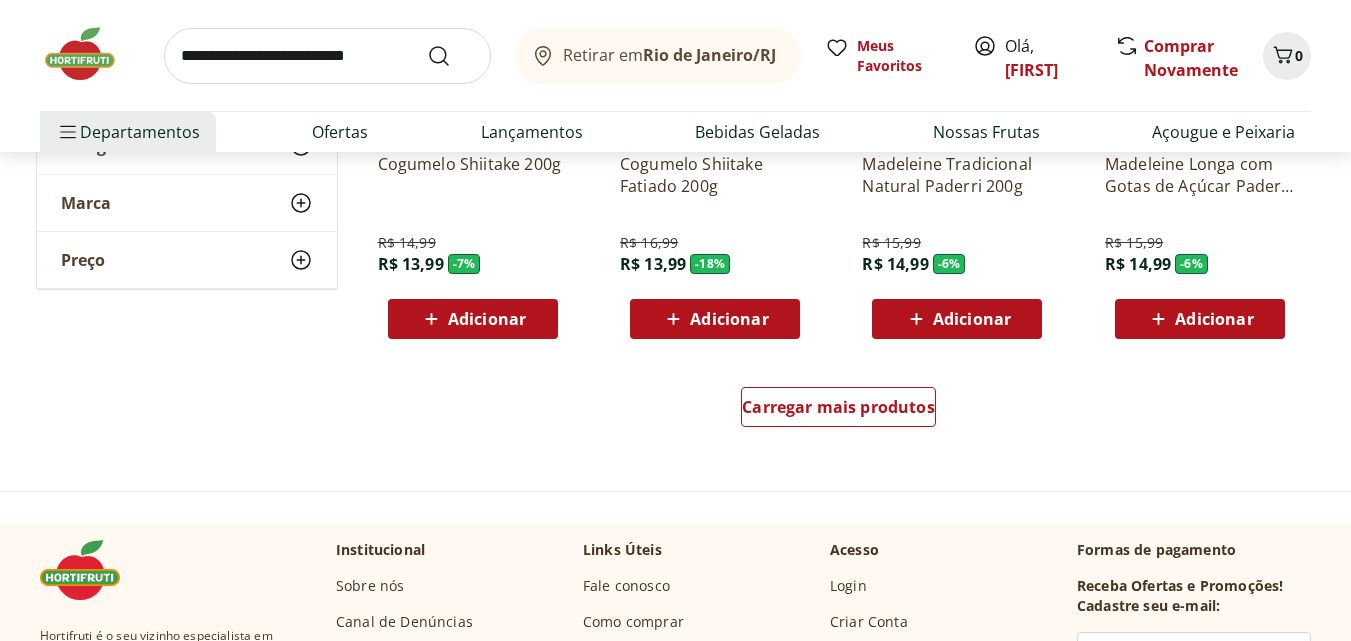 scroll, scrollTop: 3900, scrollLeft: 0, axis: vertical 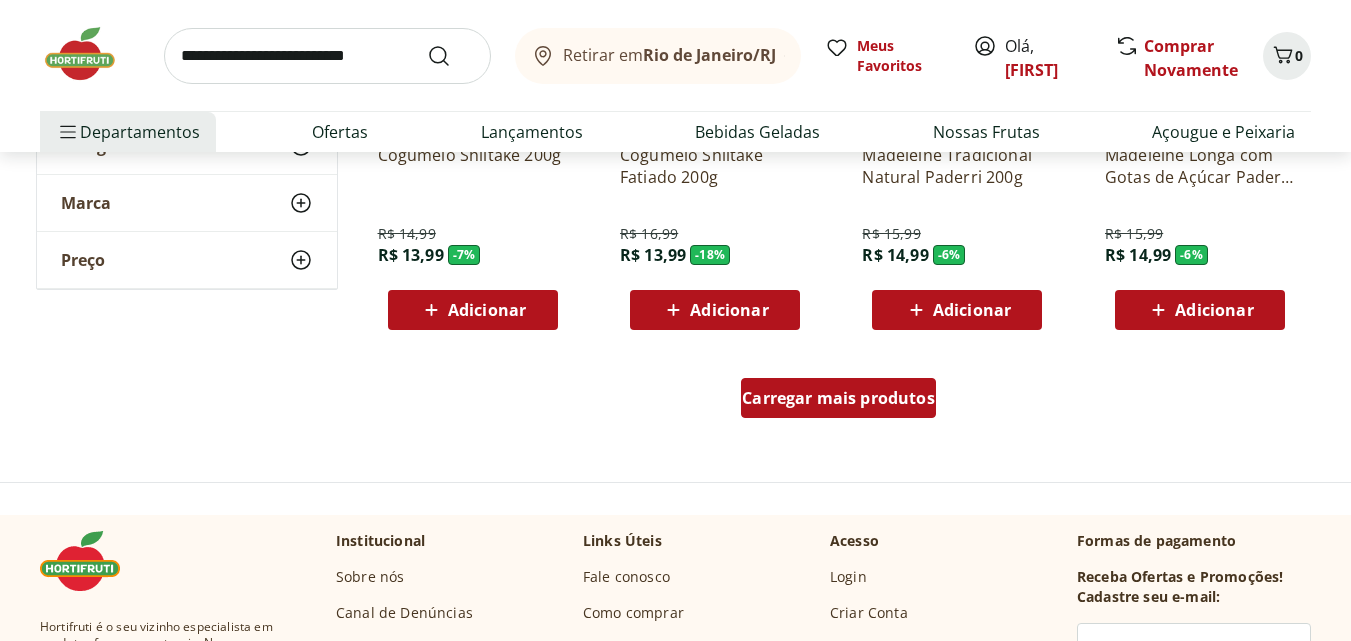 click on "Carregar mais produtos" at bounding box center (838, 398) 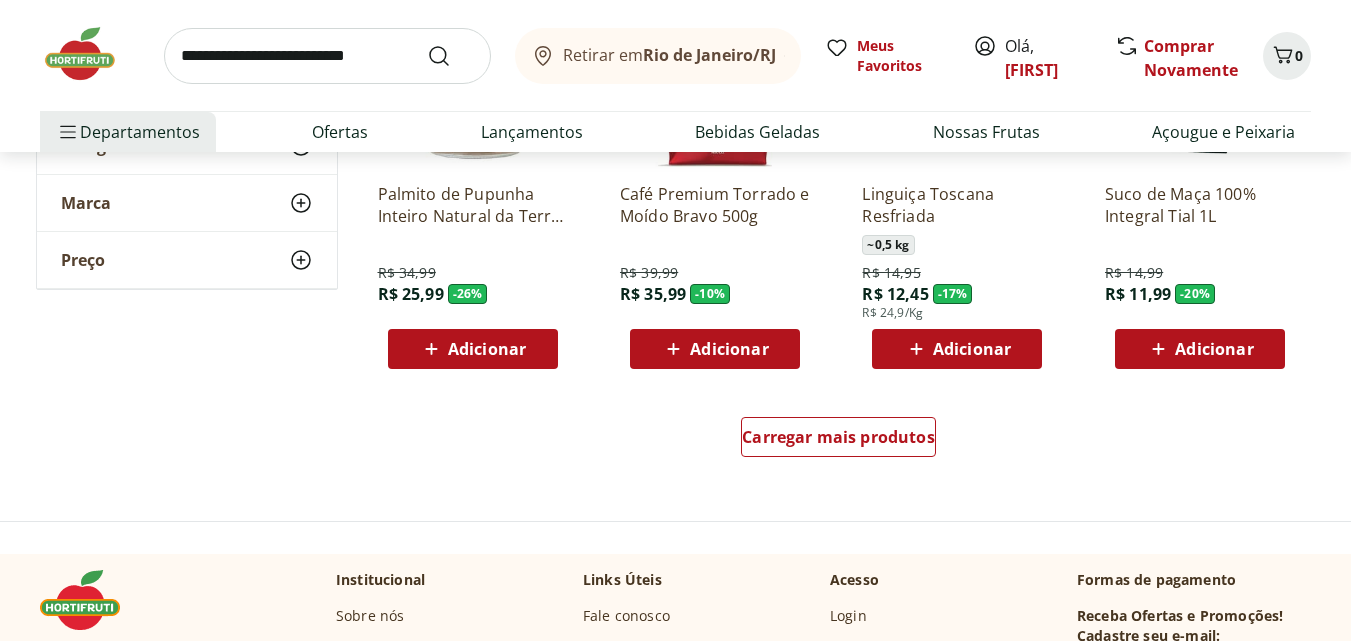 scroll, scrollTop: 5200, scrollLeft: 0, axis: vertical 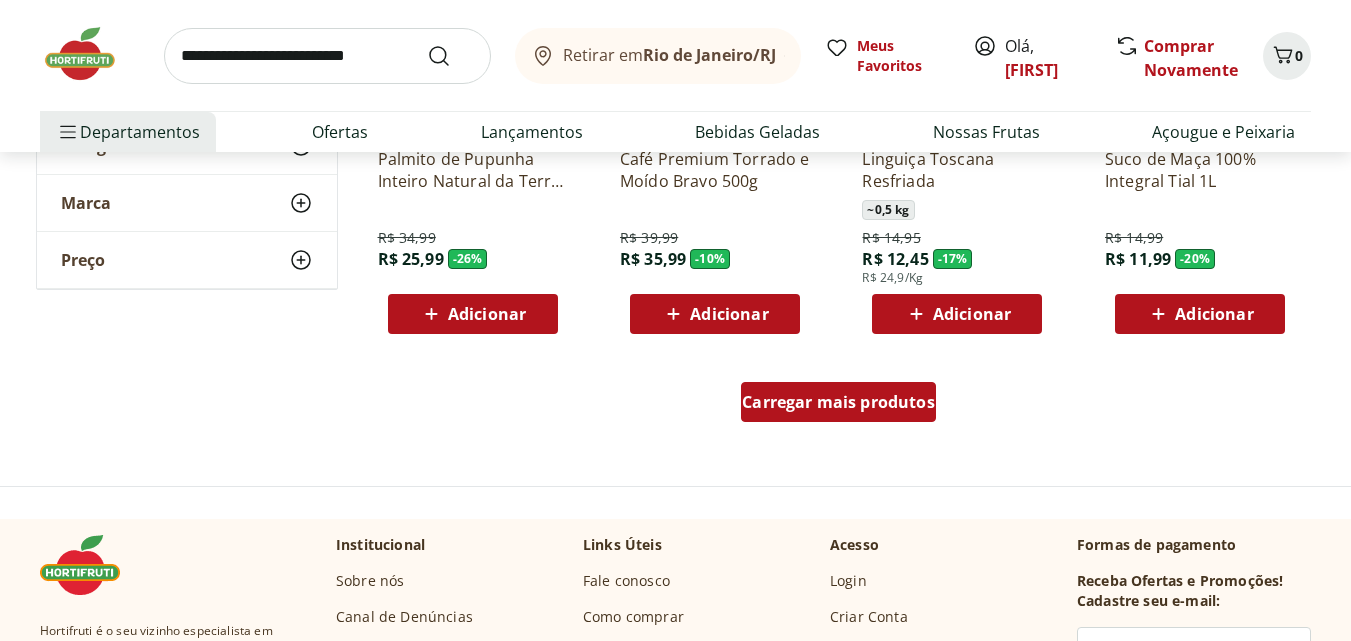 click on "Carregar mais produtos" at bounding box center [838, 402] 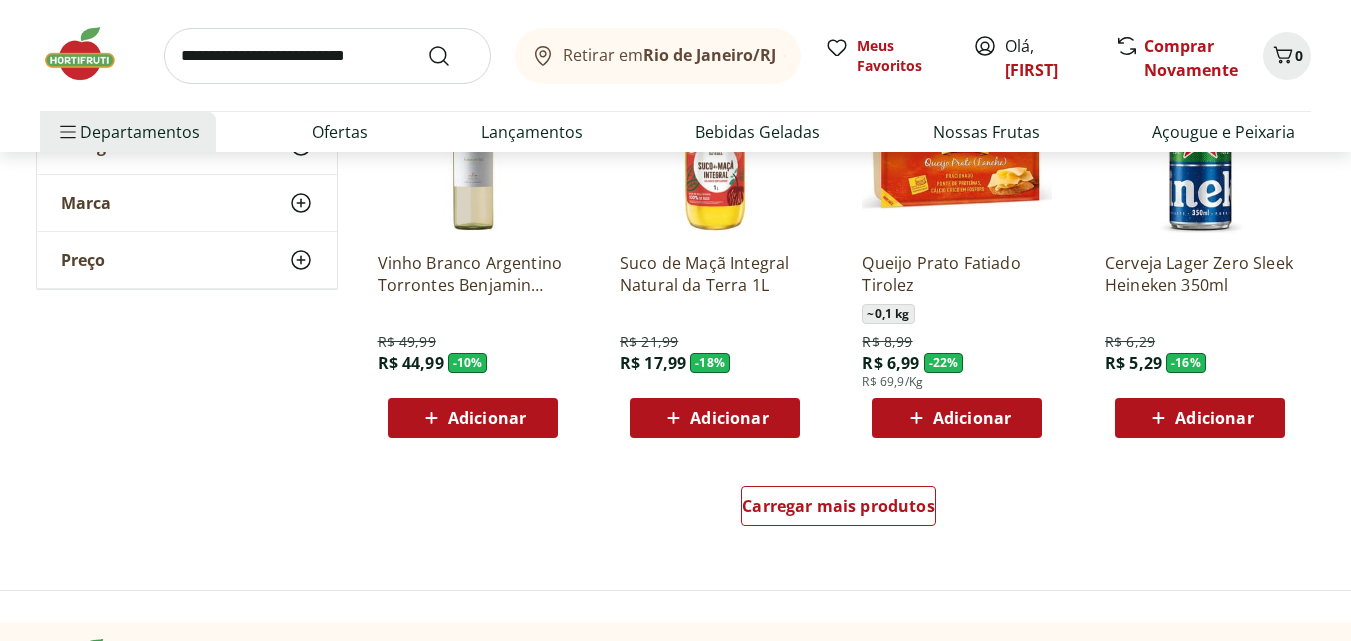 scroll, scrollTop: 6500, scrollLeft: 0, axis: vertical 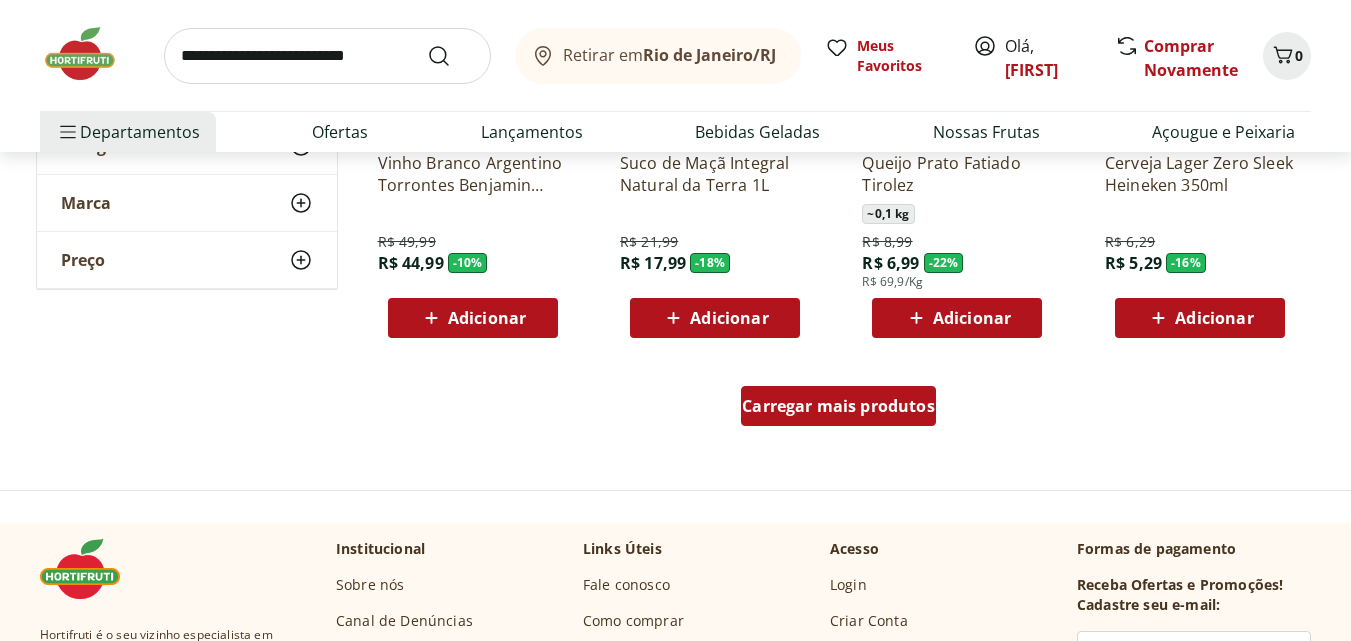 click on "Carregar mais produtos" at bounding box center (838, 406) 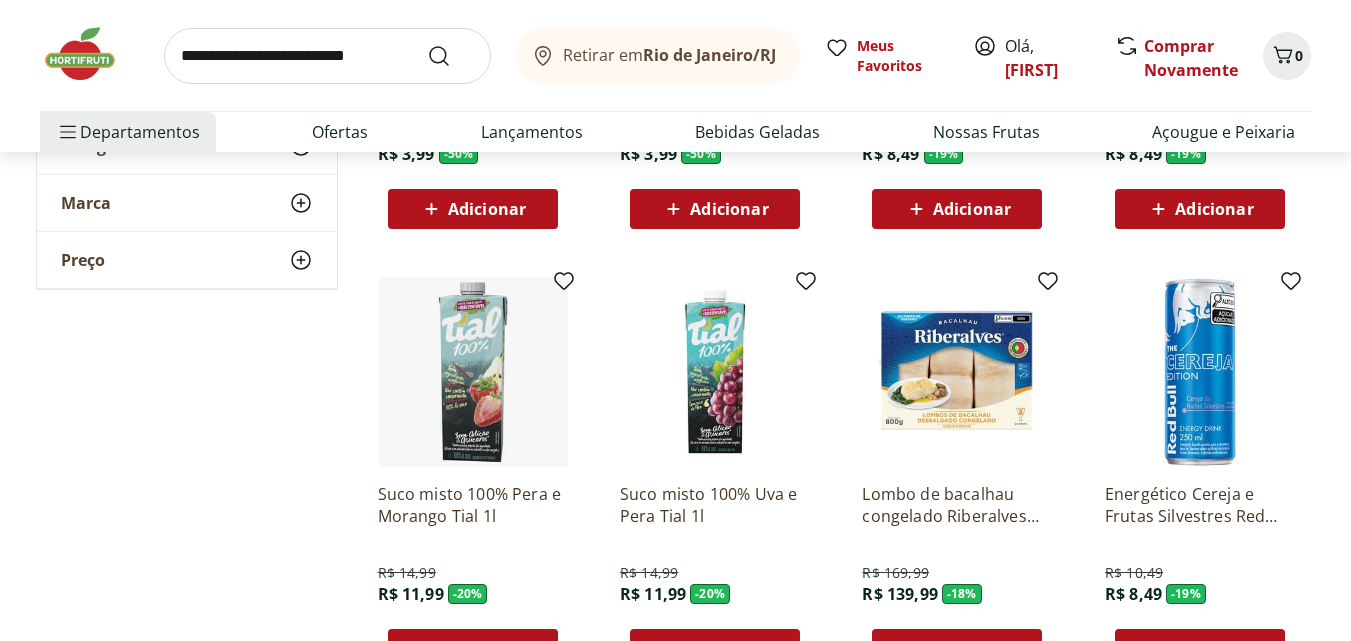 scroll, scrollTop: 7600, scrollLeft: 0, axis: vertical 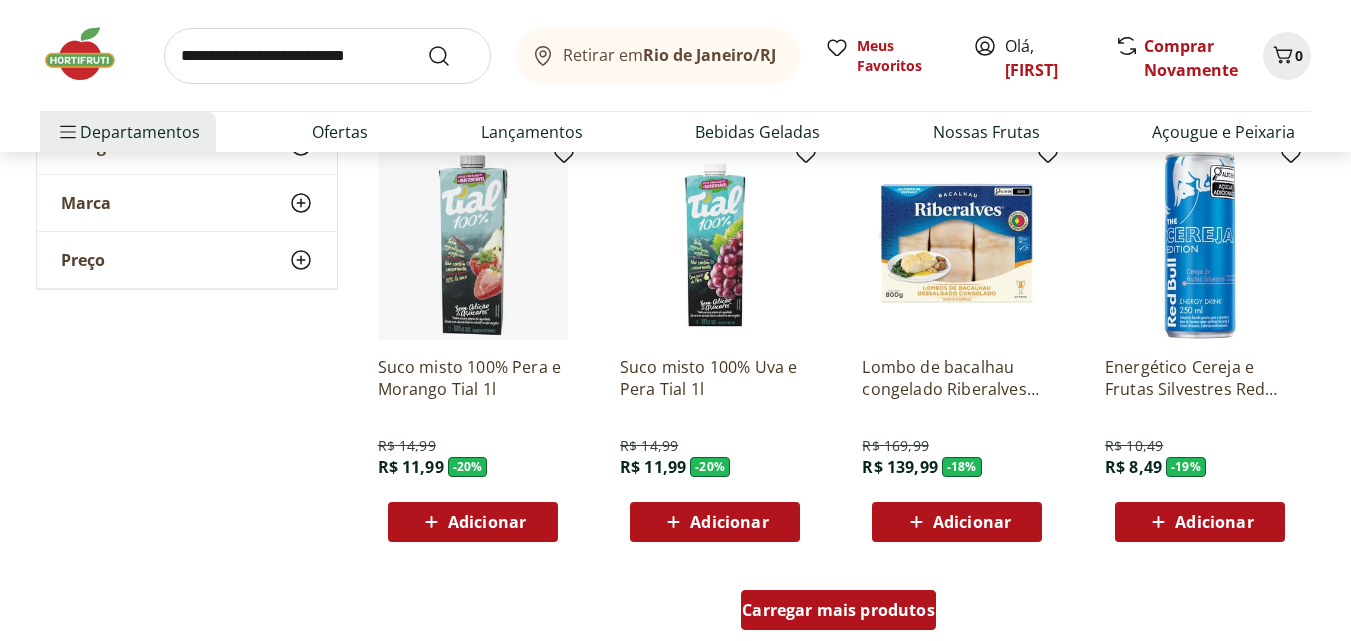 click on "Carregar mais produtos" at bounding box center [838, 610] 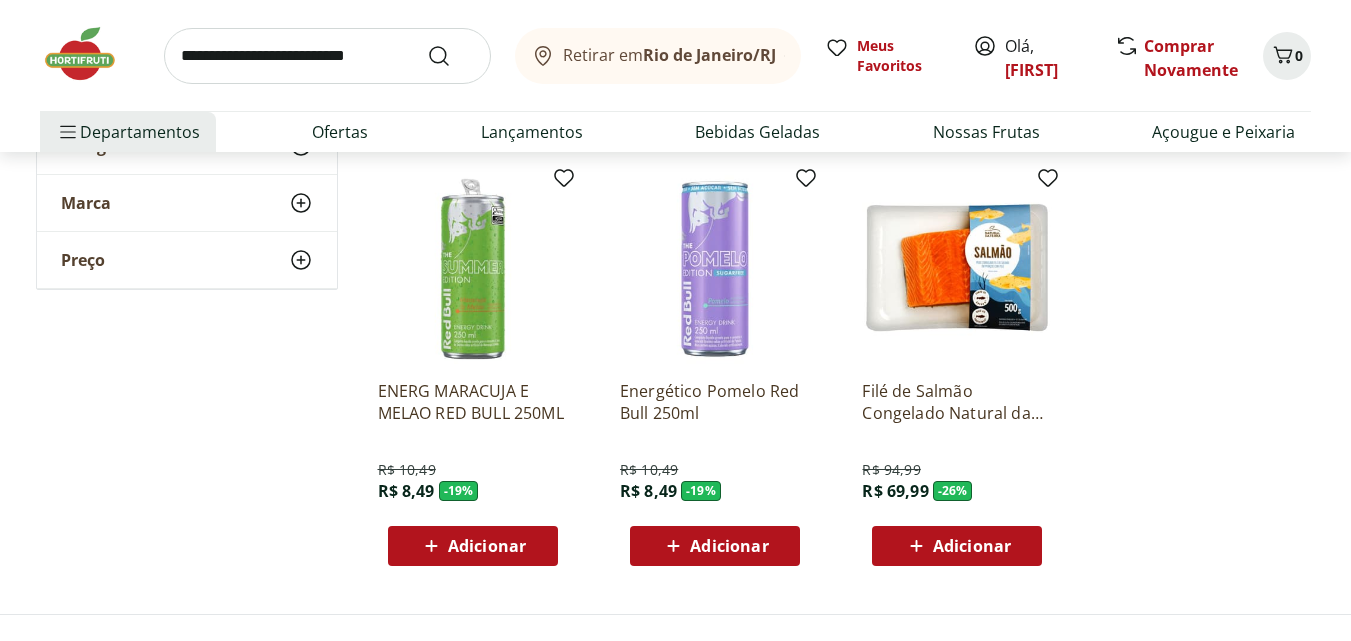 scroll, scrollTop: 8100, scrollLeft: 0, axis: vertical 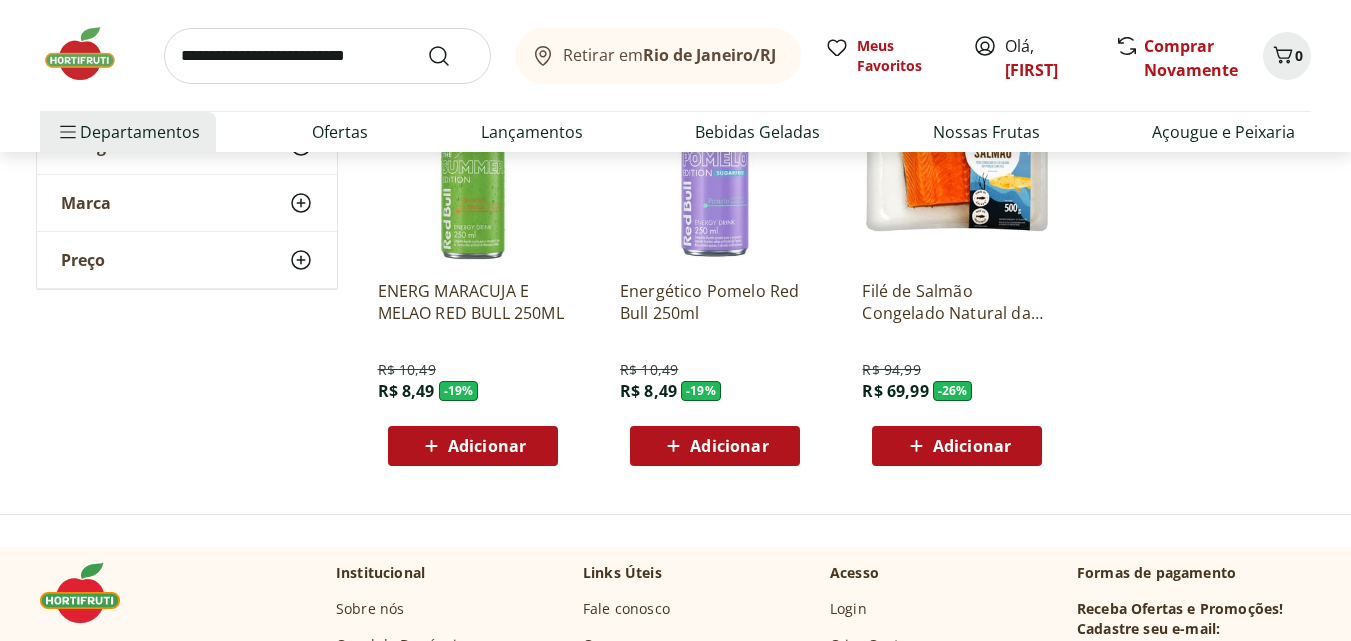 click at bounding box center [327, 56] 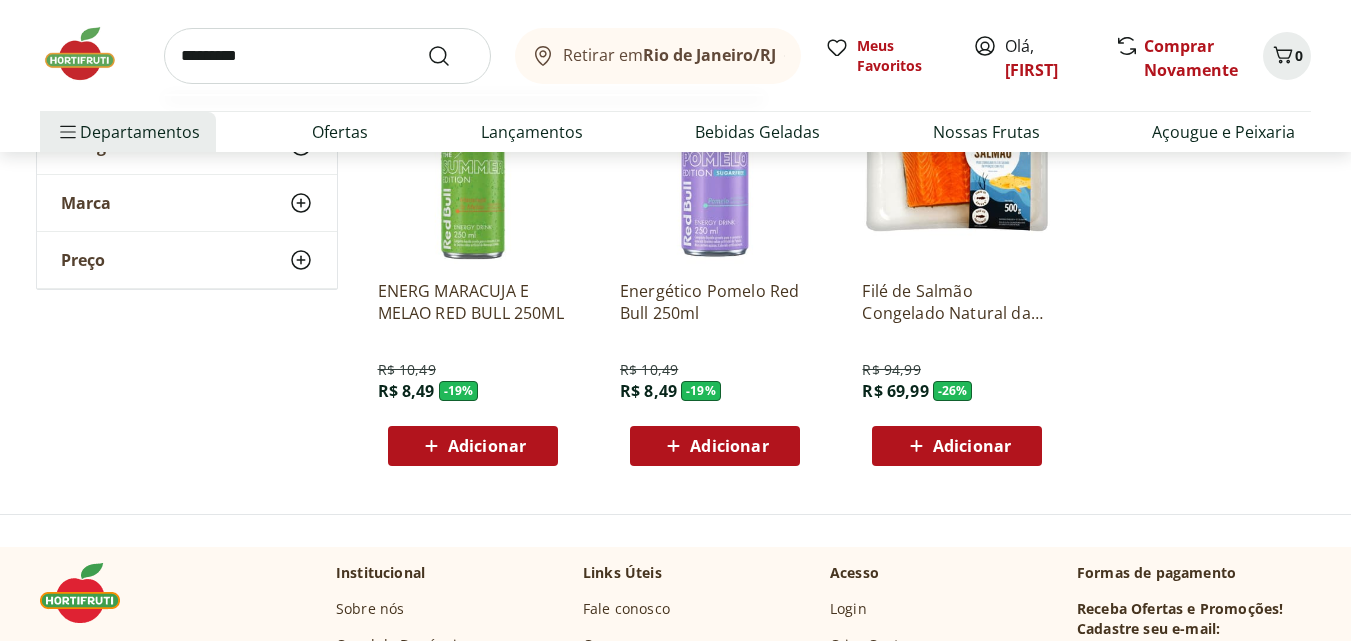 type on "*********" 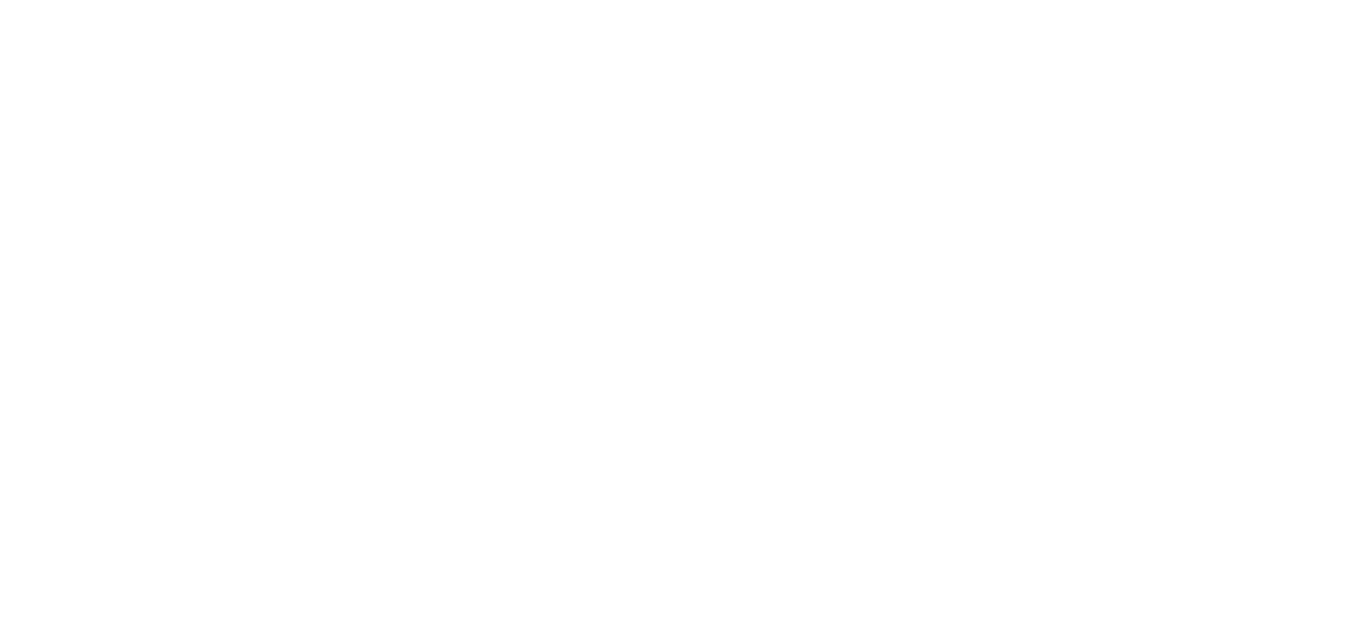 scroll, scrollTop: 0, scrollLeft: 0, axis: both 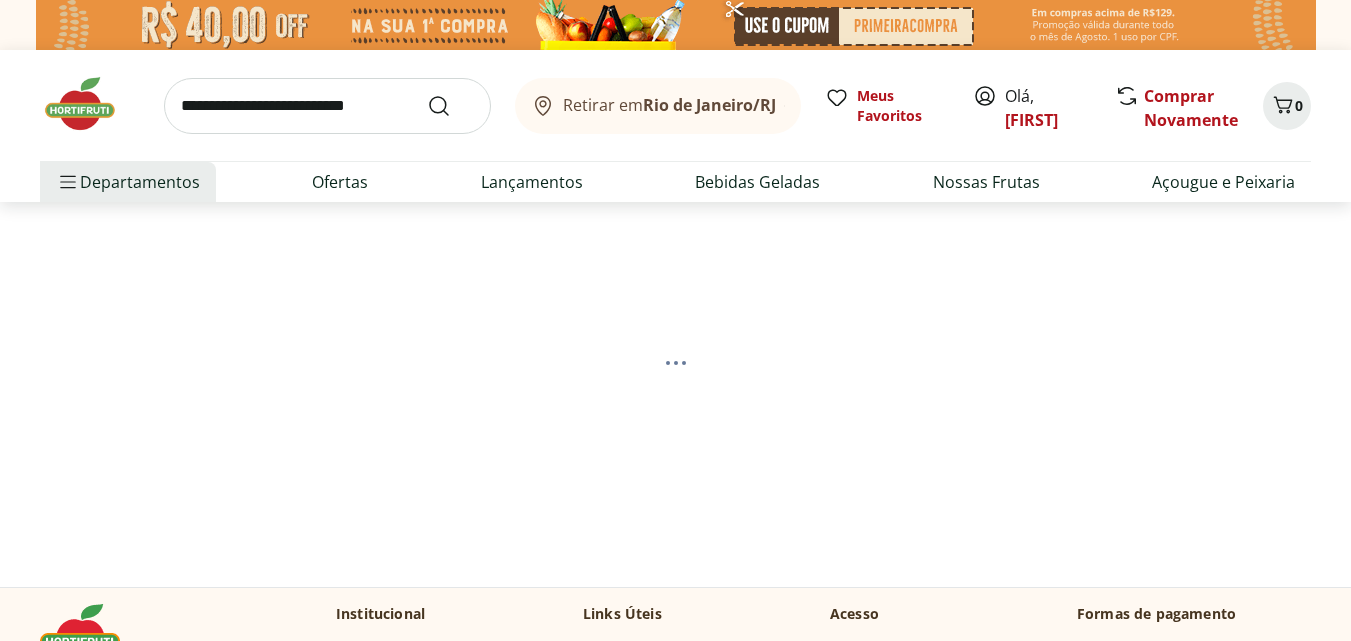 select on "**********" 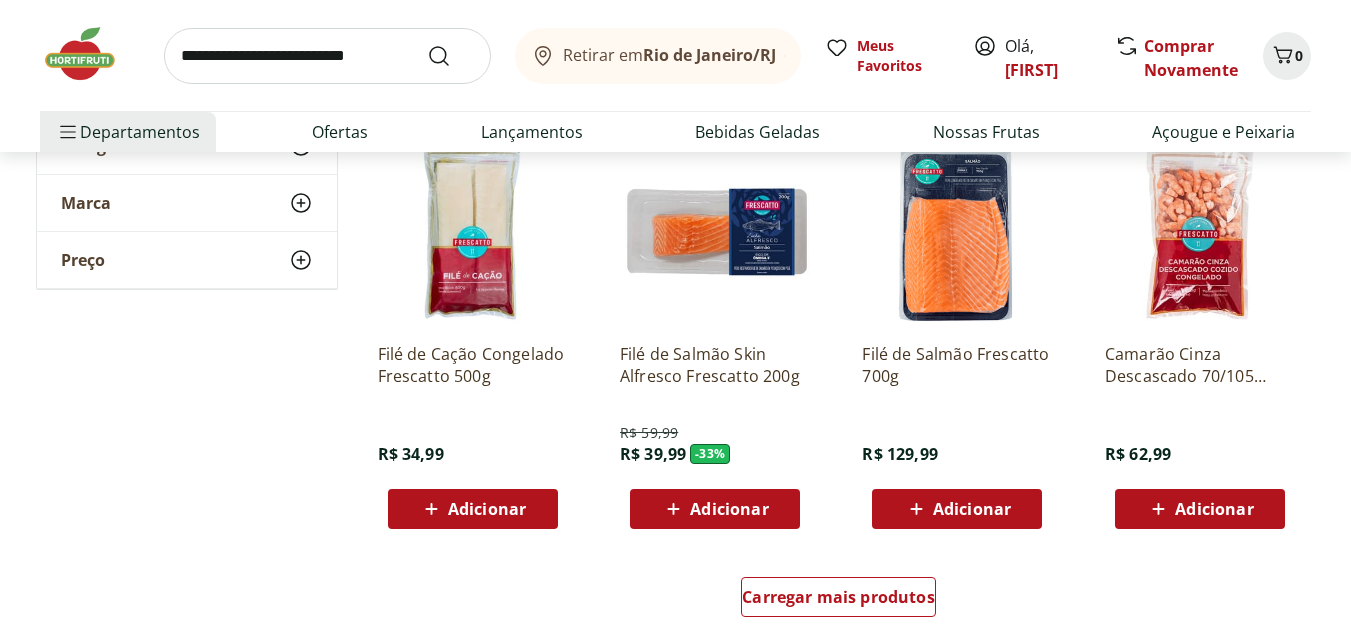 scroll, scrollTop: 1200, scrollLeft: 0, axis: vertical 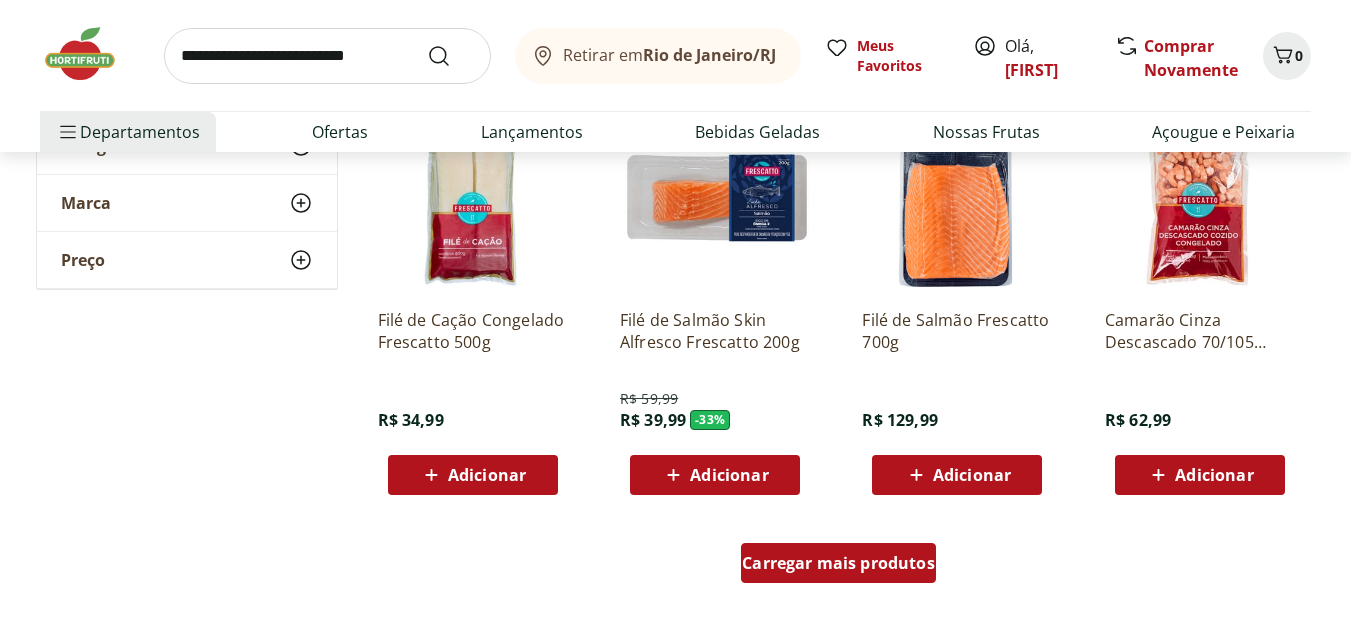 click on "Carregar mais produtos" at bounding box center (838, 563) 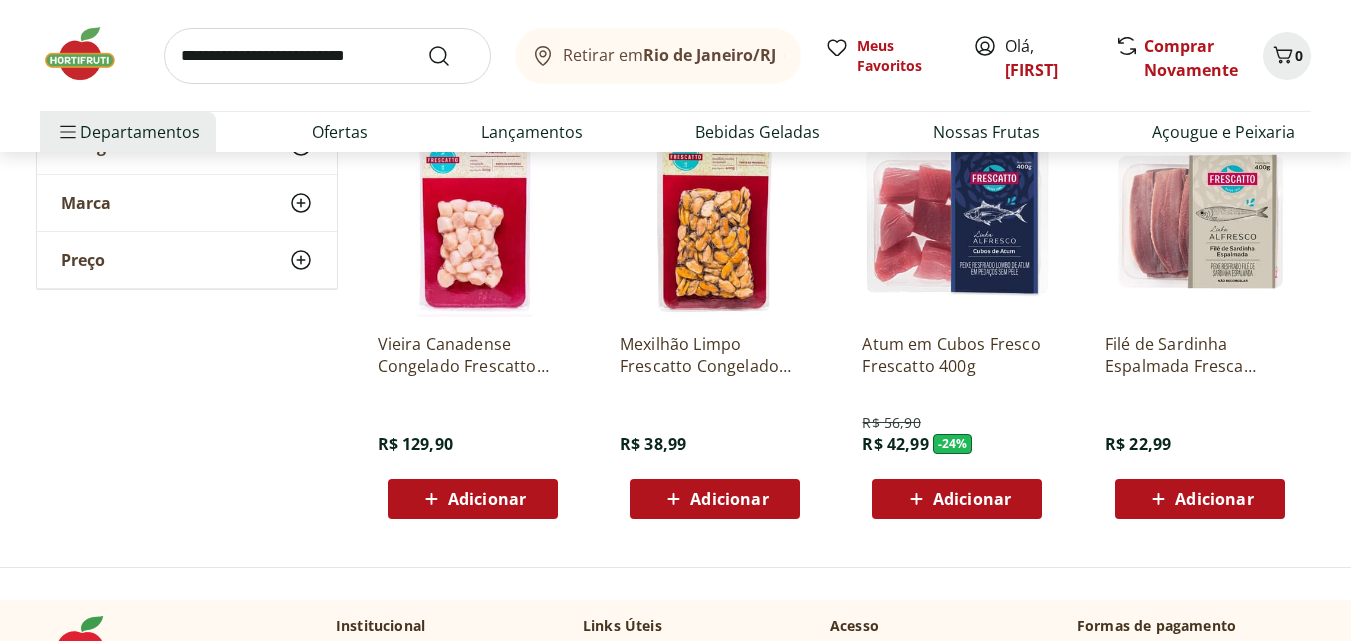 scroll, scrollTop: 1700, scrollLeft: 0, axis: vertical 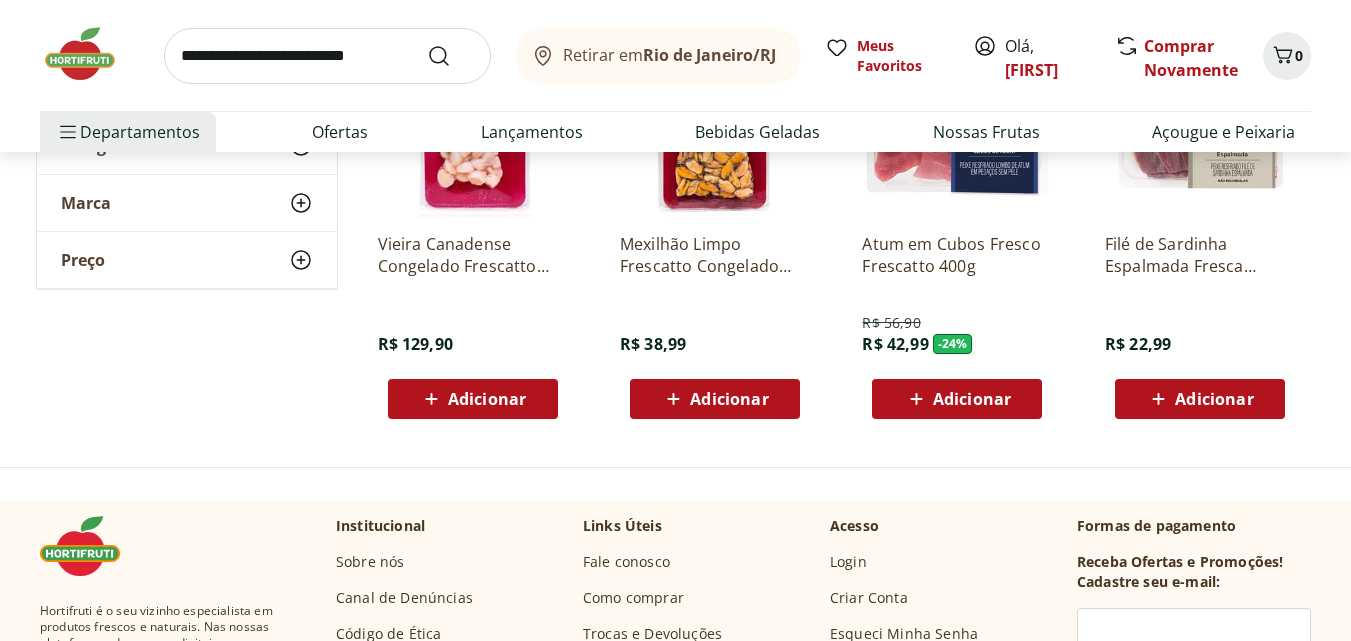 click on "Adicionar" at bounding box center [972, 399] 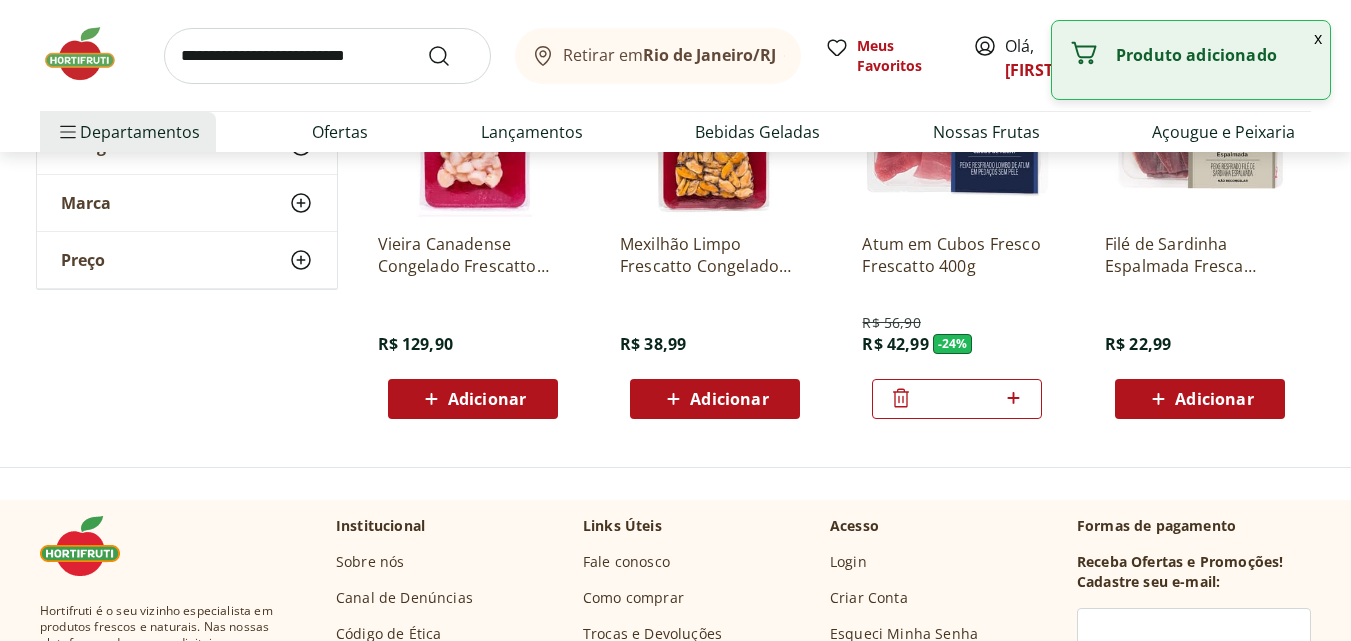 click 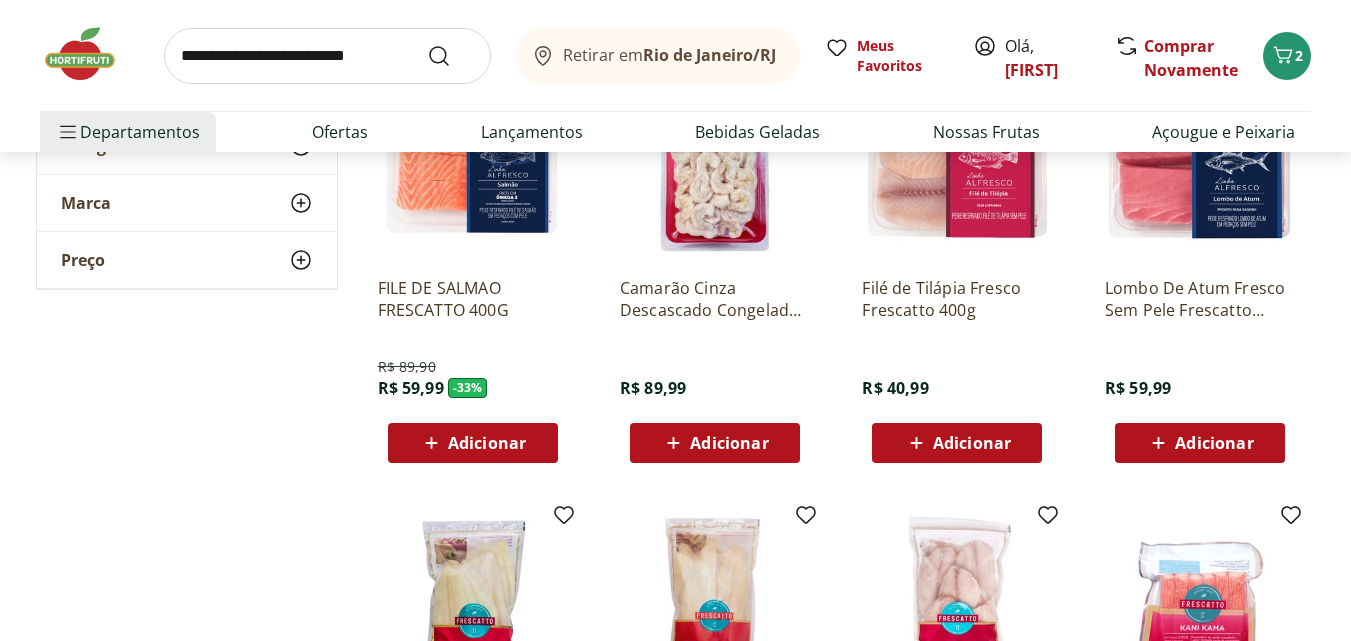 scroll, scrollTop: 400, scrollLeft: 0, axis: vertical 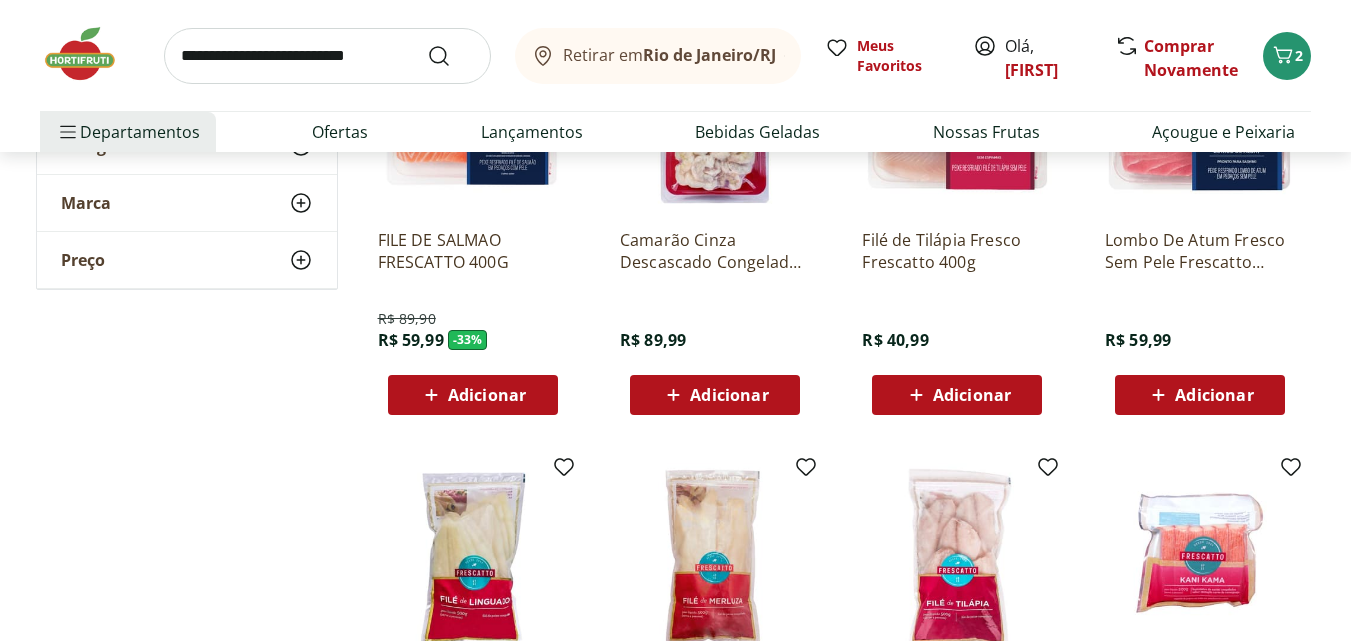 click on "Adicionar" at bounding box center (487, 395) 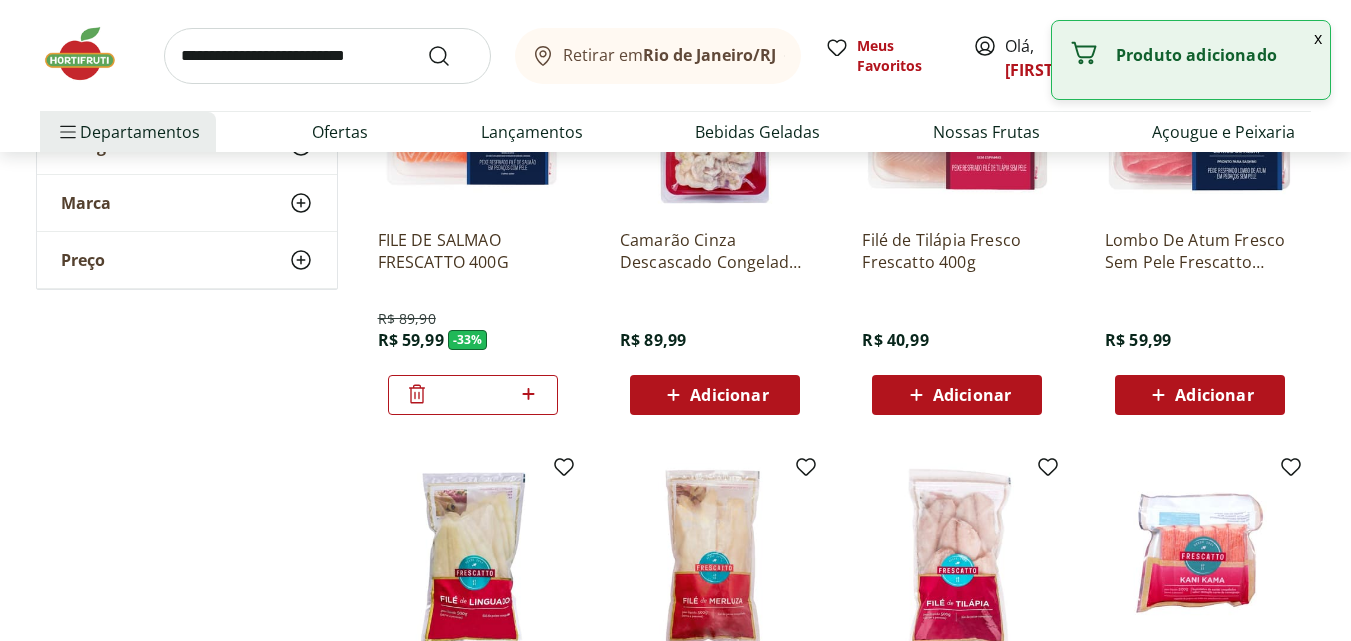 click 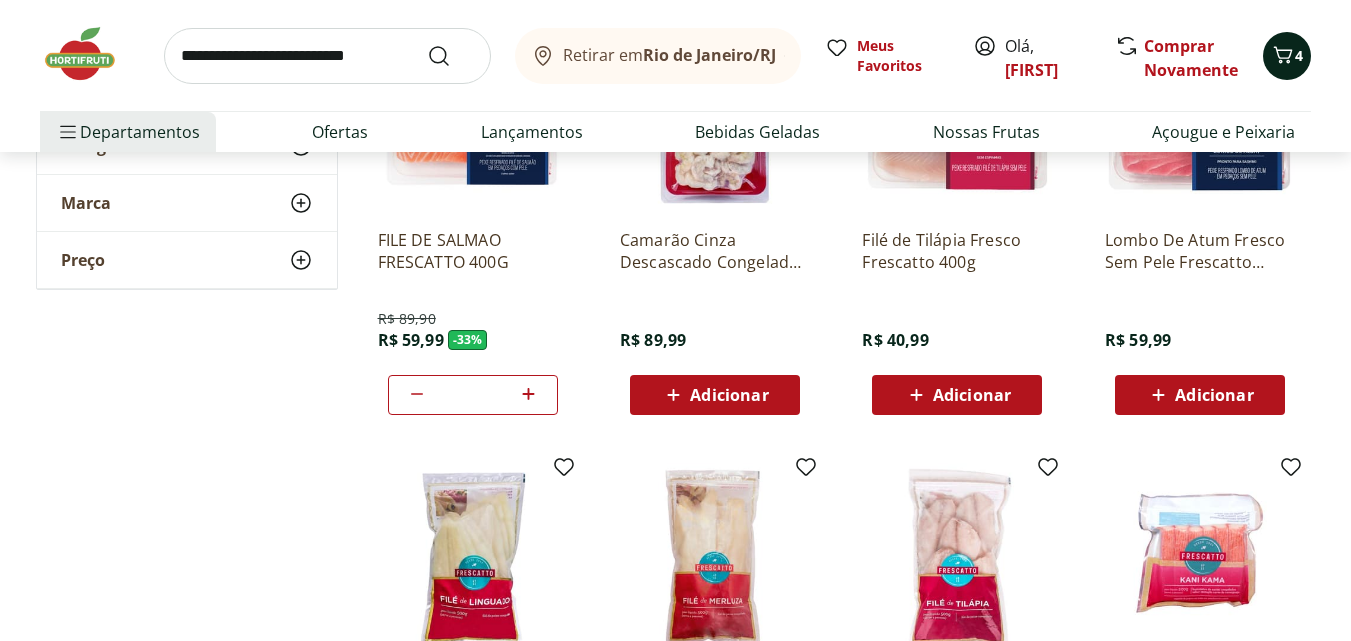 click 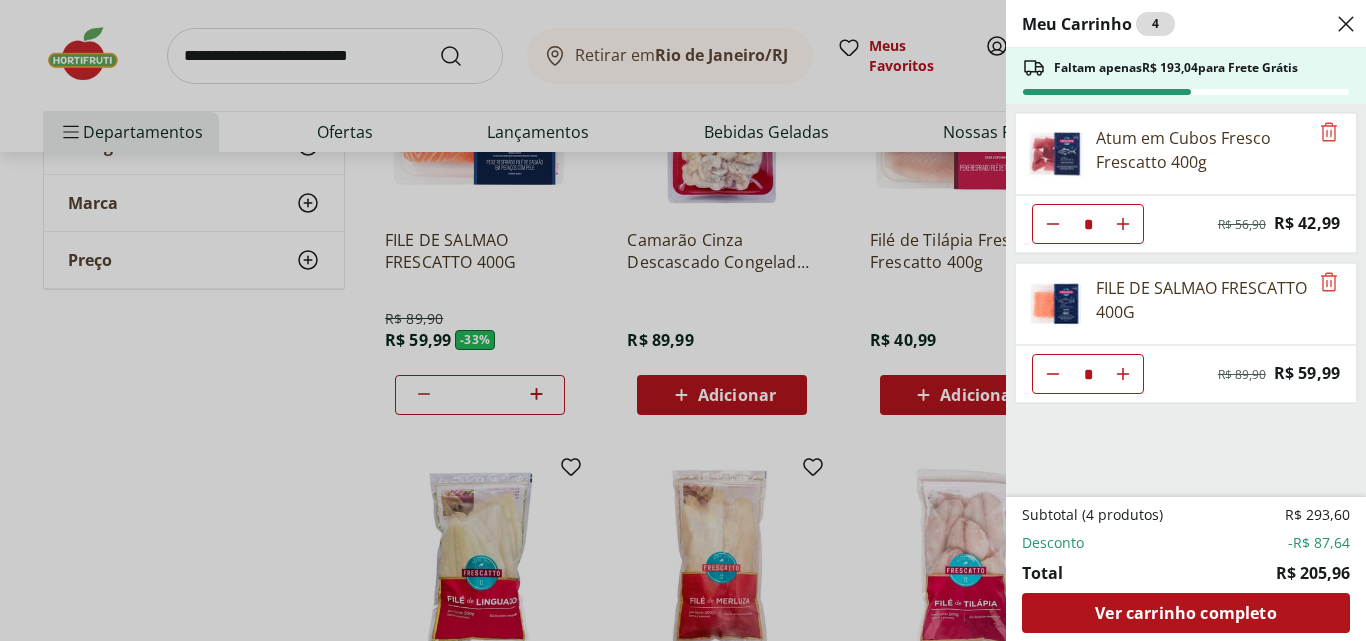 click 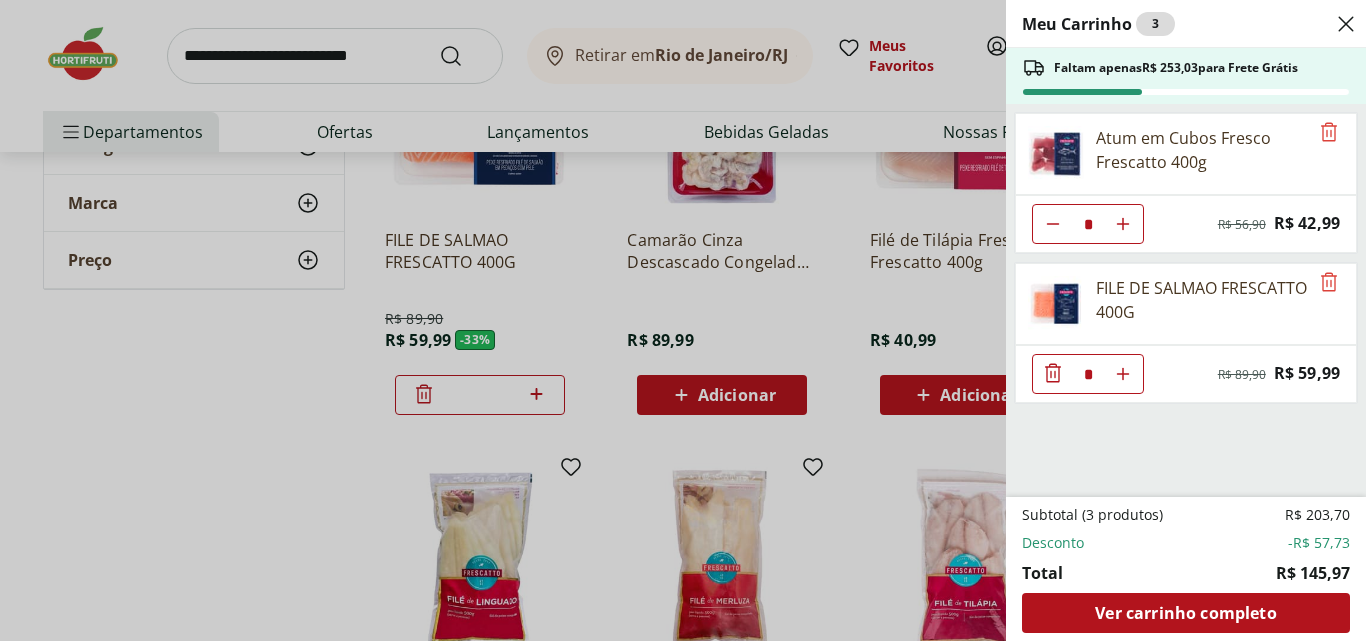 click 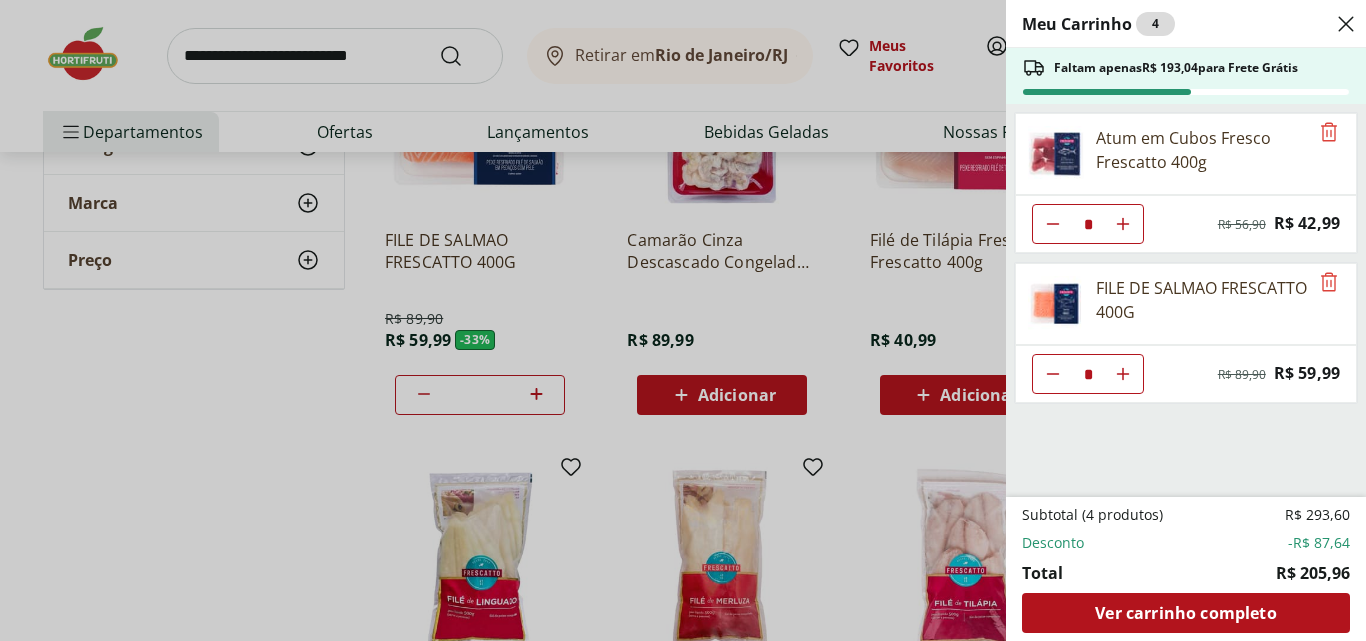 type 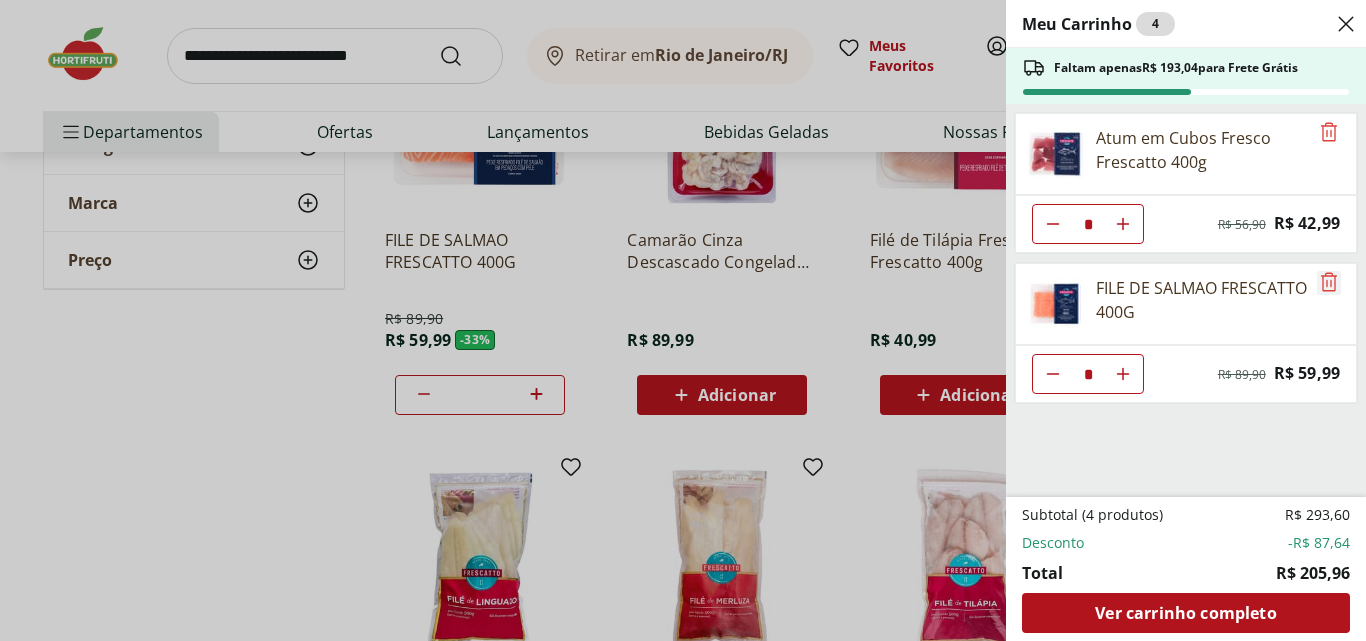 click 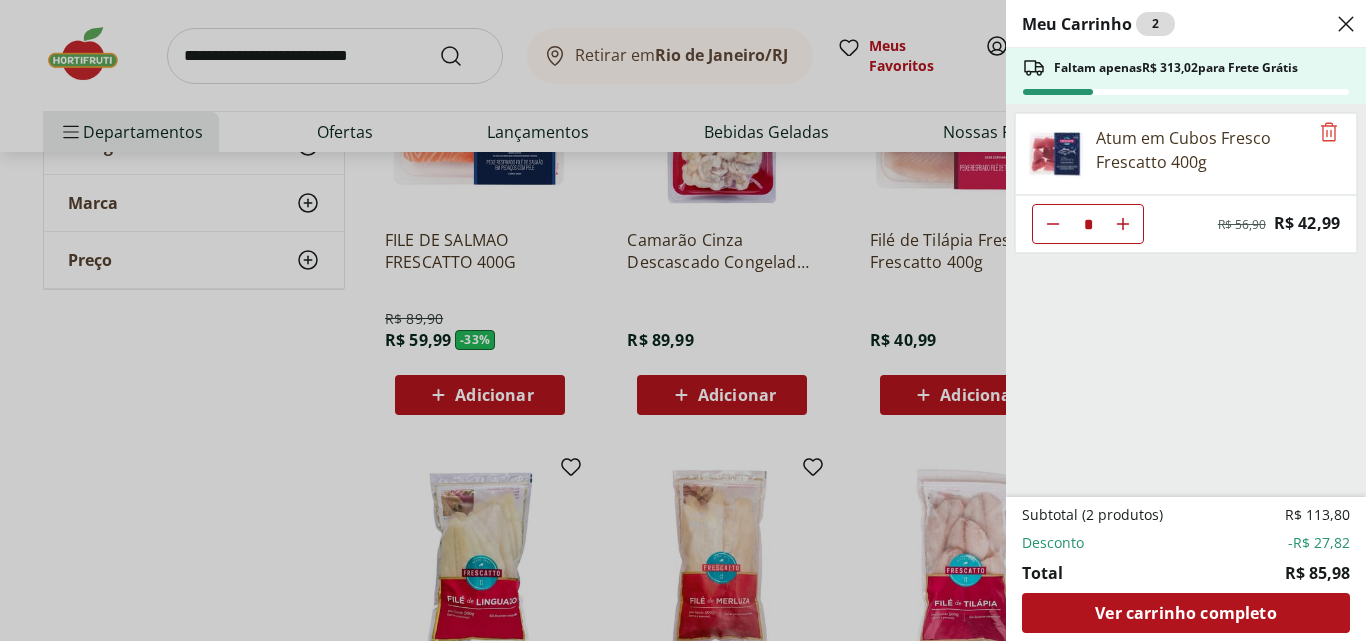 click on "Meu Carrinho 2 Faltam apenas  R$ 313,02  para Frete Grátis Atum em Cubos Fresco Frescatto 400g * Original price: R$ 56,90 Price: R$ 42,99 Subtotal (2 produtos) R$ 113,80 Desconto -R$ 27,82 Total R$ 85,98 Ver carrinho completo" at bounding box center [683, 320] 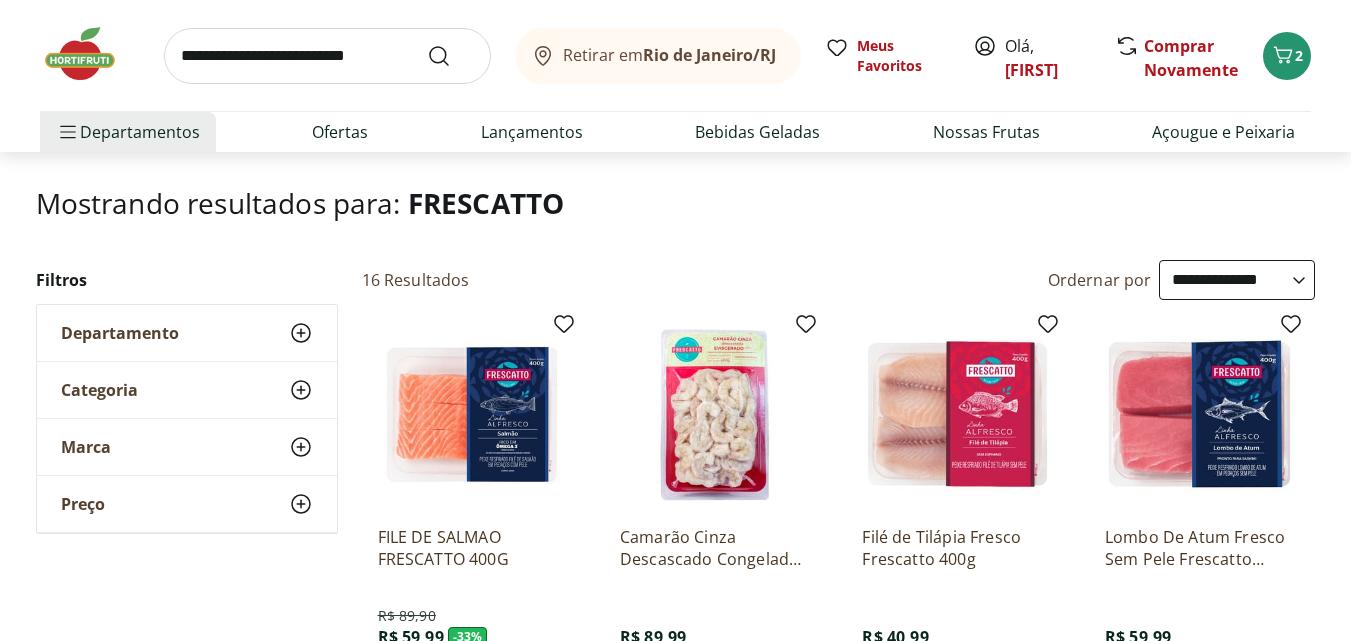 scroll, scrollTop: 0, scrollLeft: 0, axis: both 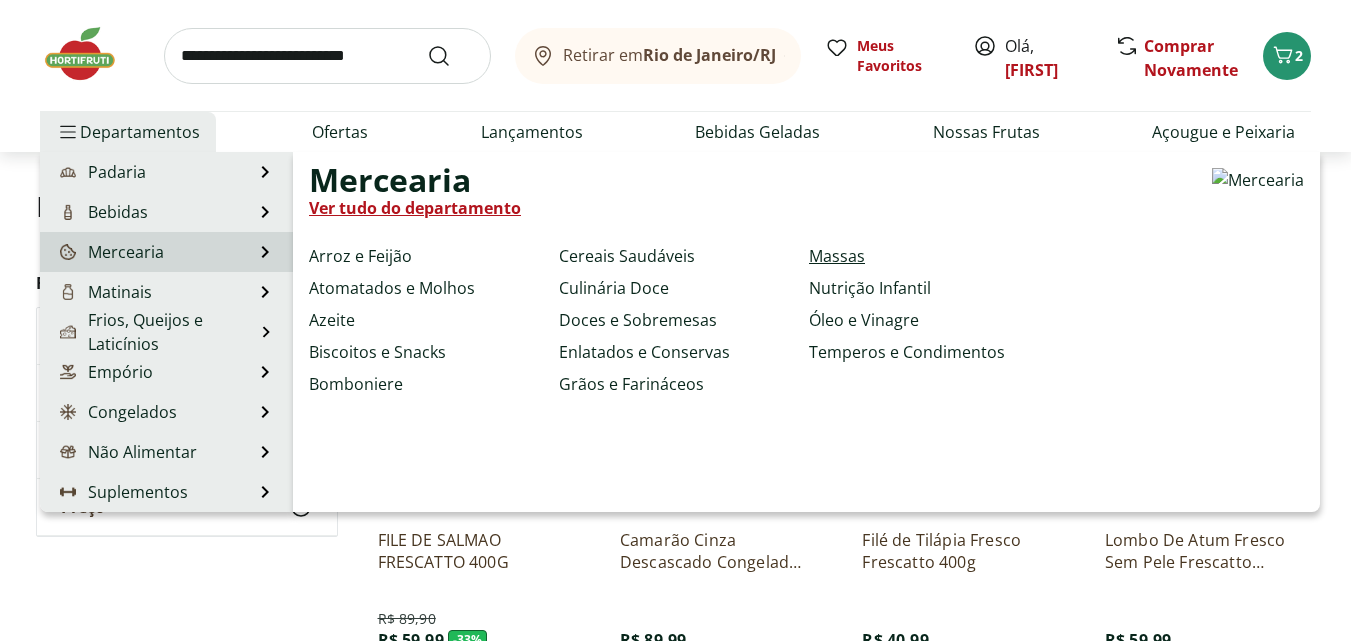 click on "Massas" at bounding box center [837, 256] 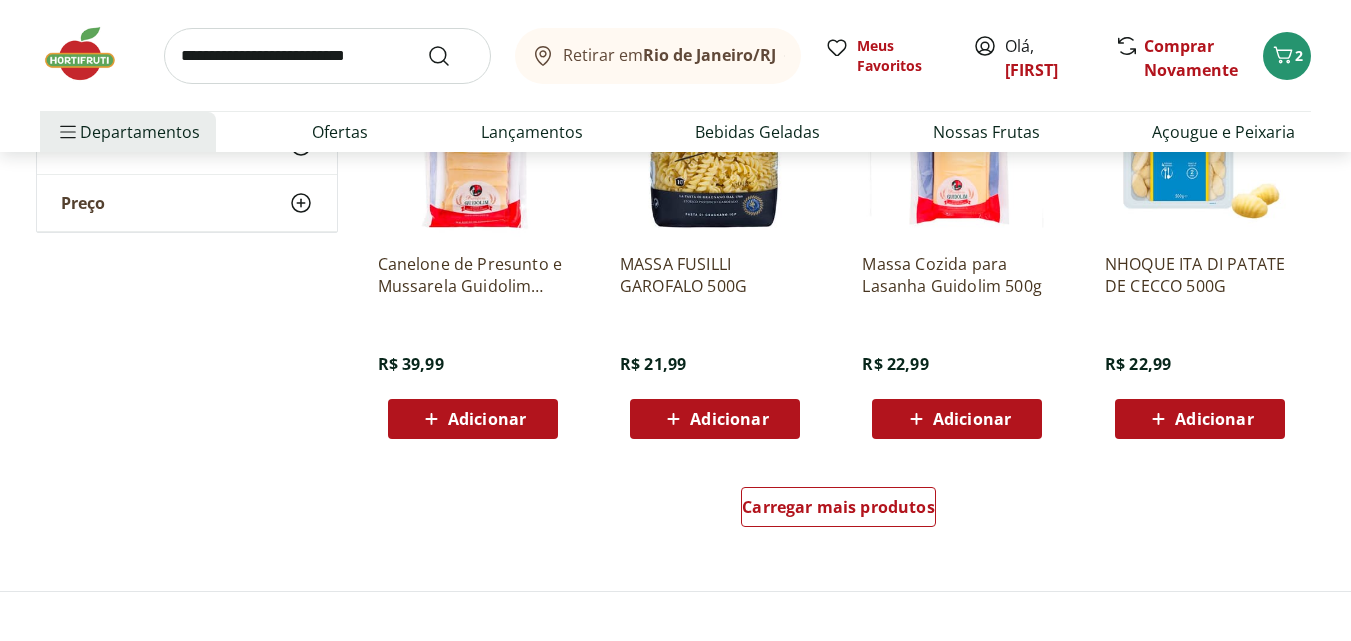 scroll, scrollTop: 1200, scrollLeft: 0, axis: vertical 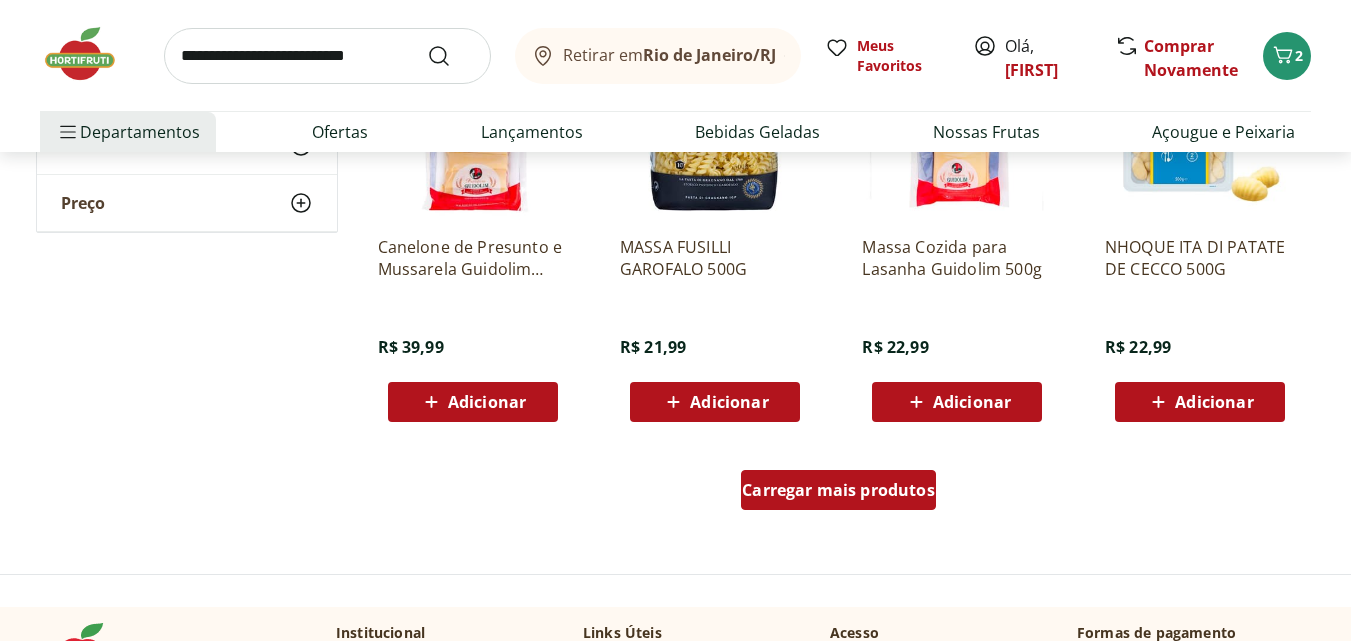 click on "Carregar mais produtos" at bounding box center [838, 490] 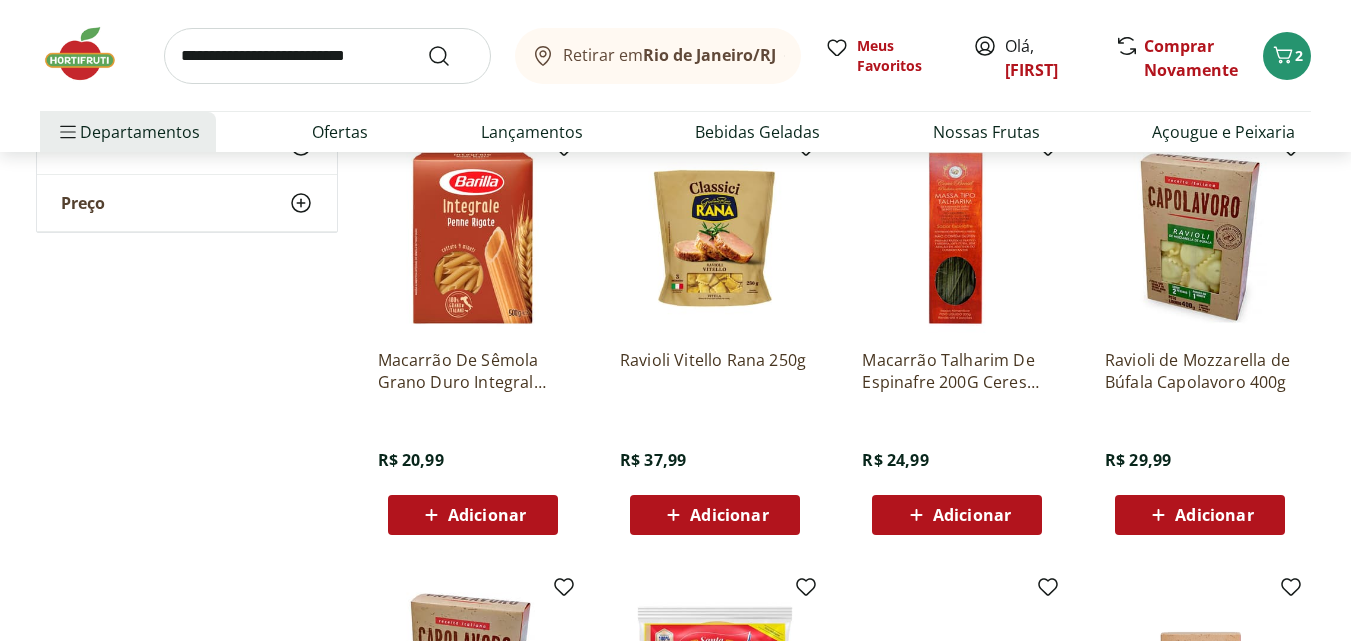 scroll, scrollTop: 2000, scrollLeft: 0, axis: vertical 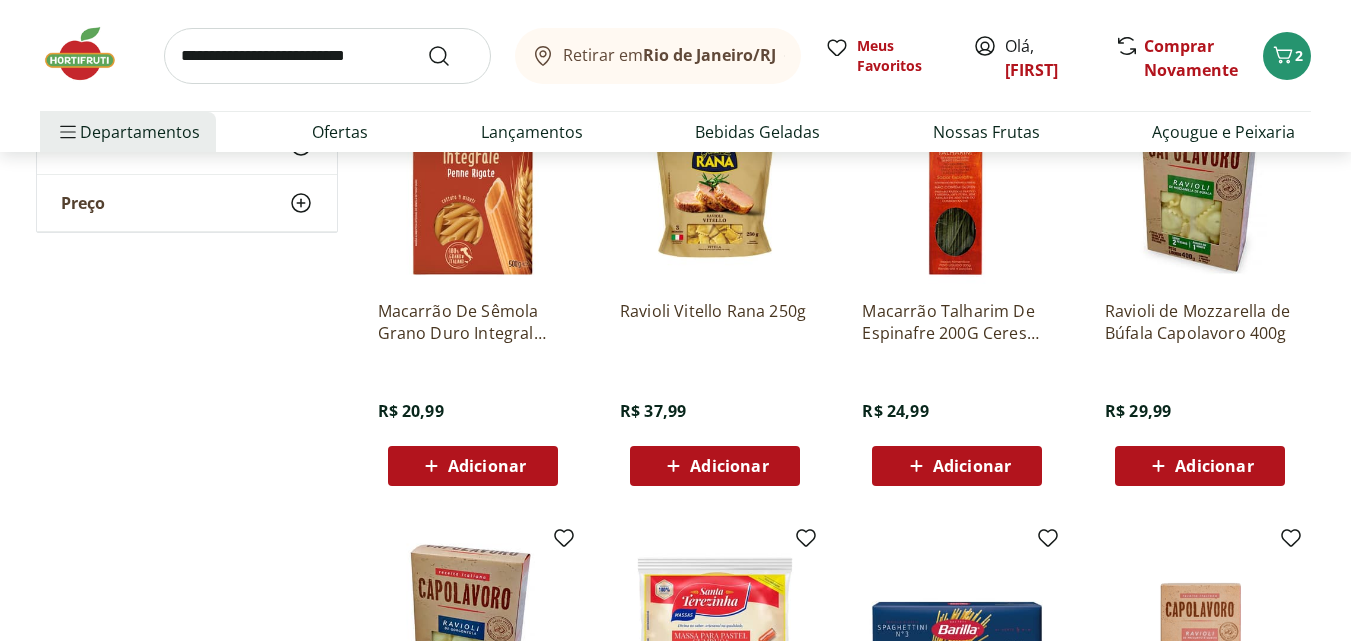 click on "Adicionar" at bounding box center (1199, 466) 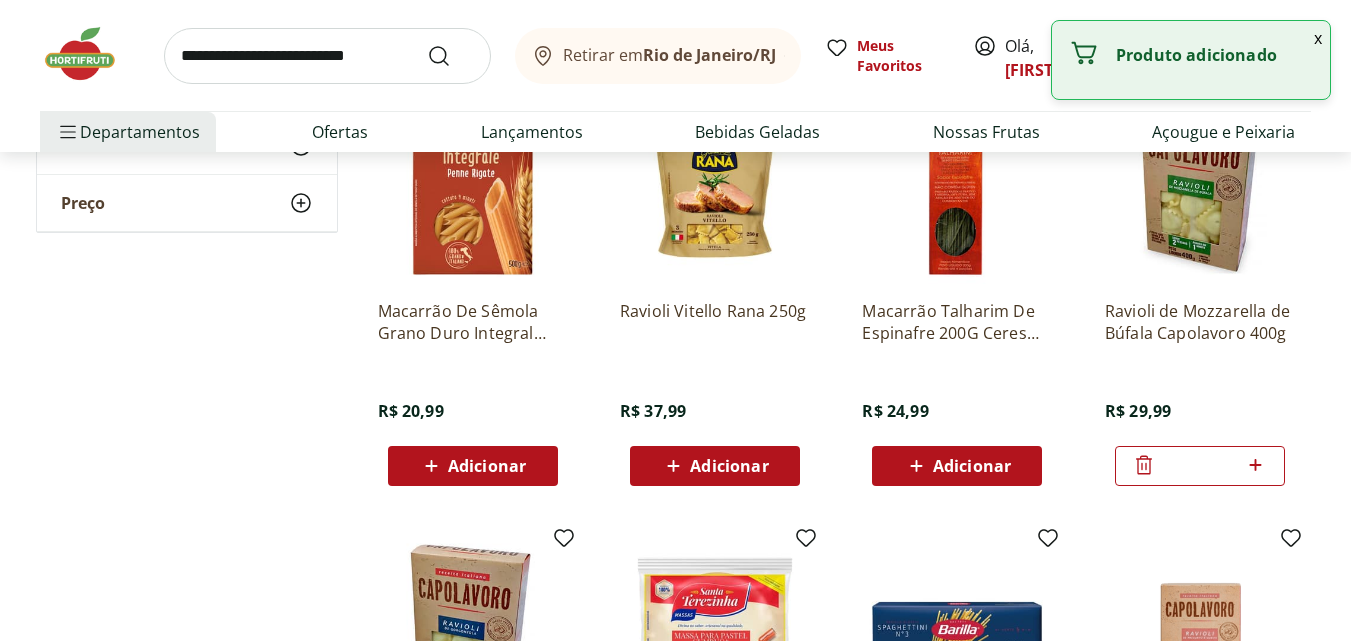 click 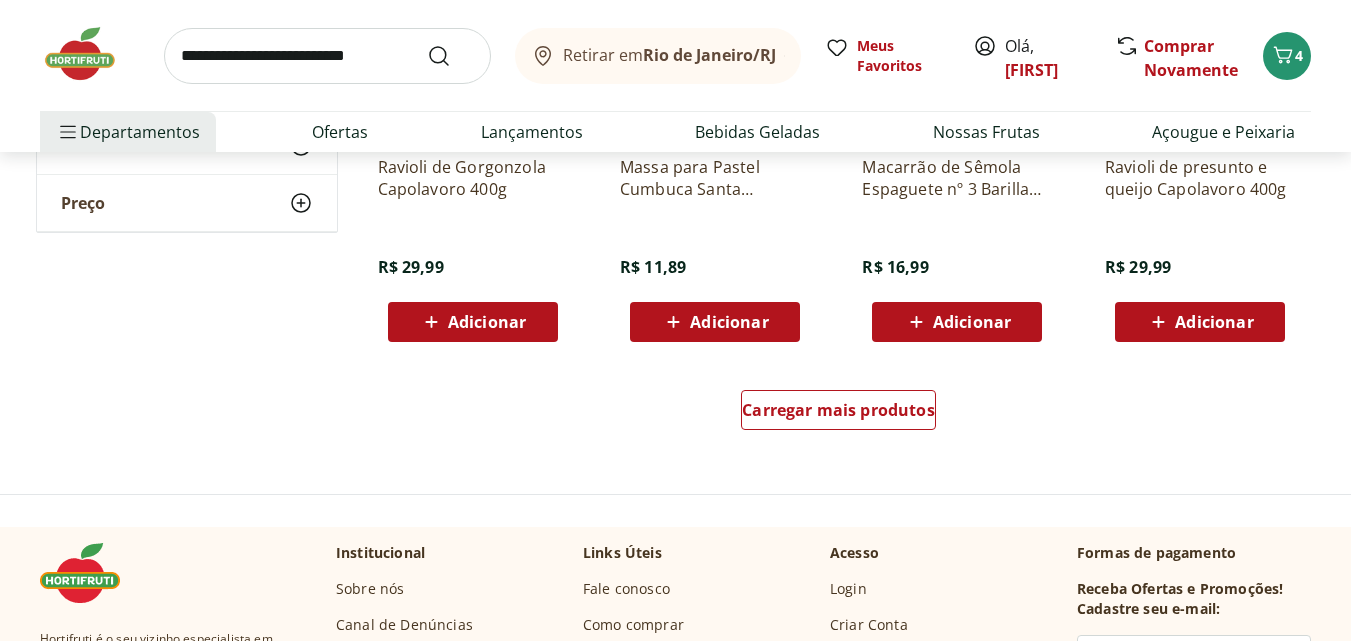scroll, scrollTop: 2600, scrollLeft: 0, axis: vertical 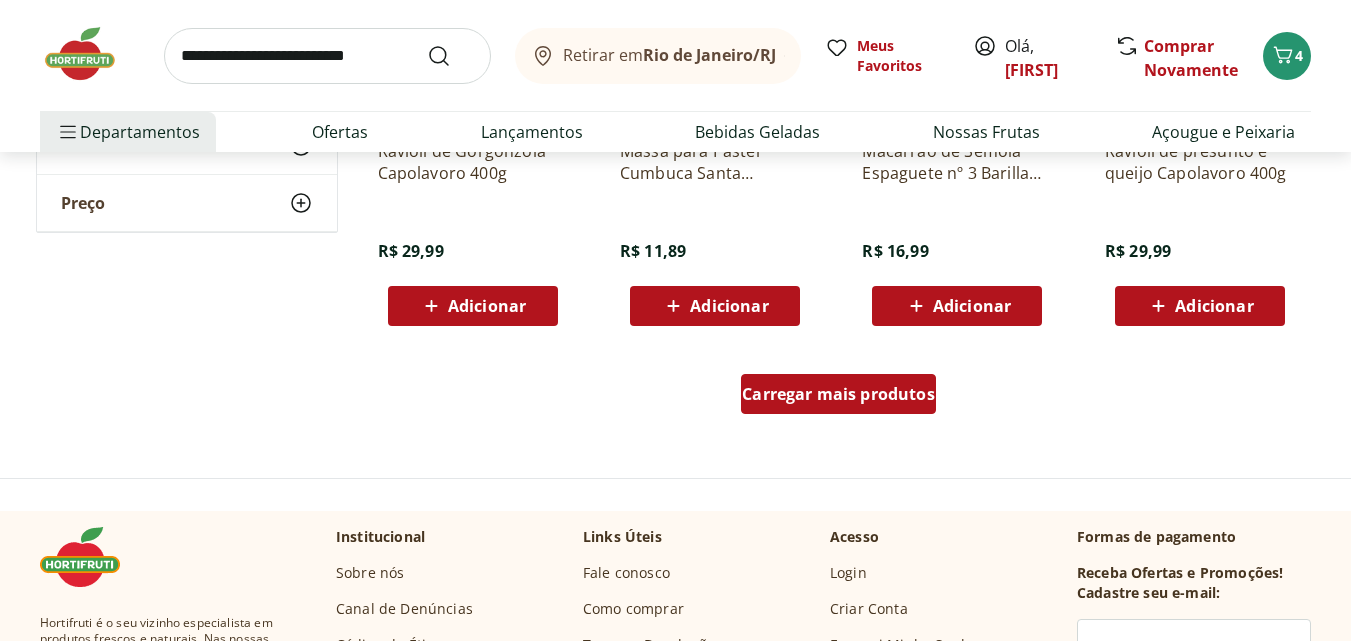 click on "Carregar mais produtos" at bounding box center [838, 394] 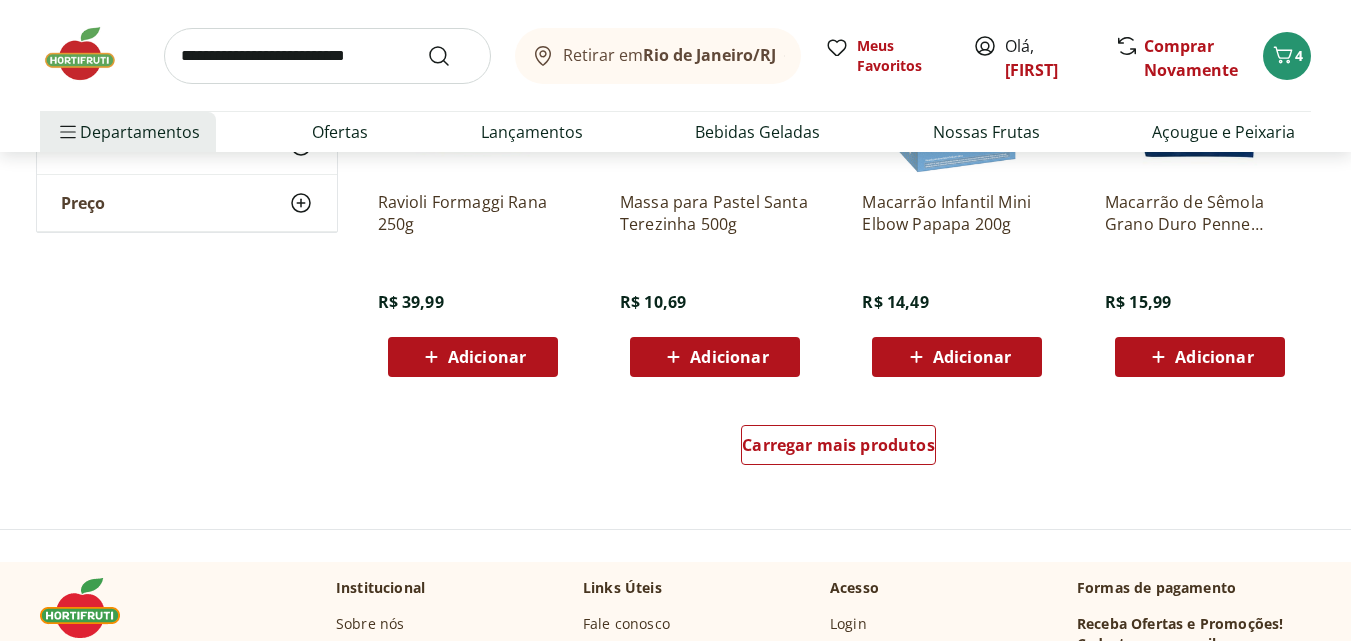 scroll, scrollTop: 3900, scrollLeft: 0, axis: vertical 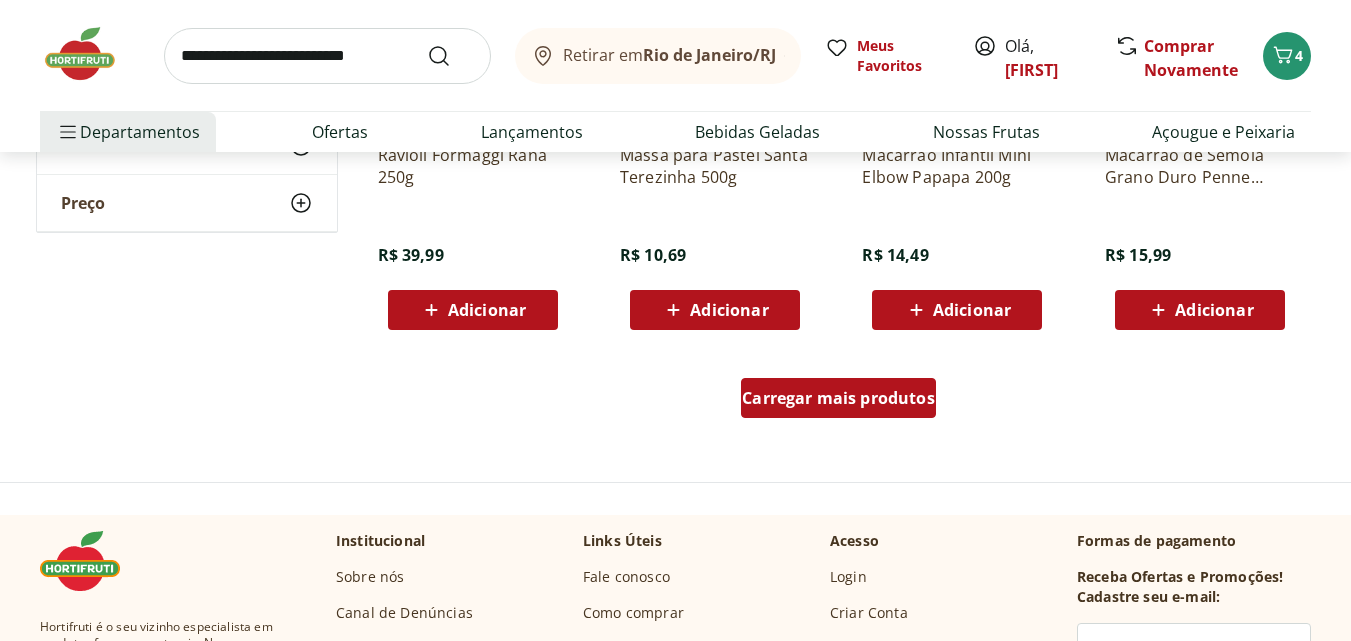 click on "Carregar mais produtos" at bounding box center [838, 398] 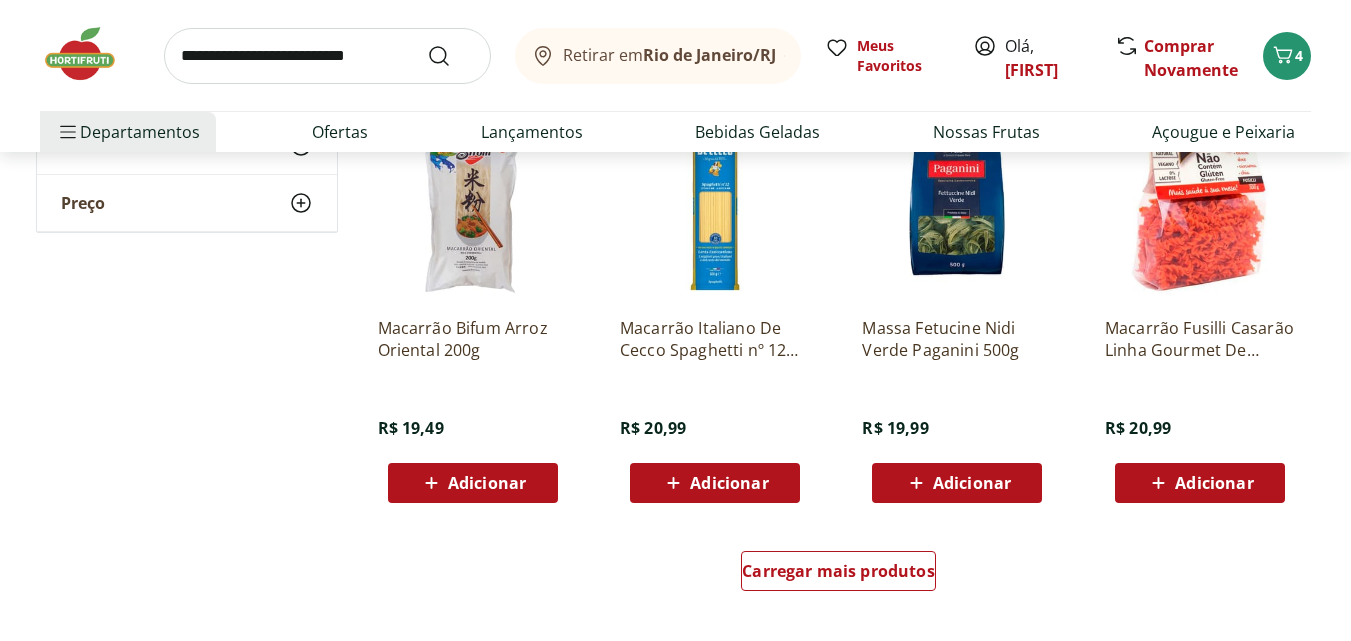 scroll, scrollTop: 5000, scrollLeft: 0, axis: vertical 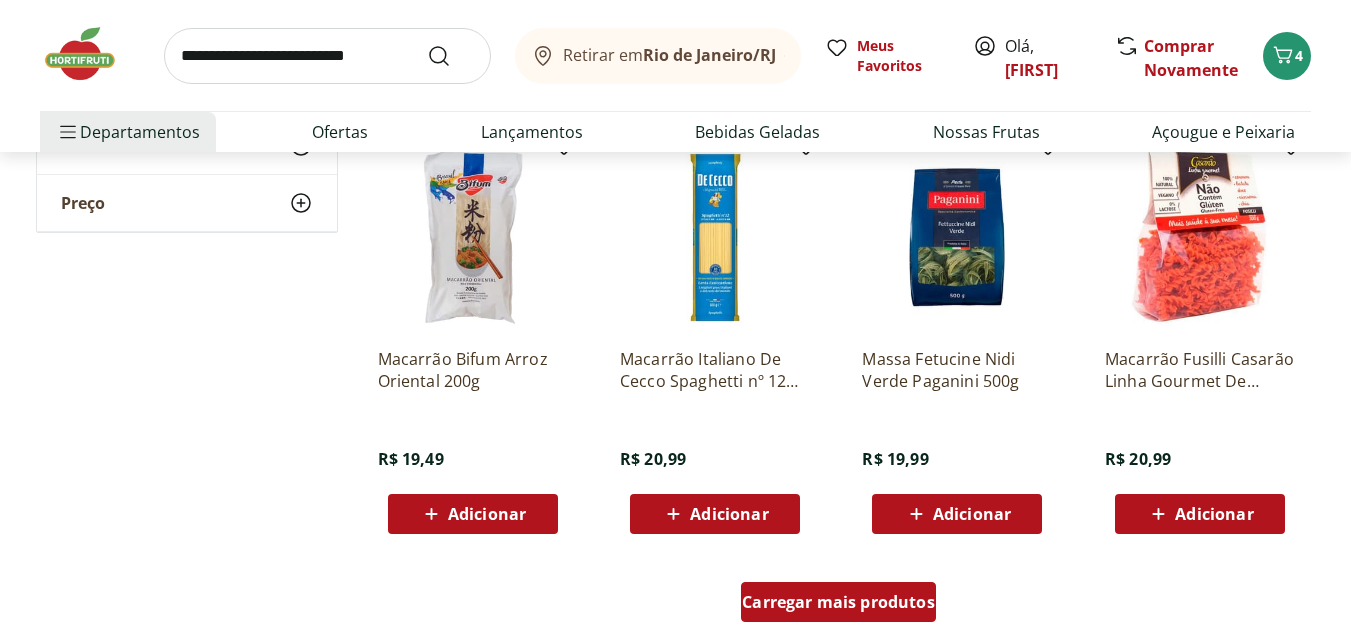 click on "Carregar mais produtos" at bounding box center [838, 602] 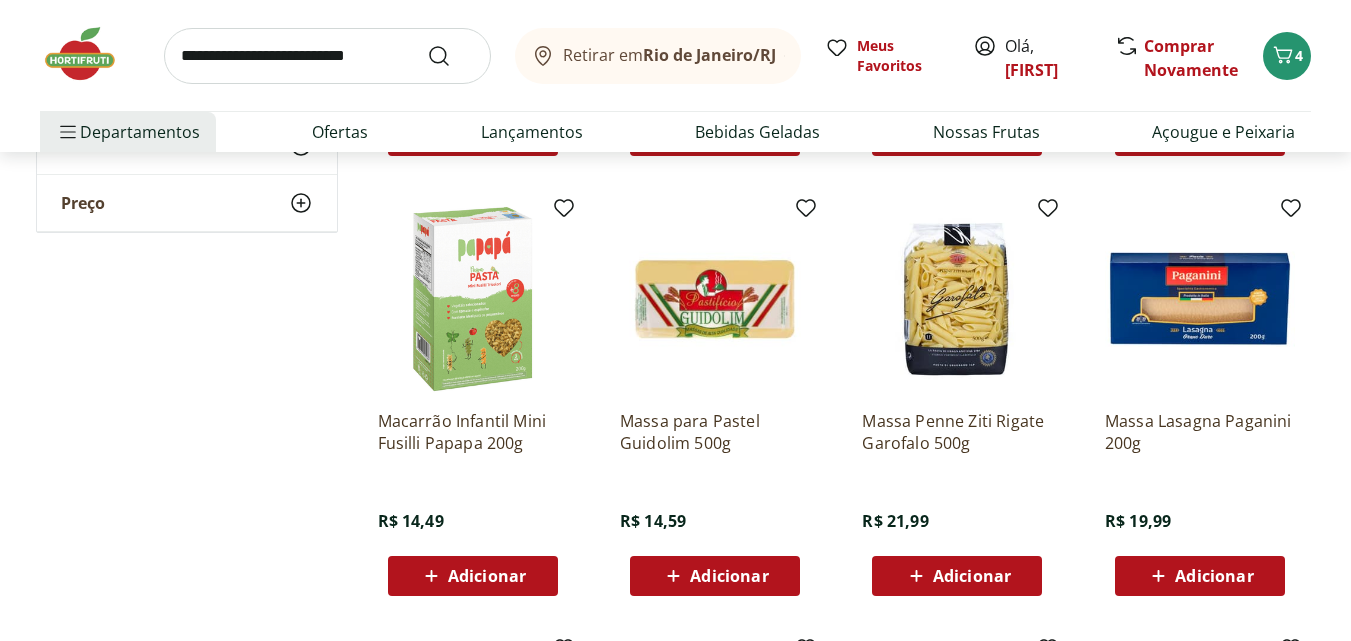 scroll, scrollTop: 5900, scrollLeft: 0, axis: vertical 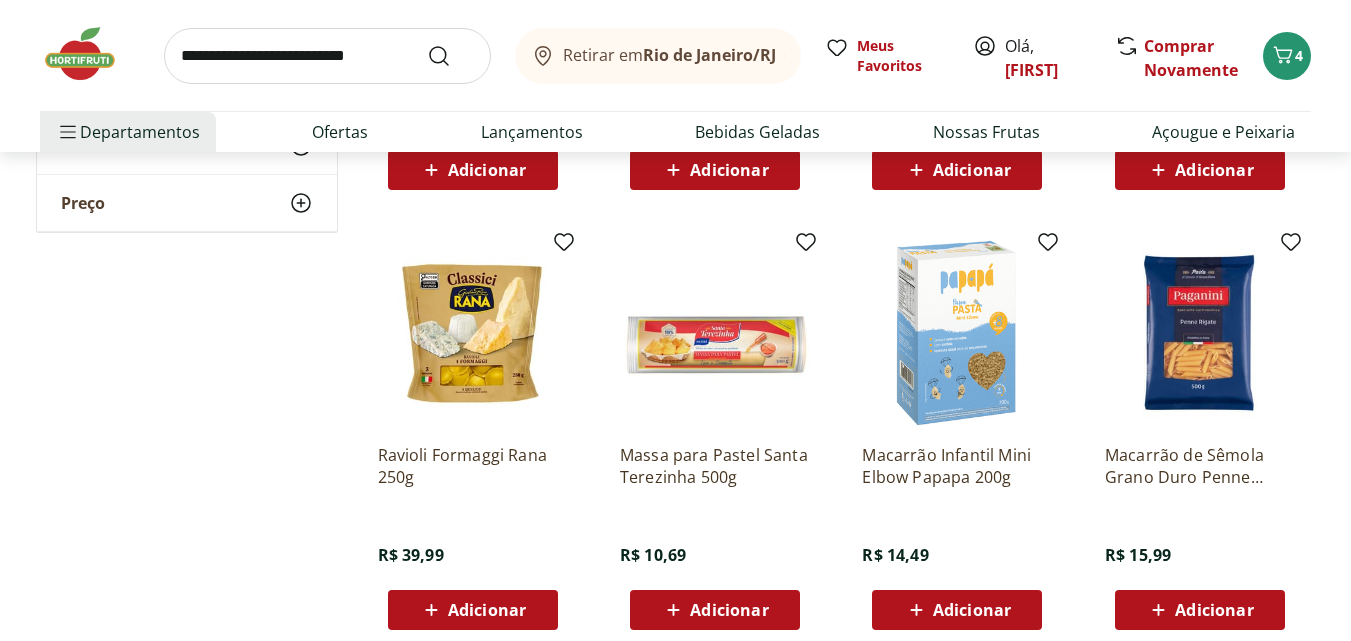 click on "Adicionar" at bounding box center [487, 610] 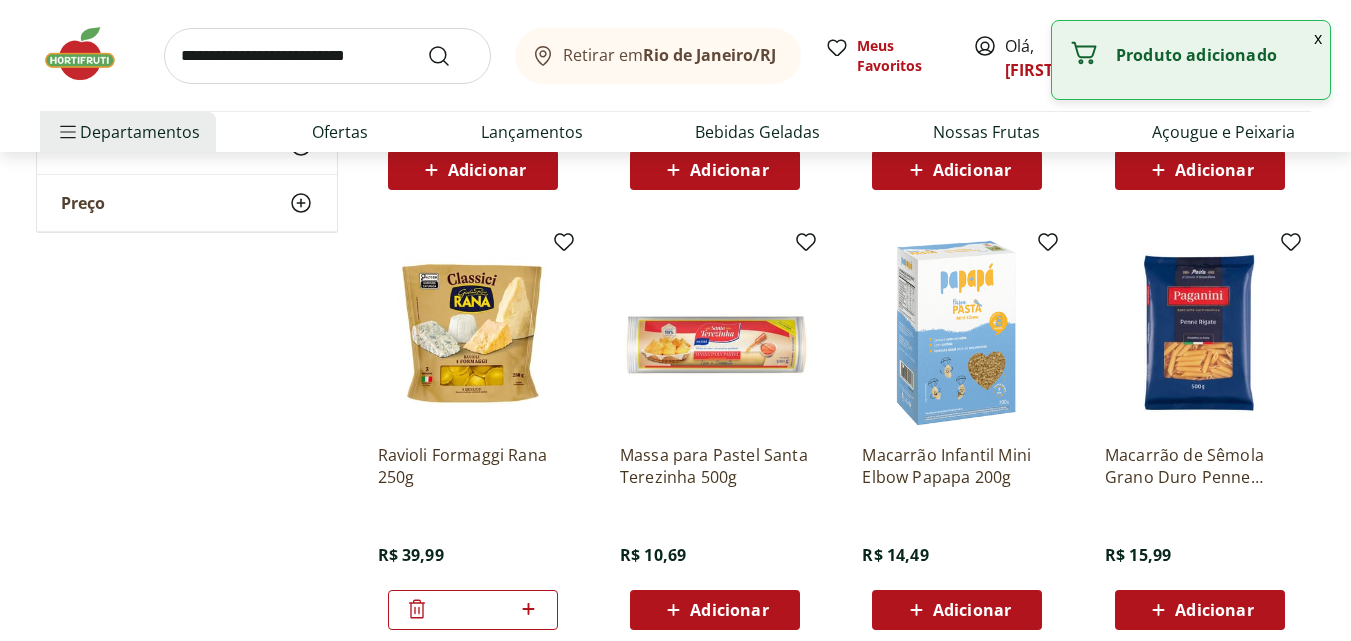 click 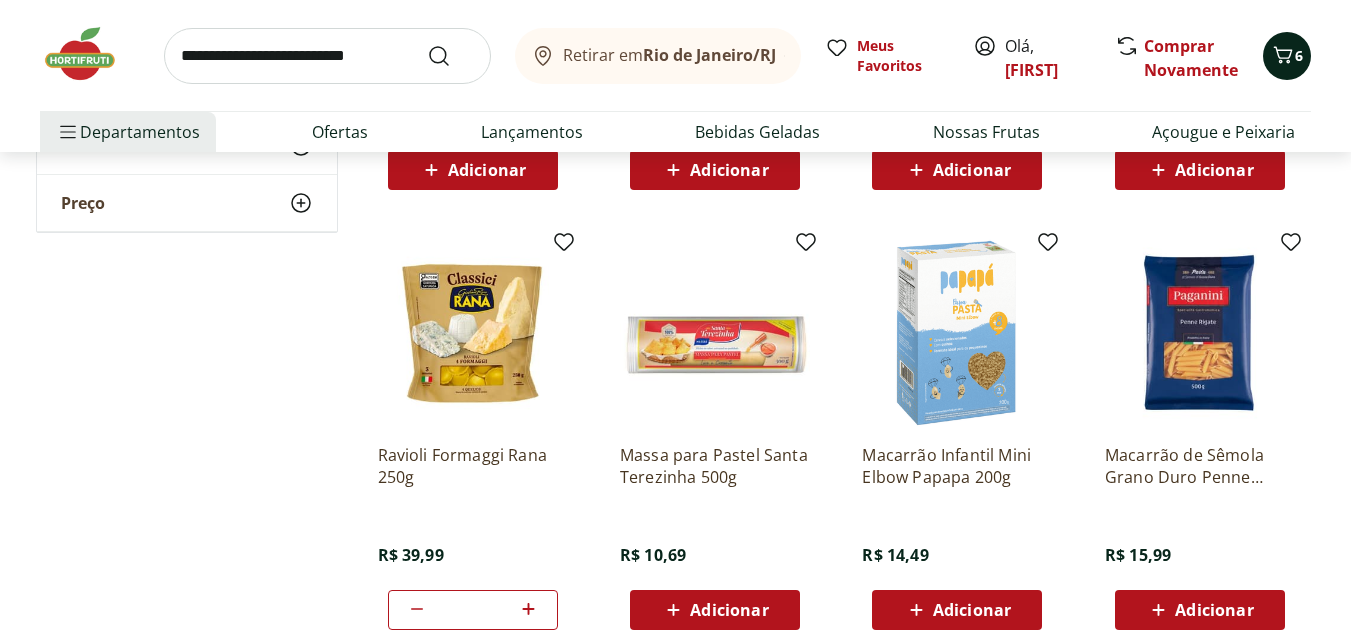 click 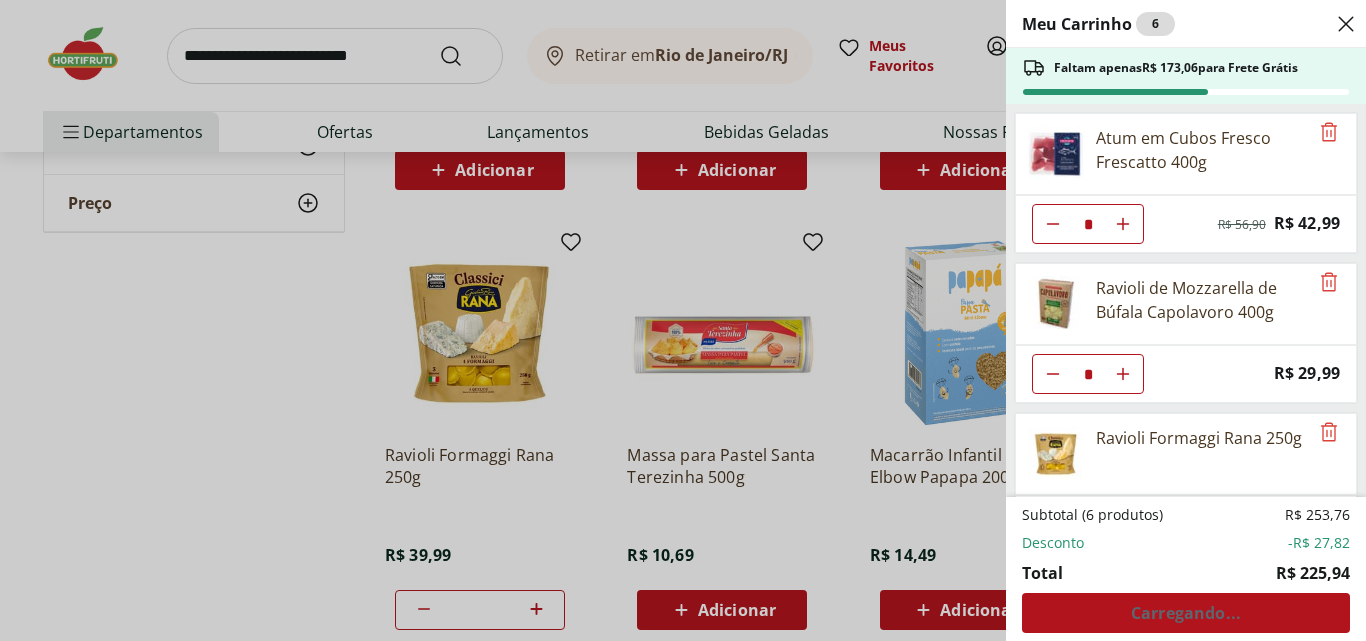 type on "*" 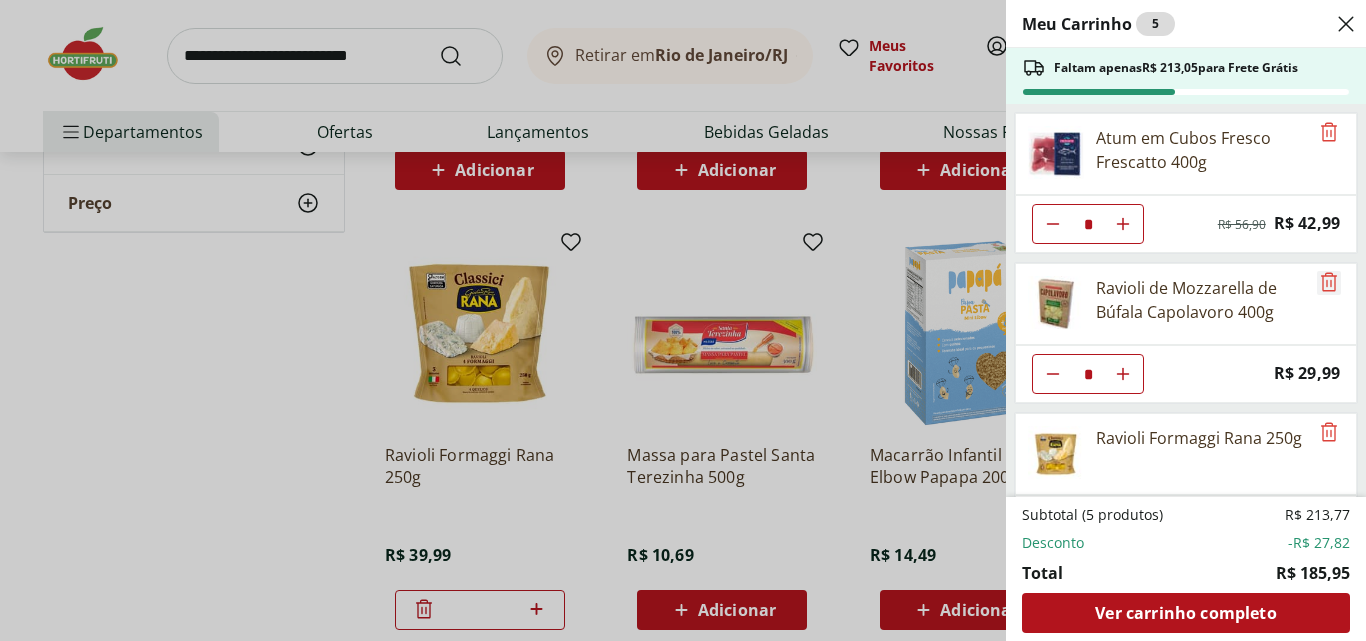 click 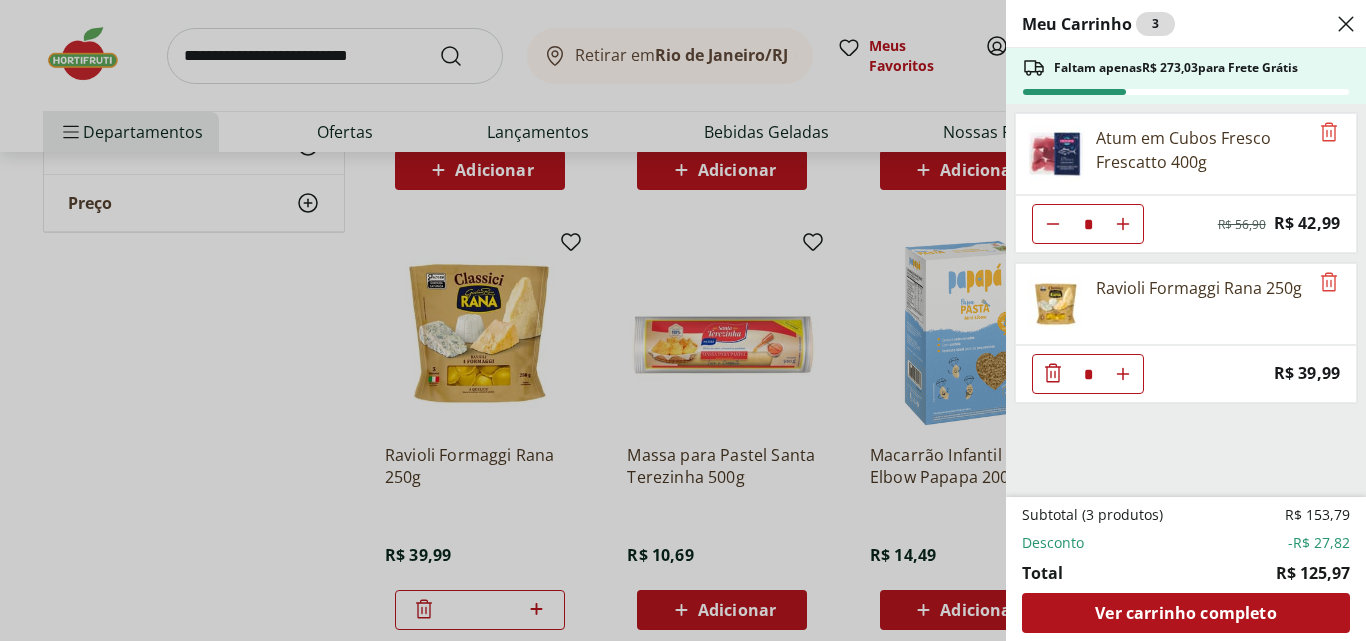 click 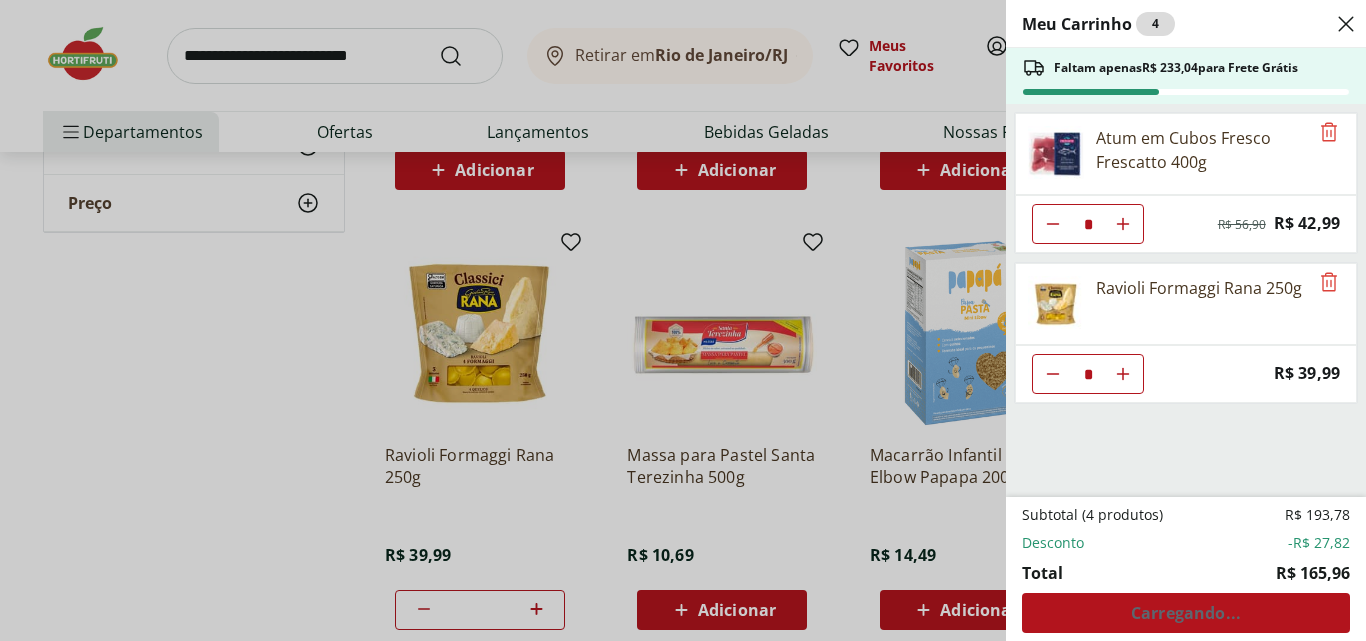 type on "*" 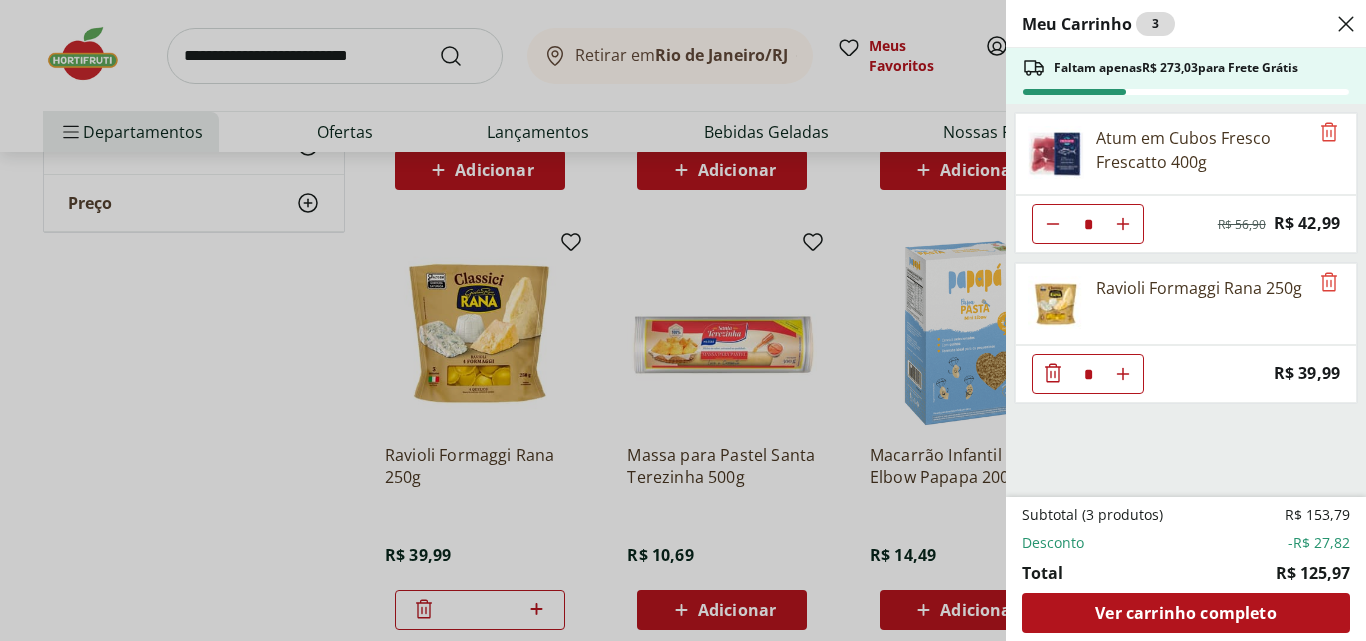 click 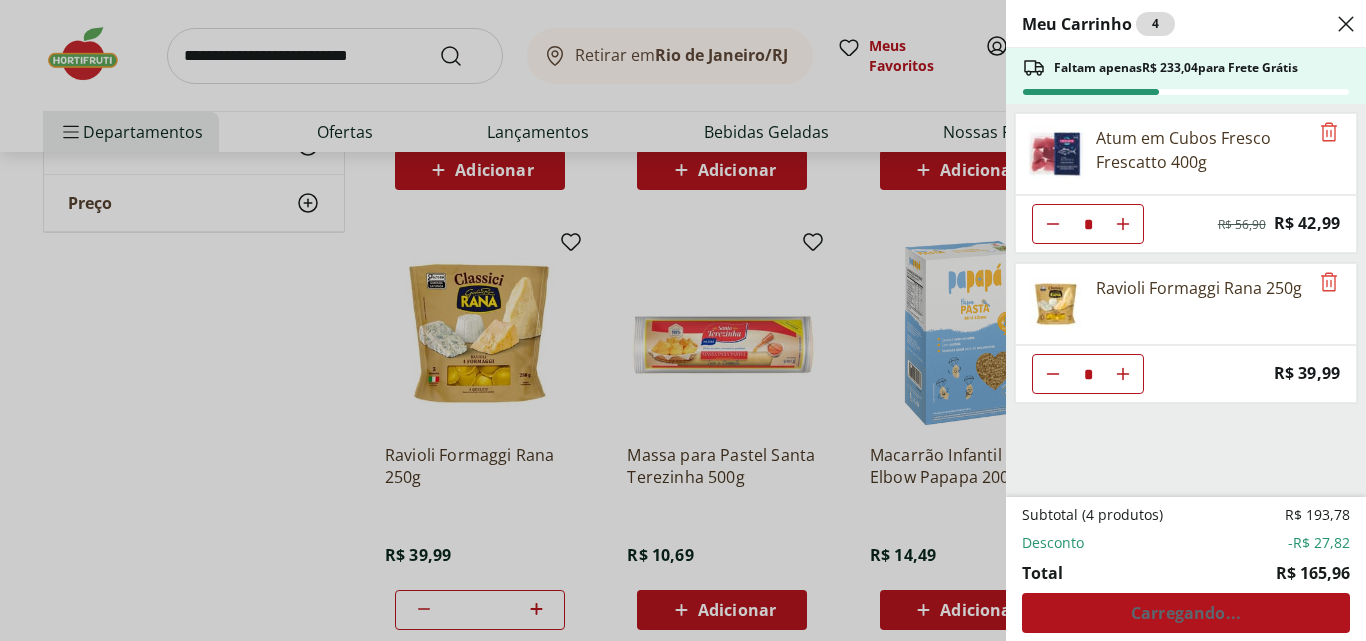 type on "*" 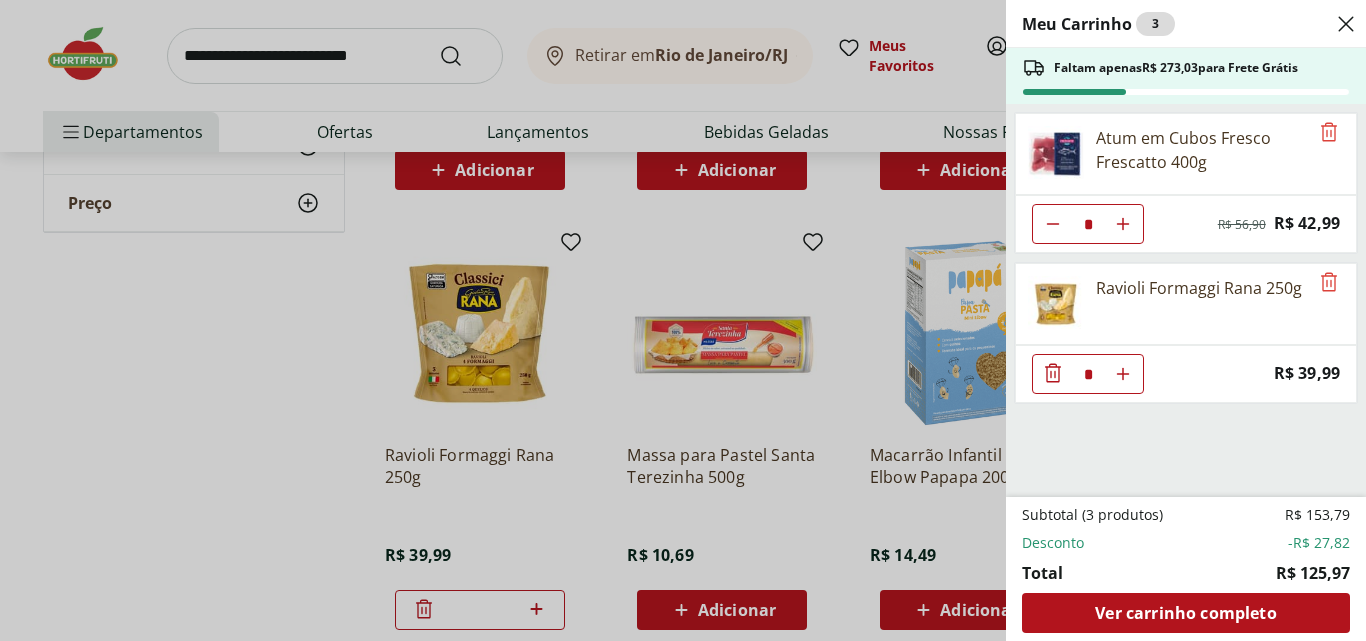 click on "Meu Carrinho 3 Faltam apenas  R$ 273,03  para Frete Grátis Atum em Cubos Fresco Frescatto 400g * Original price: R$ 56,90 Price: R$ 42,99 Ravioli Formaggi Rana 250g * Price: R$ 39,99 Subtotal (3 produtos) R$ 153,79 Desconto -R$ 27,82 Total R$ 125,97 Ver carrinho completo" at bounding box center [683, 320] 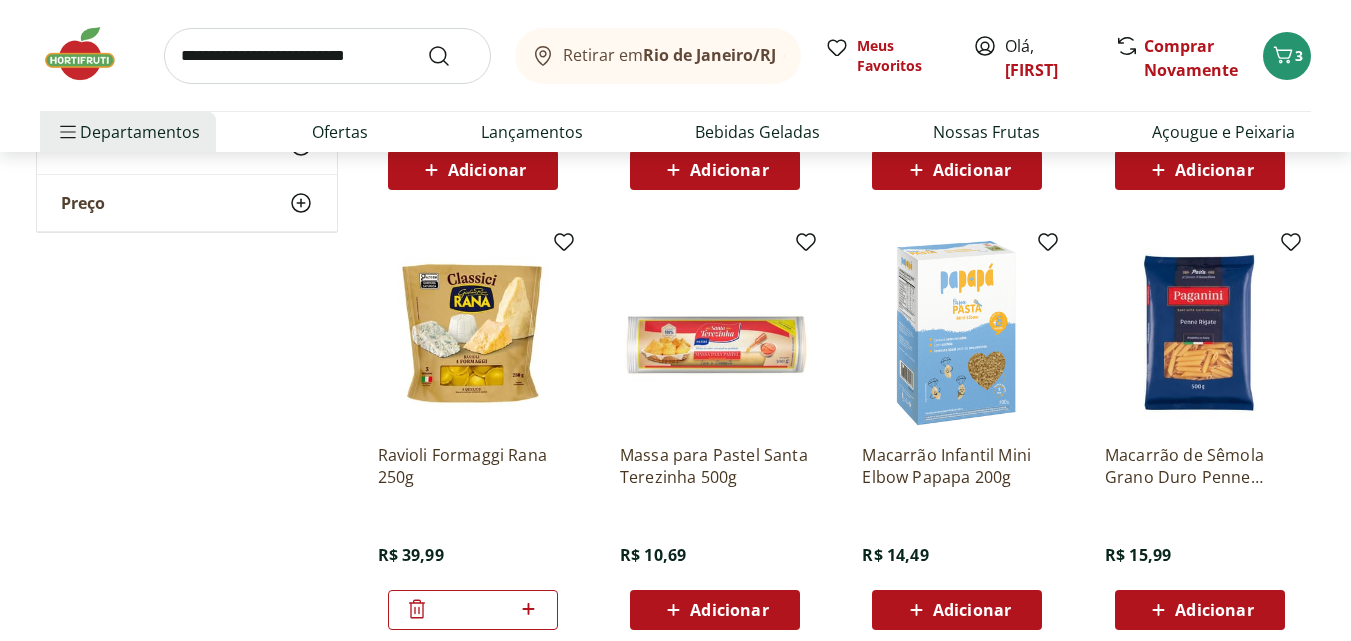 click 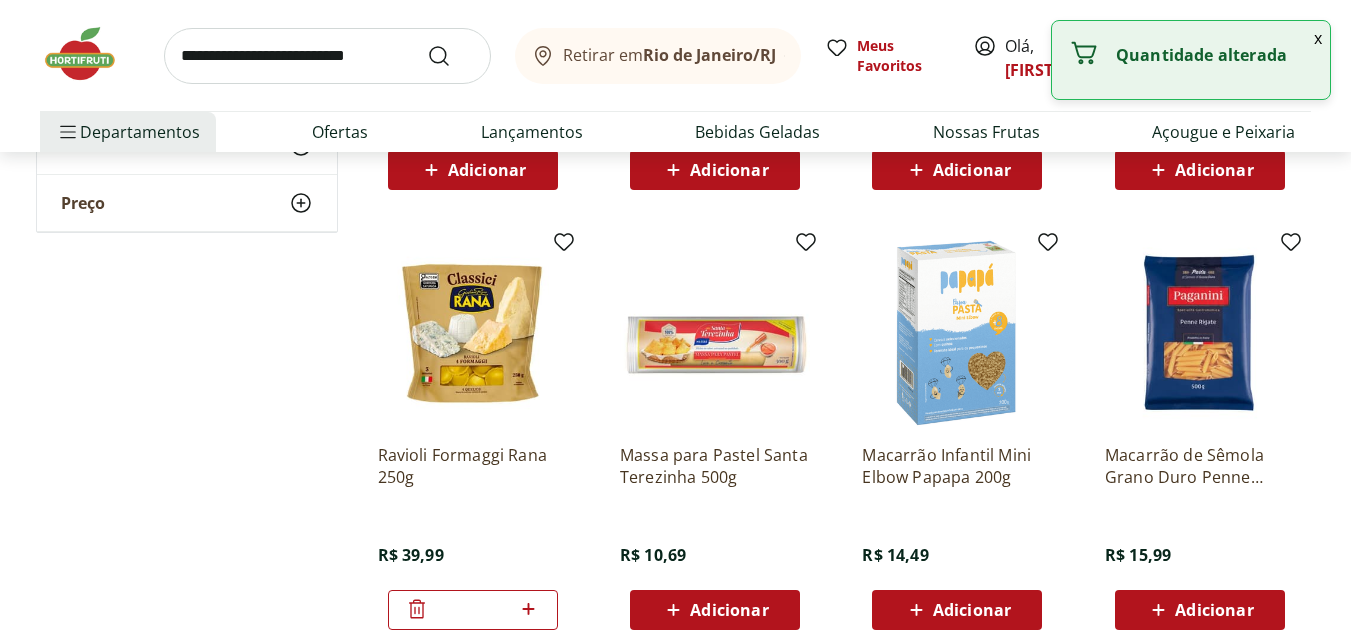 type on "*" 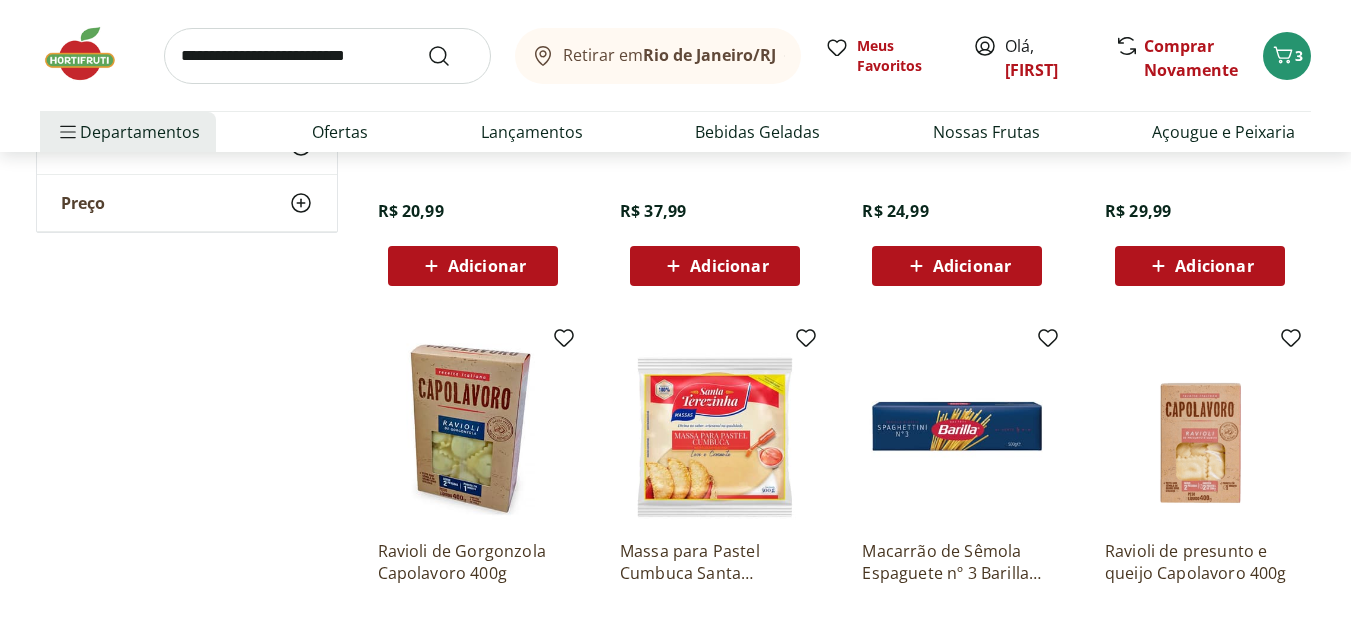 scroll, scrollTop: 2000, scrollLeft: 0, axis: vertical 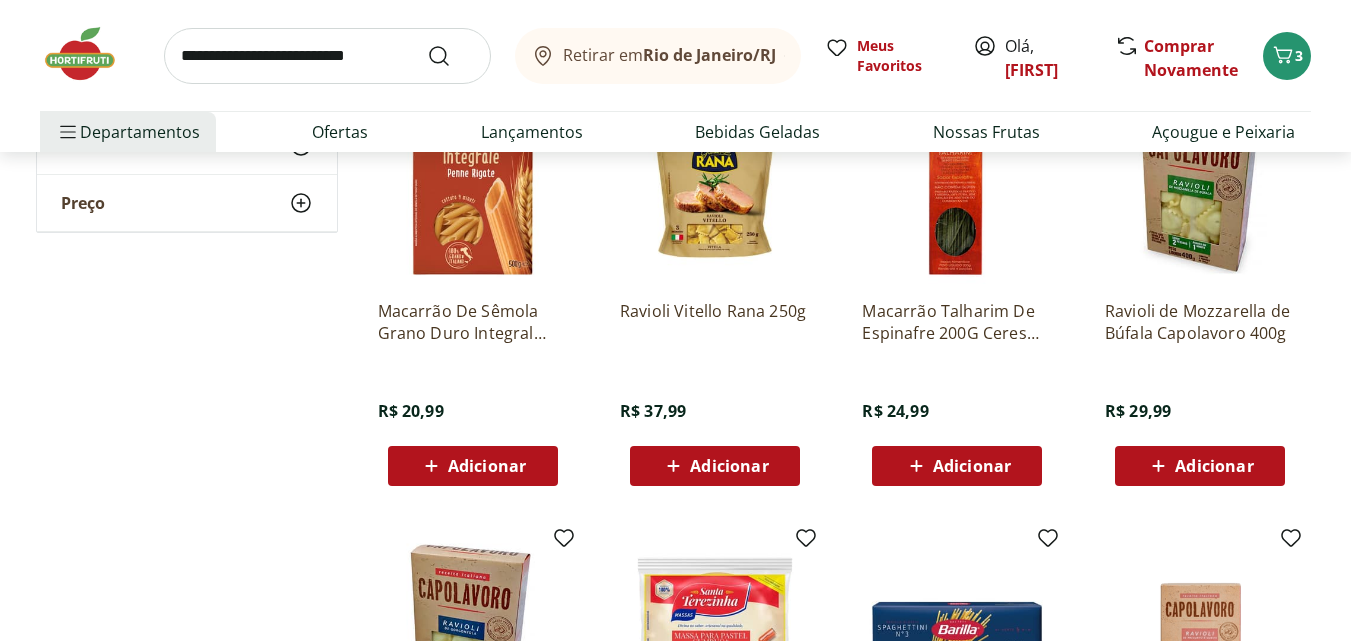 click on "Adicionar" at bounding box center [1214, 466] 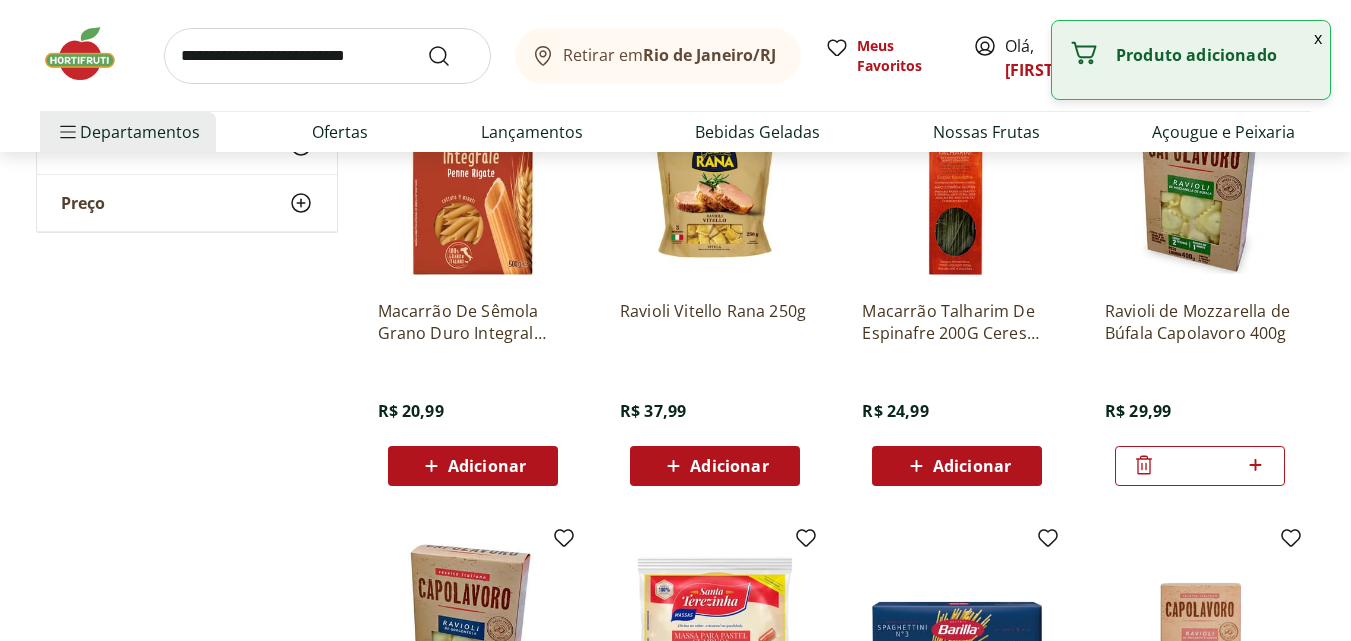 click 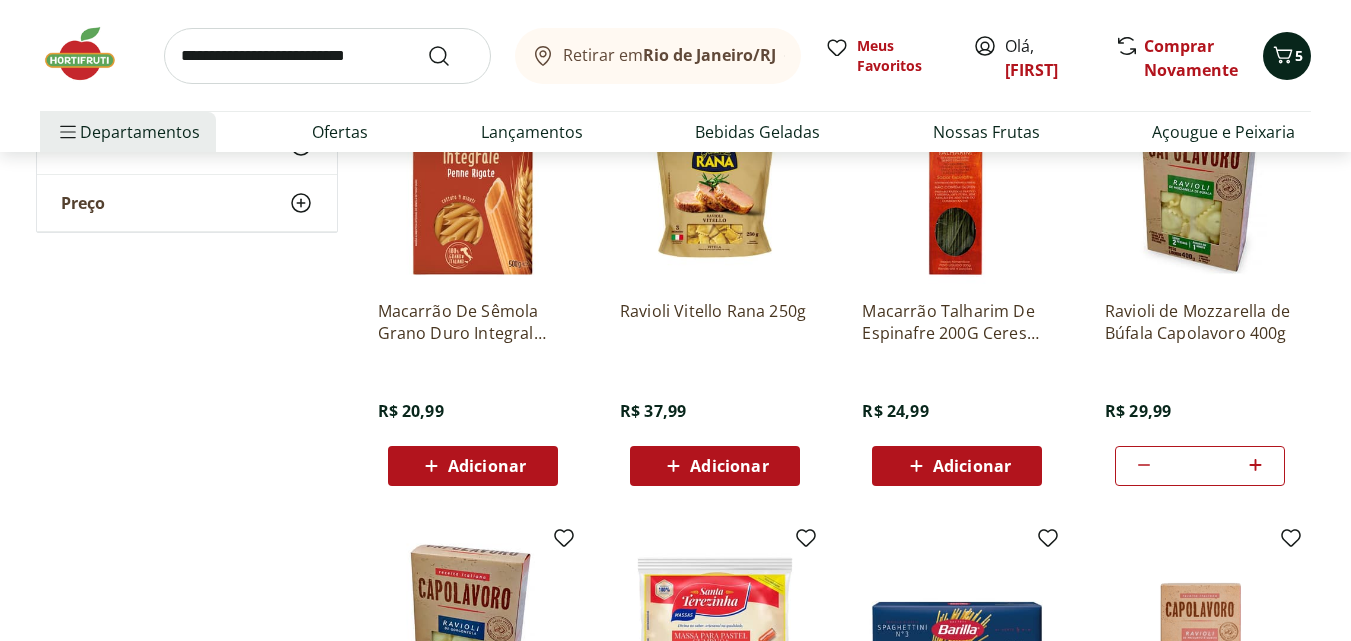 click on "5" at bounding box center (1287, 56) 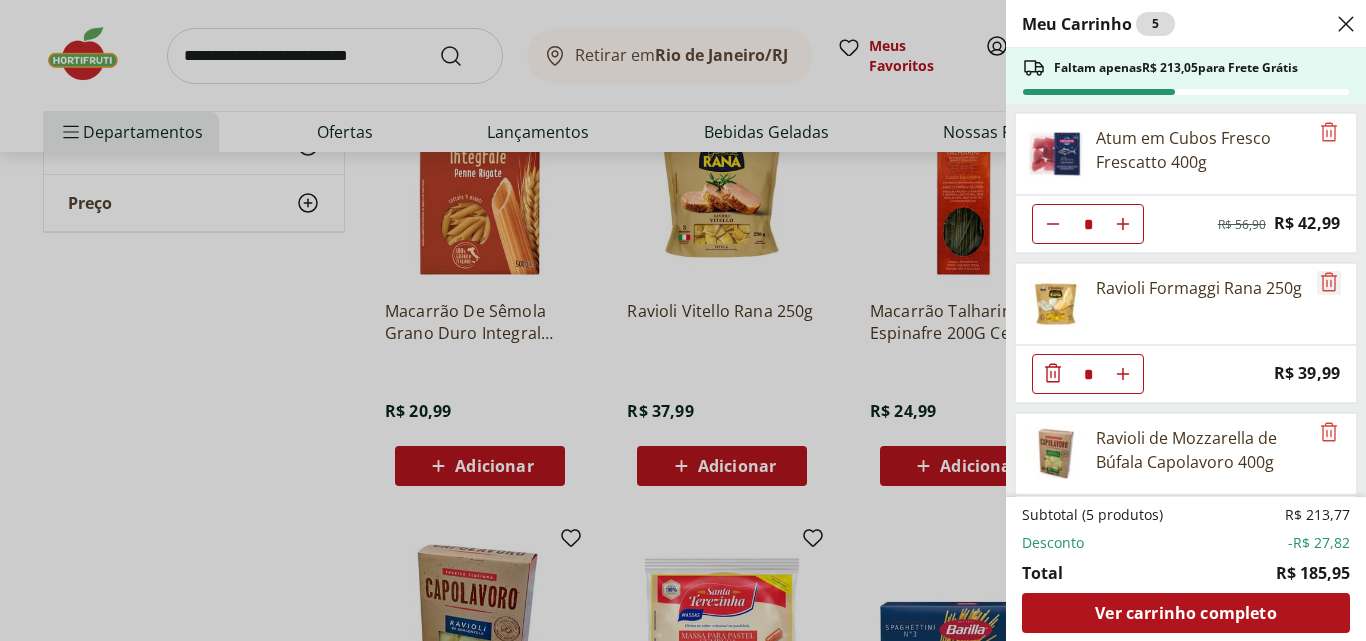 click 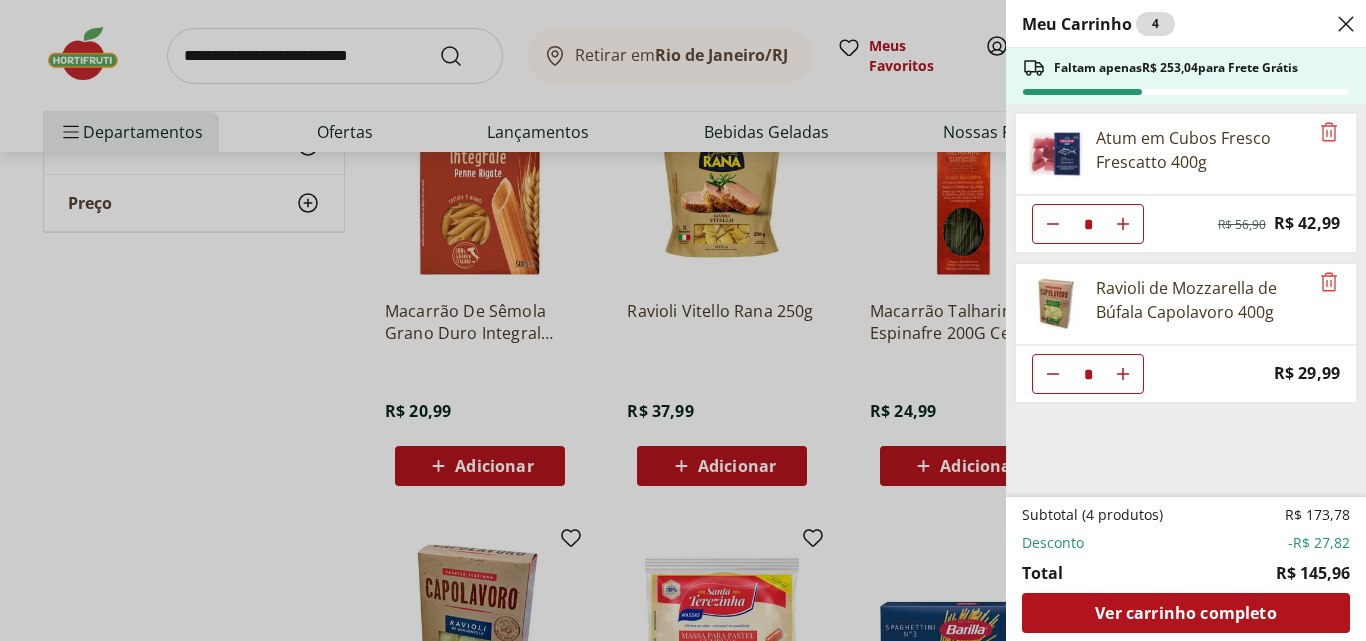 click on "Meu Carrinho 4 Faltam apenas  R$ 253,04  para Frete Grátis Atum em Cubos Fresco Frescatto 400g * Original price: R$ 56,90 Price: R$ 42,99 Ravioli de Mozzarella de Búfala Capolavoro 400g * Price: R$ 29,99 Subtotal (4 produtos) R$ 173,78 Desconto -R$ 27,82 Total R$ 145,96 Ver carrinho completo" at bounding box center [683, 320] 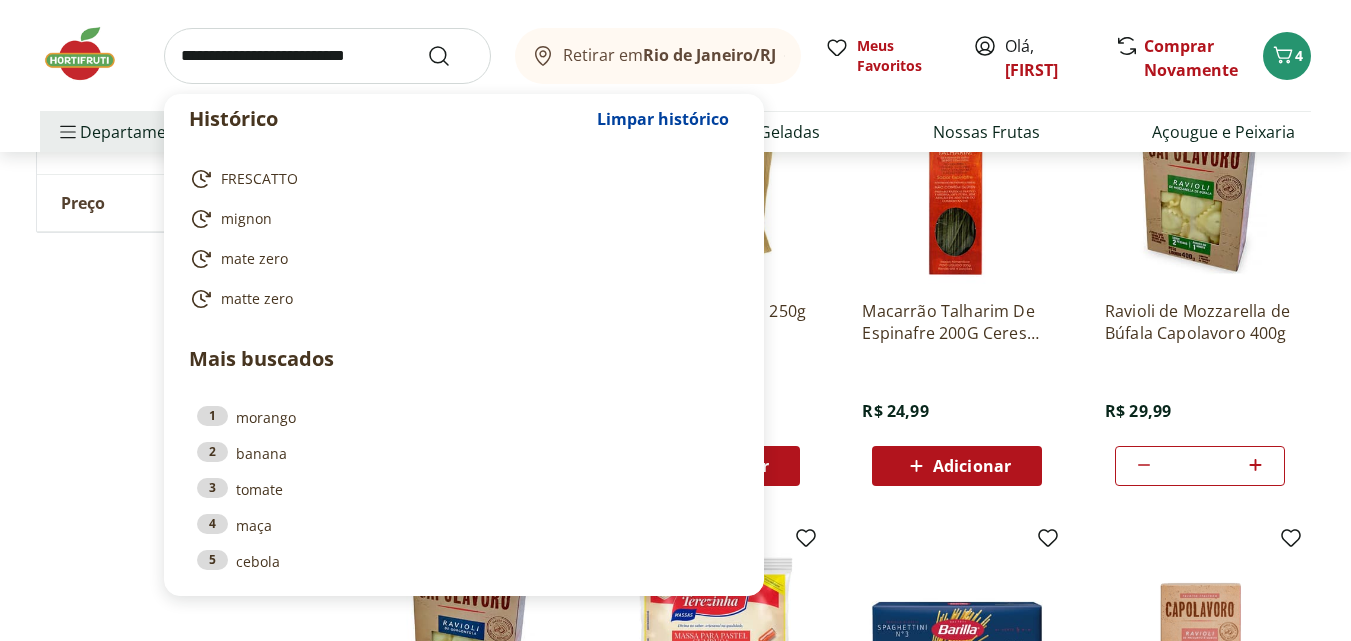 click at bounding box center (327, 56) 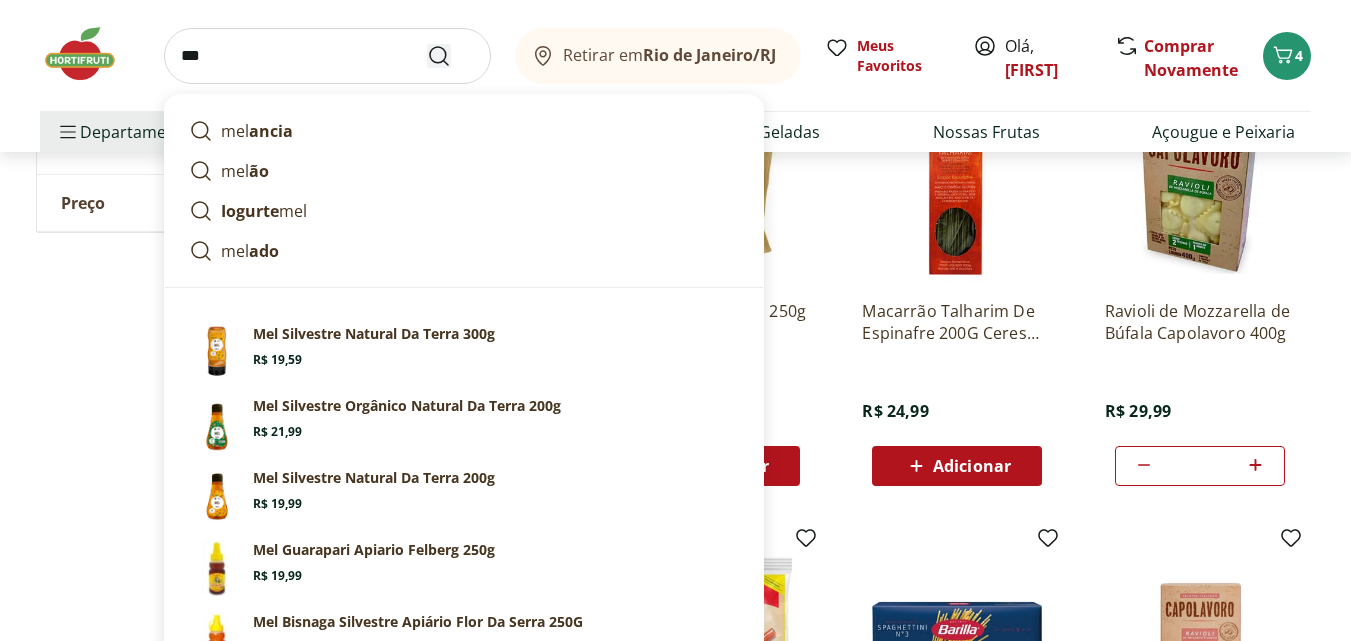 type on "***" 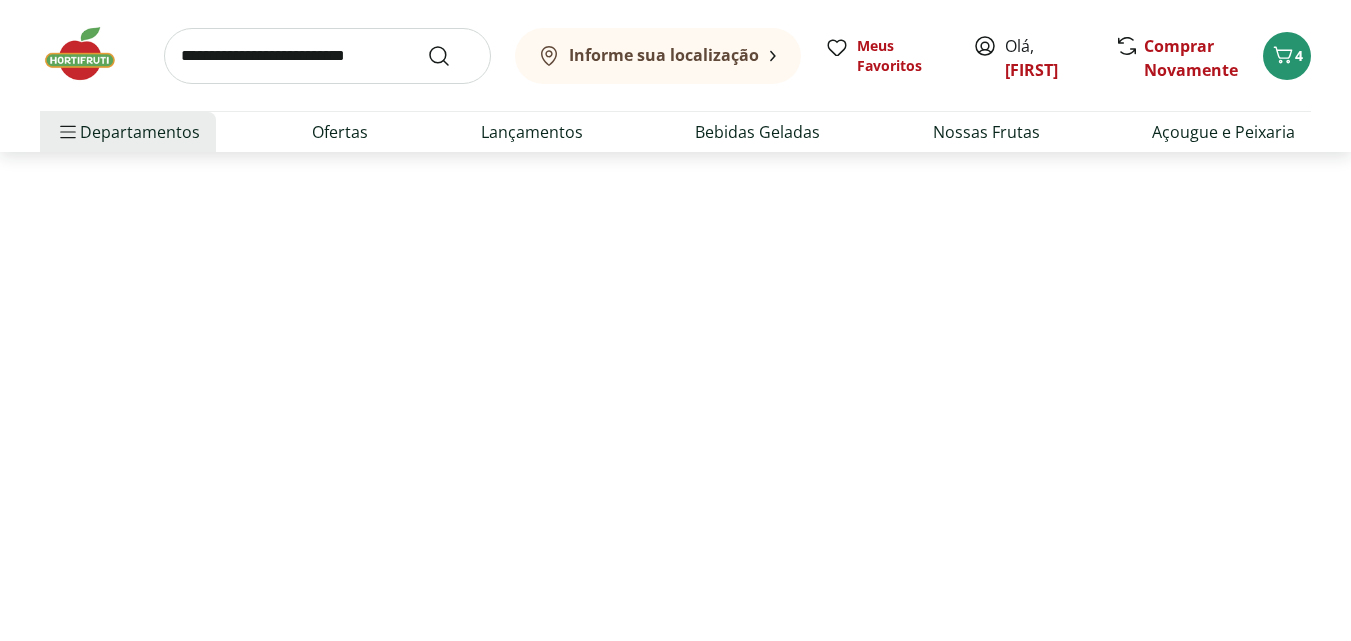 scroll, scrollTop: 0, scrollLeft: 0, axis: both 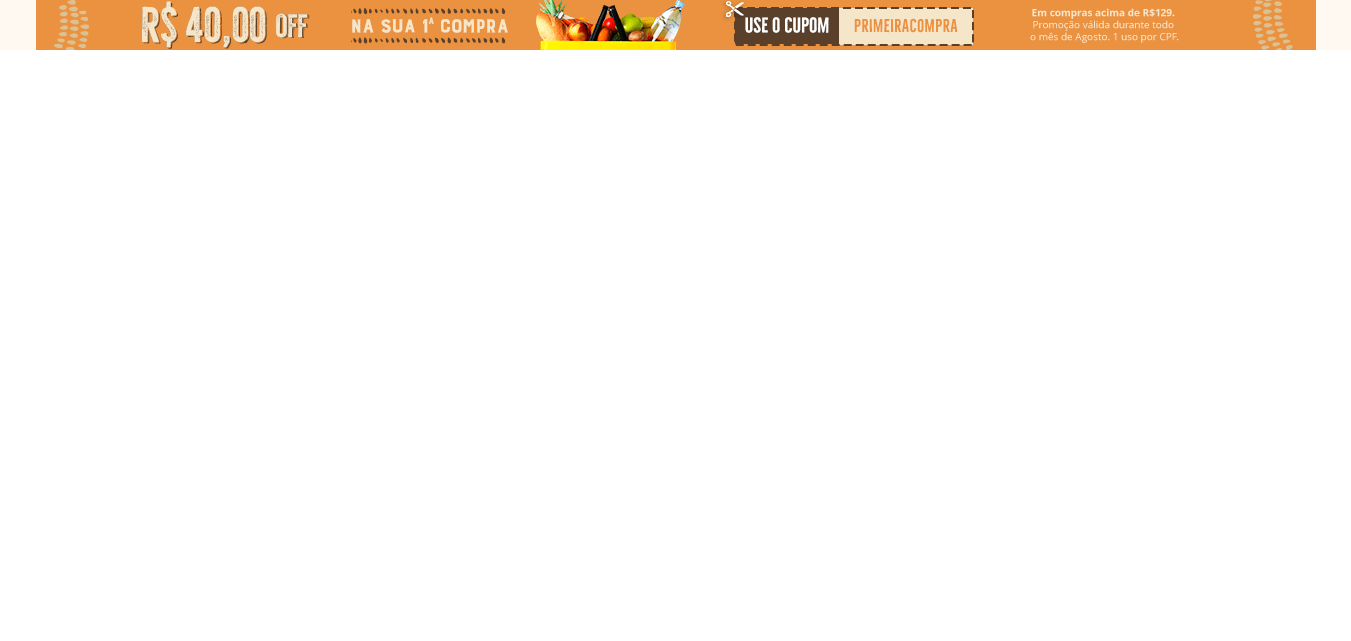 select on "**********" 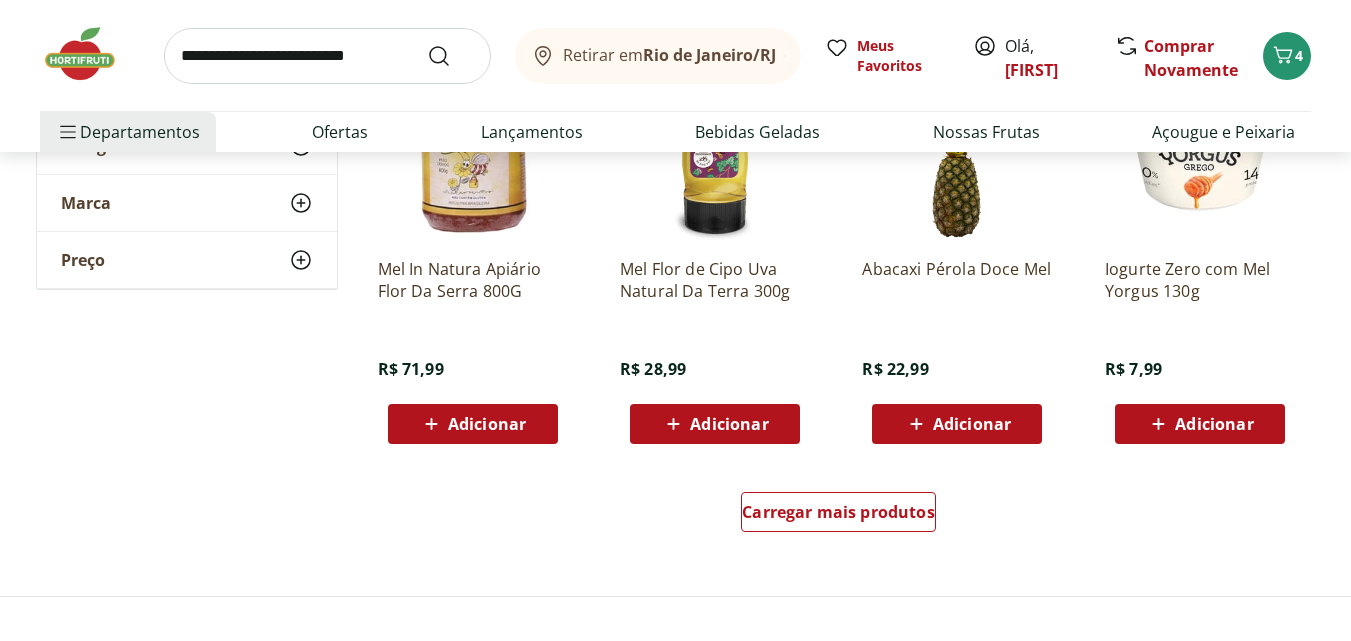 scroll, scrollTop: 1300, scrollLeft: 0, axis: vertical 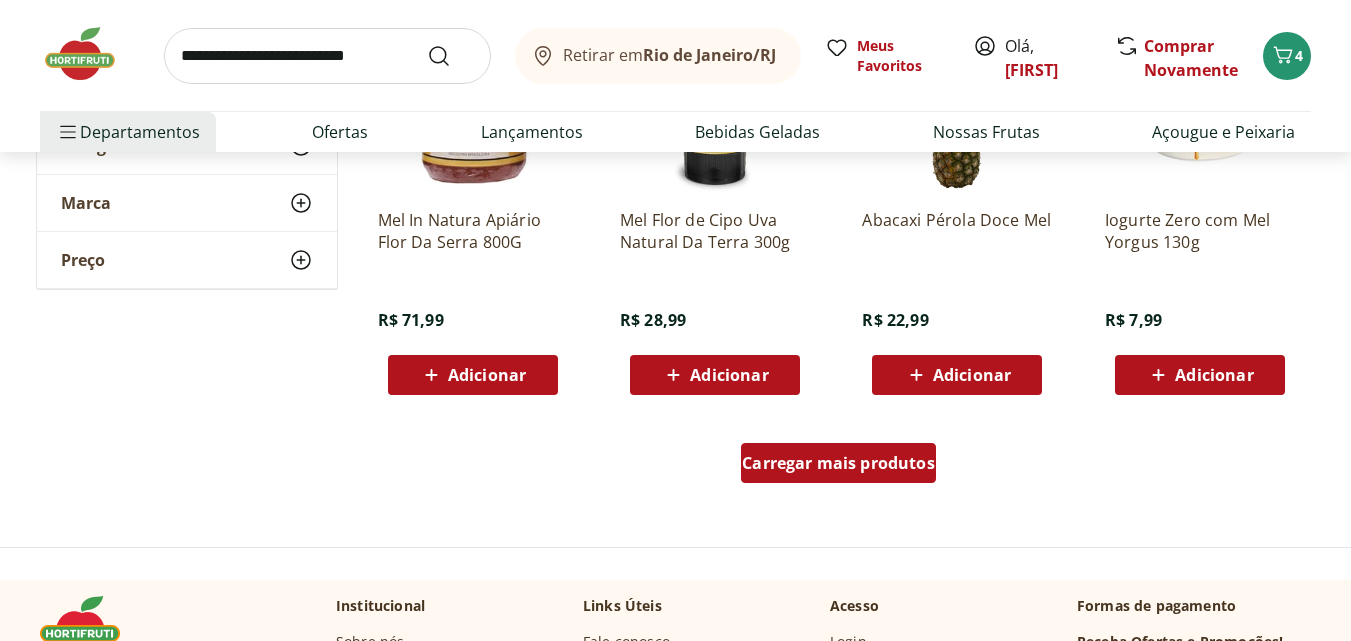 click on "Carregar mais produtos" at bounding box center [838, 463] 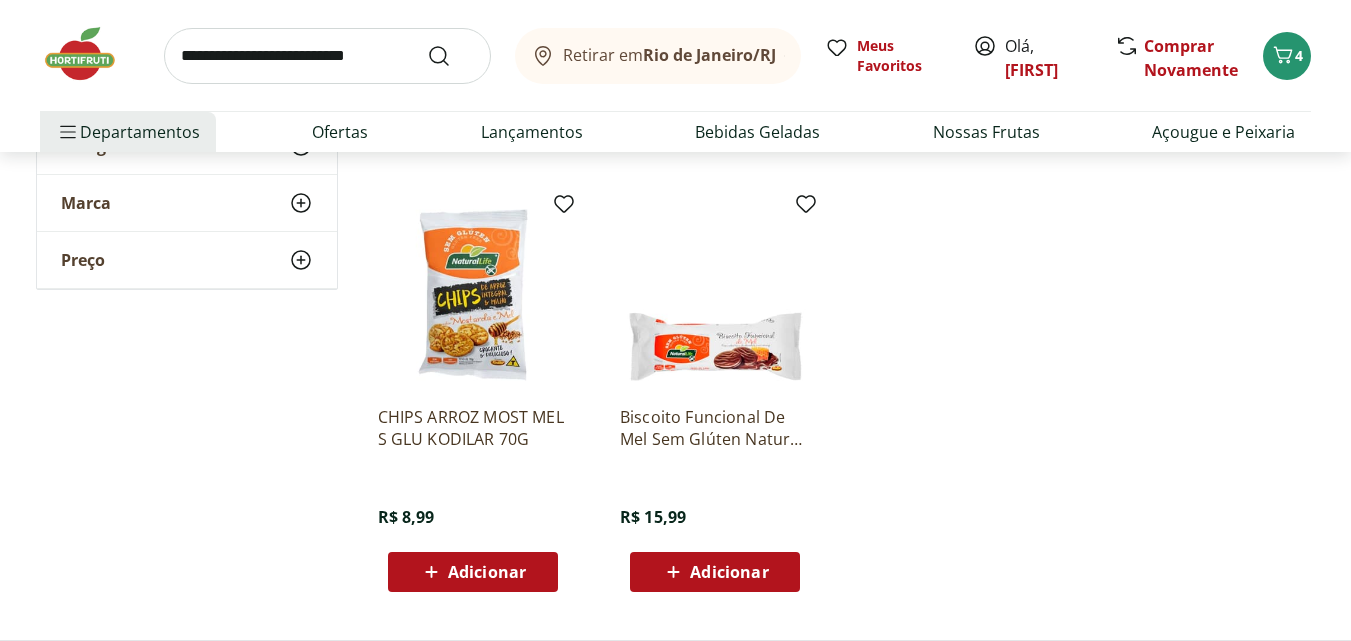 scroll, scrollTop: 2000, scrollLeft: 0, axis: vertical 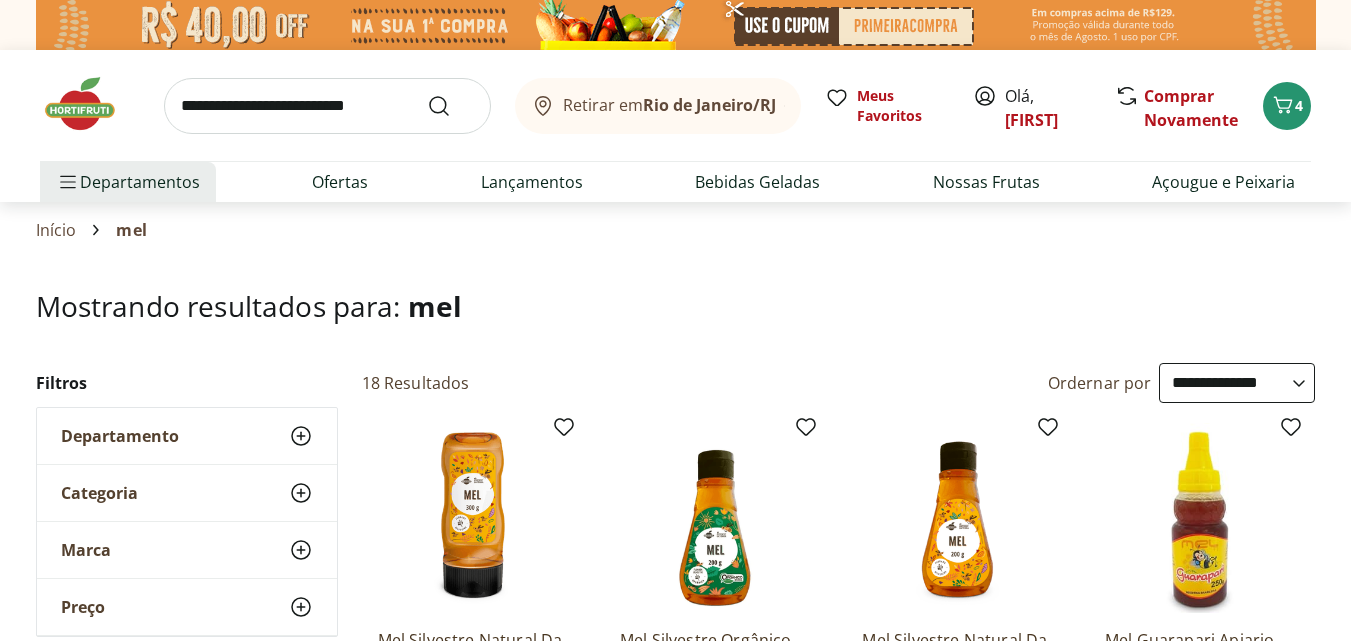 click at bounding box center [327, 106] 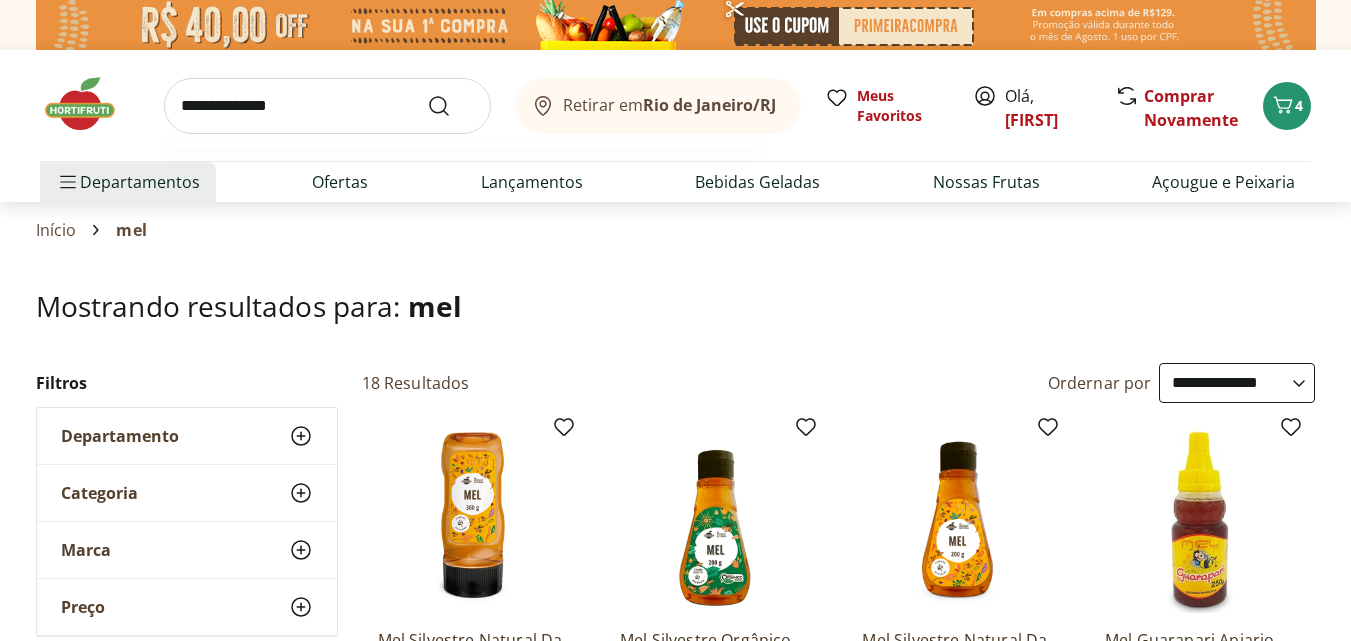 type on "**********" 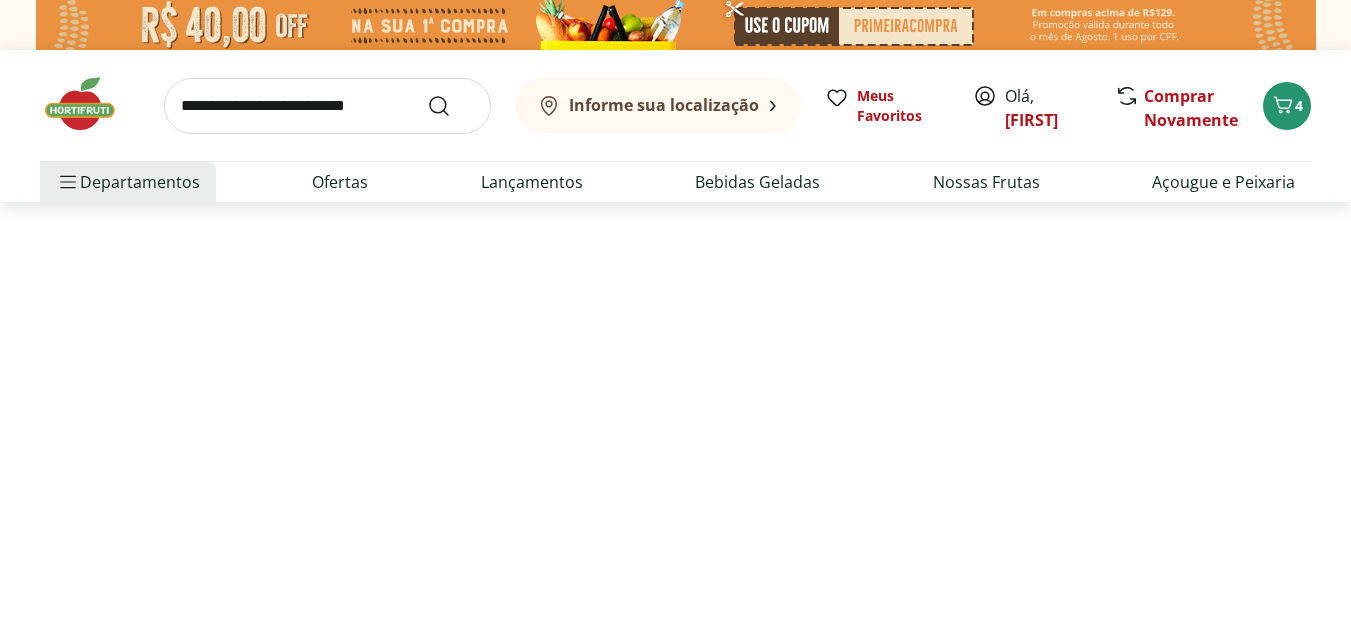select on "**********" 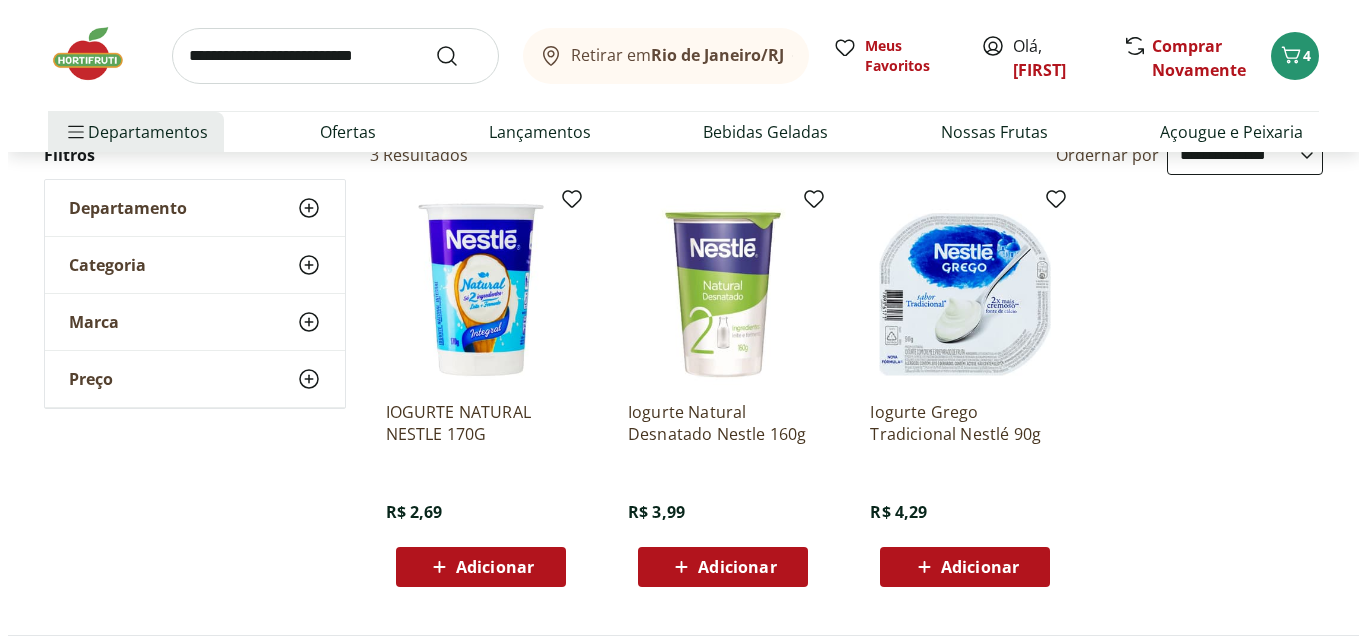 scroll, scrollTop: 300, scrollLeft: 0, axis: vertical 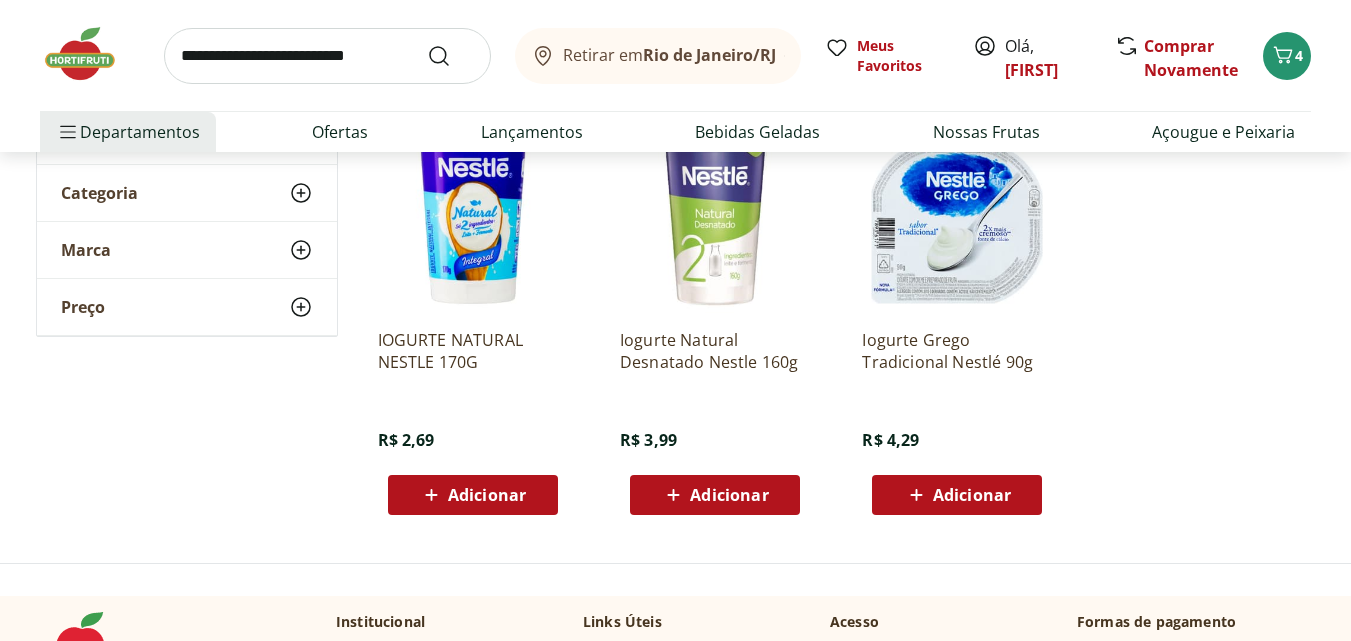 click on "Adicionar" at bounding box center [729, 495] 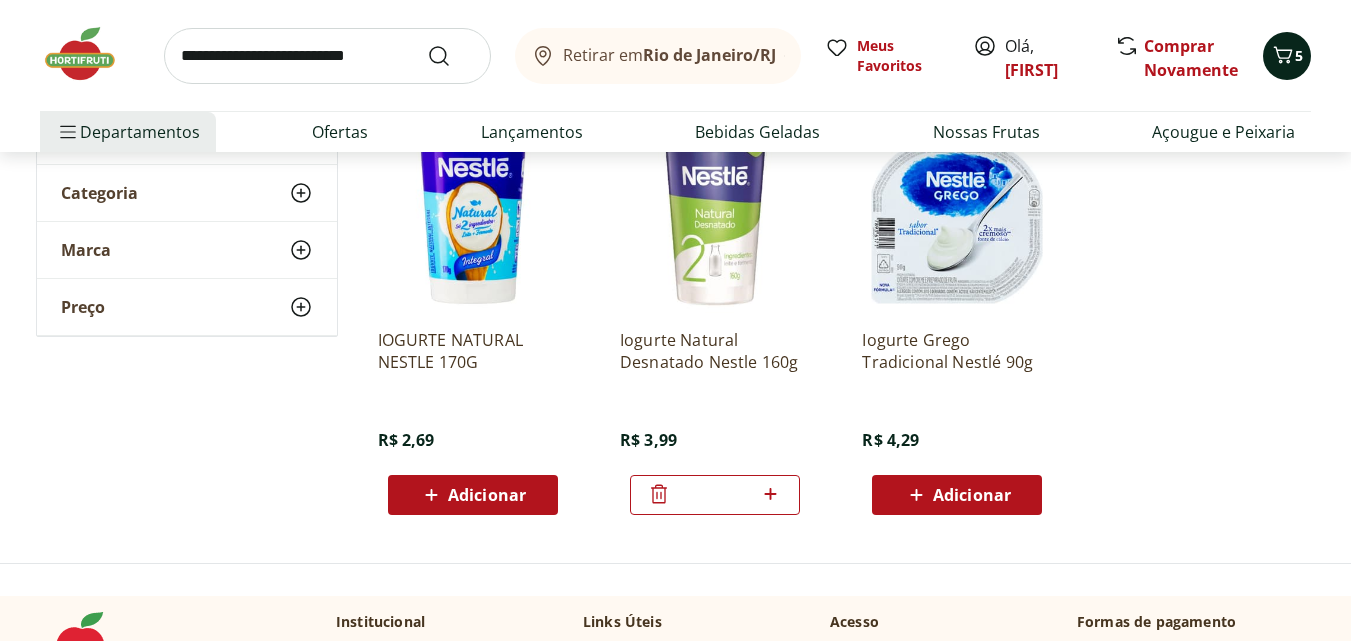 click 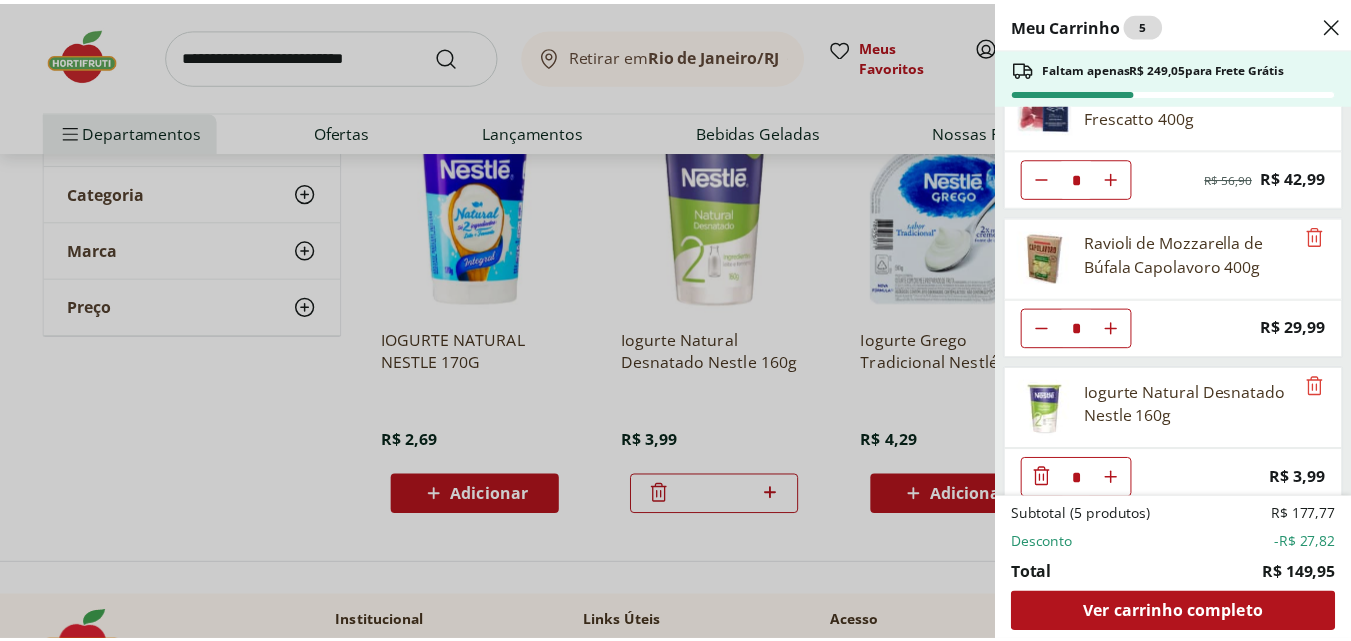 scroll, scrollTop: 65, scrollLeft: 0, axis: vertical 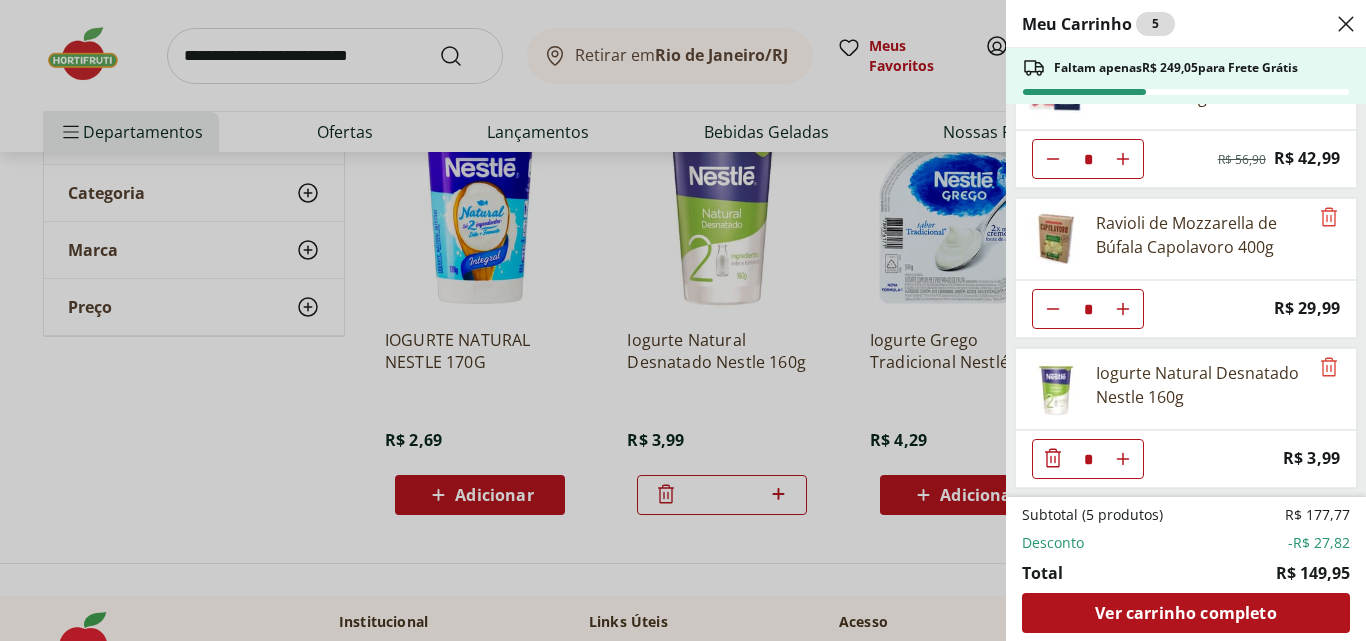 click on "Meu Carrinho 5 Faltam apenas  R$ 249,05  para Frete Grátis Atum em Cubos Fresco Frescatto 400g * Original price: R$ 56,90 Price: R$ 42,99 Ravioli de Mozzarella de Búfala Capolavoro 400g * Price: R$ 29,99 Iogurte Natural Desnatado Nestle 160g * Price: R$ 3,99 Subtotal (5 produtos) R$ 177,77 Desconto -R$ 27,82 Total R$ 149,95 Ver carrinho completo" at bounding box center (683, 320) 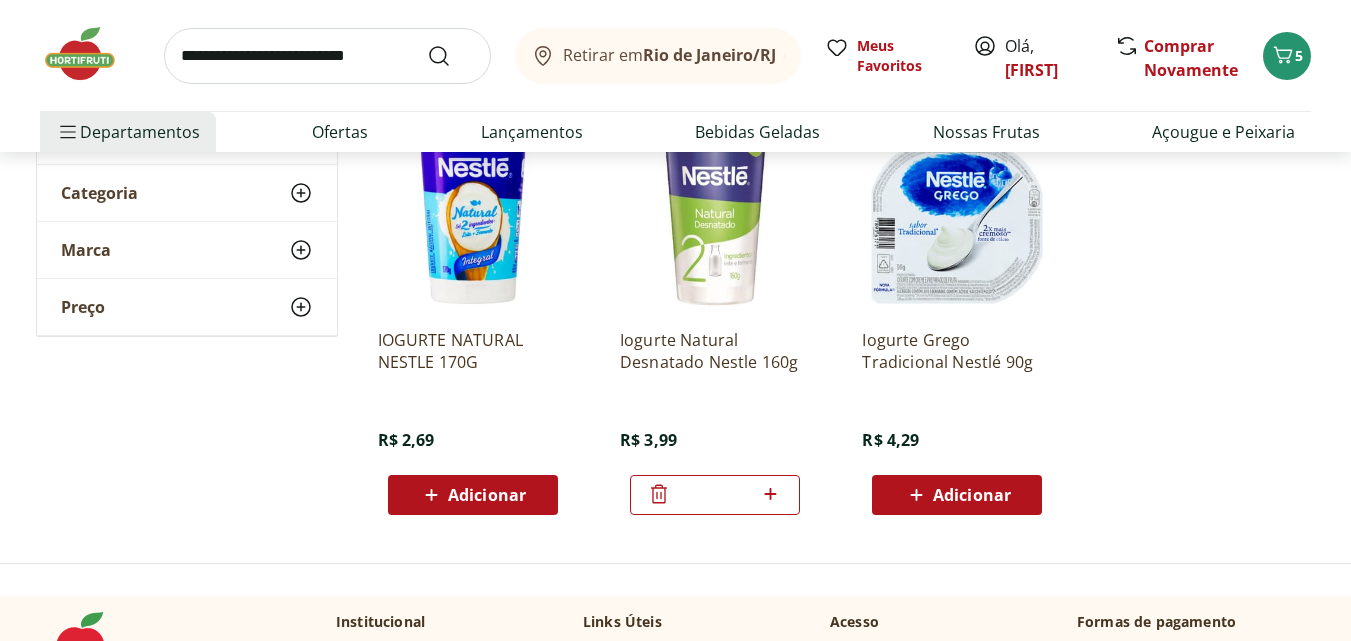 click at bounding box center [327, 56] 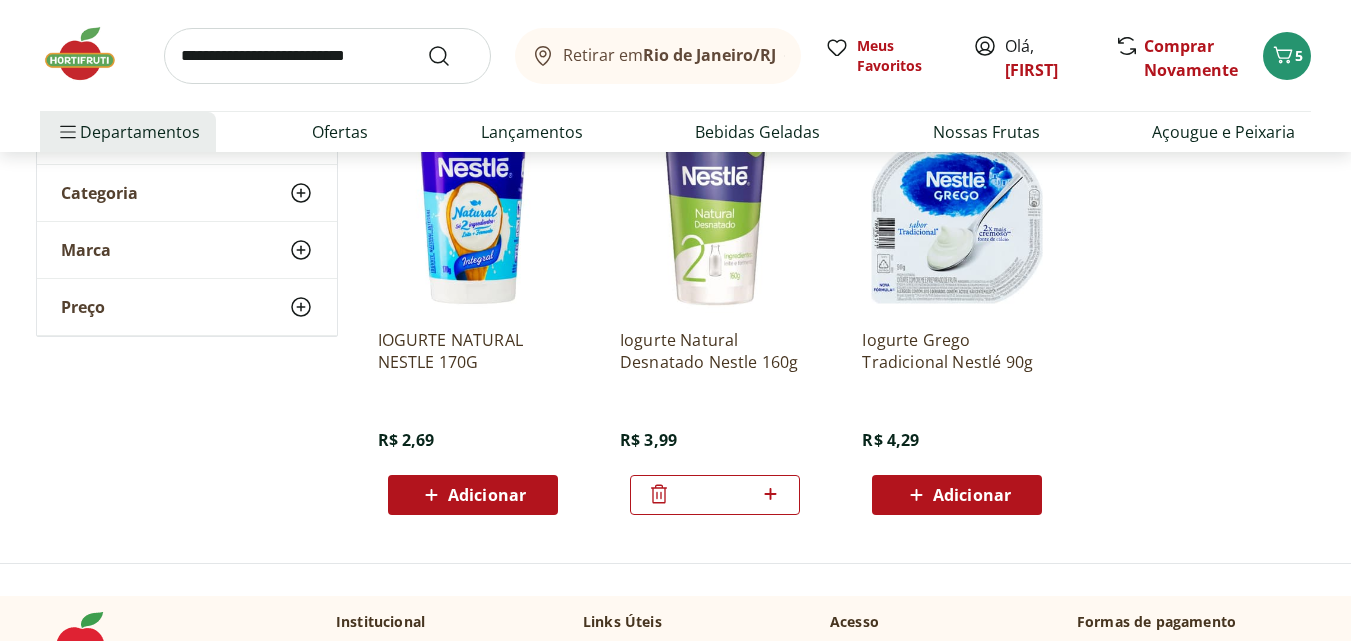 click on "**********" at bounding box center [676, 297] 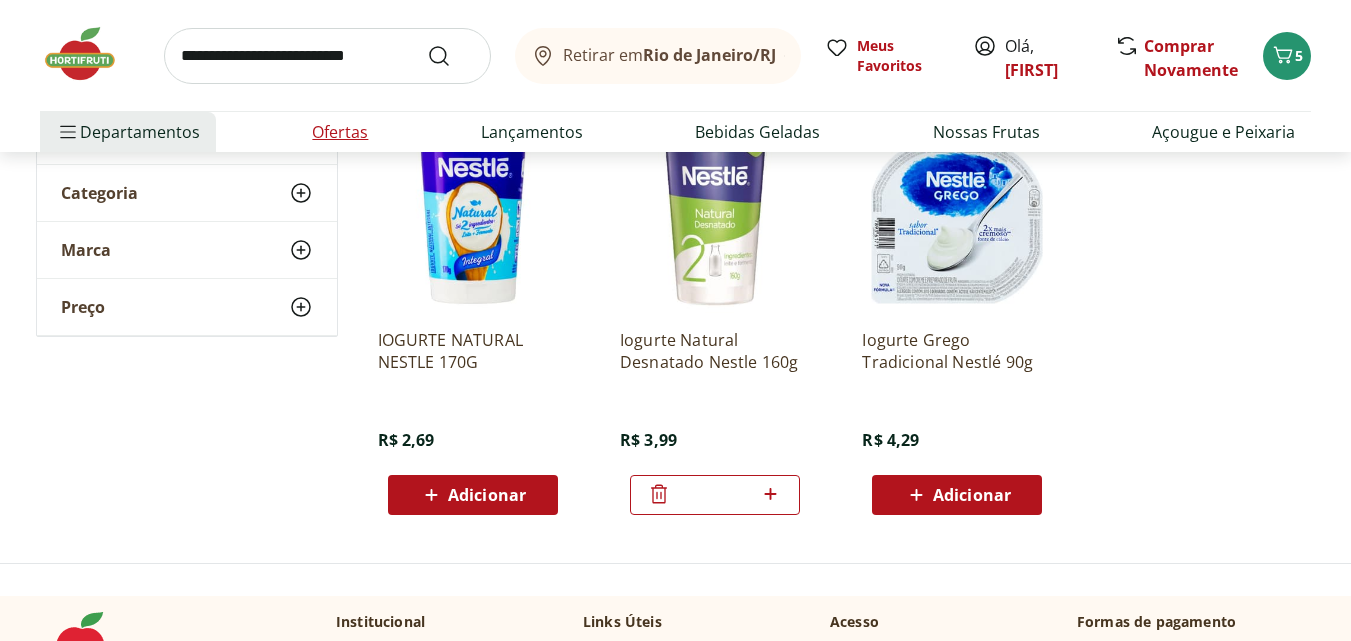 click on "Ofertas" at bounding box center [340, 132] 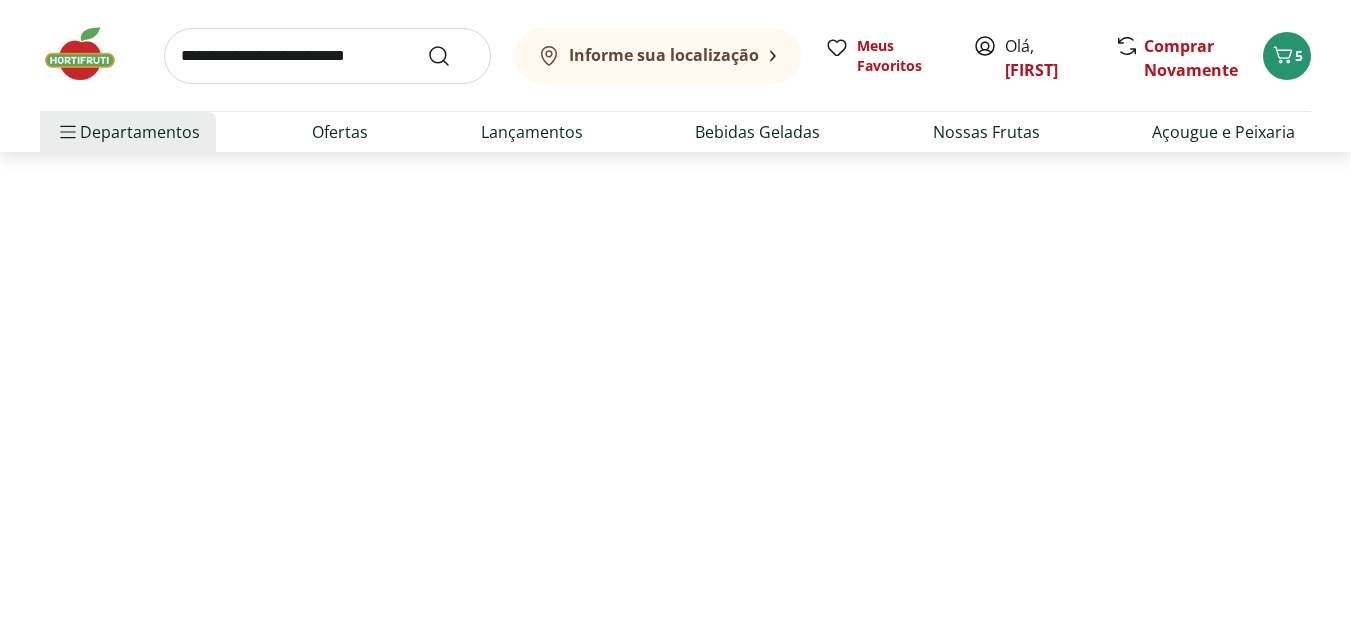 scroll, scrollTop: 0, scrollLeft: 0, axis: both 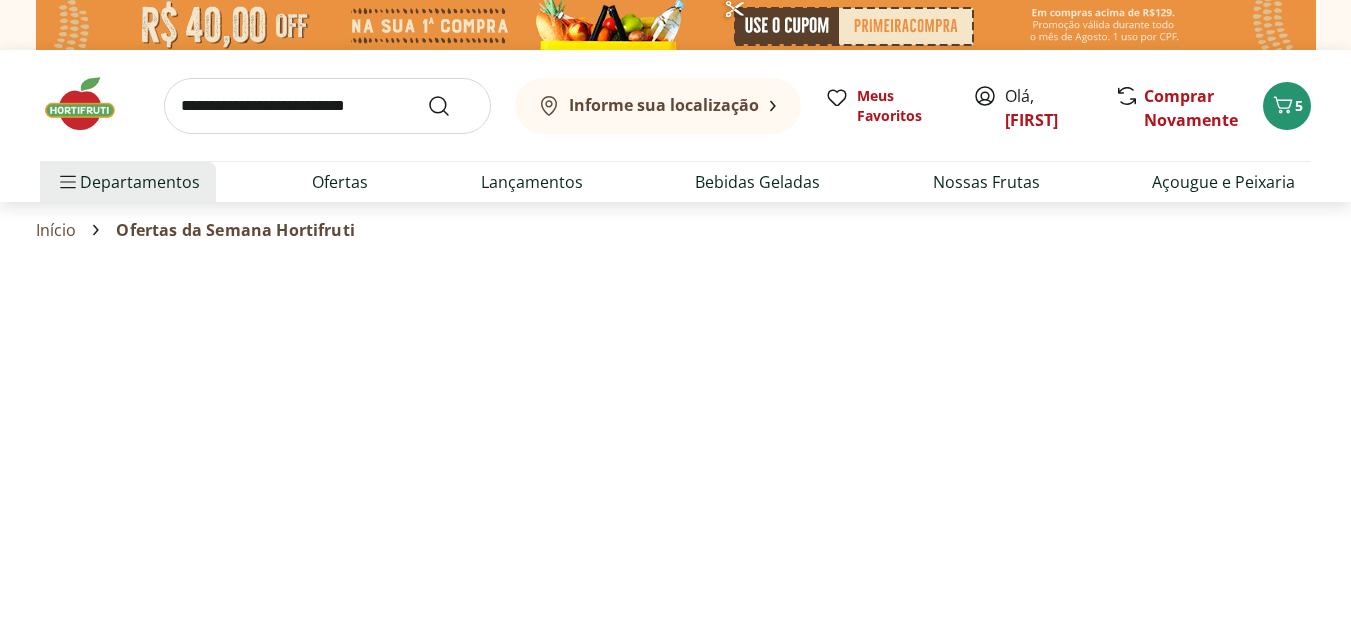 select on "**********" 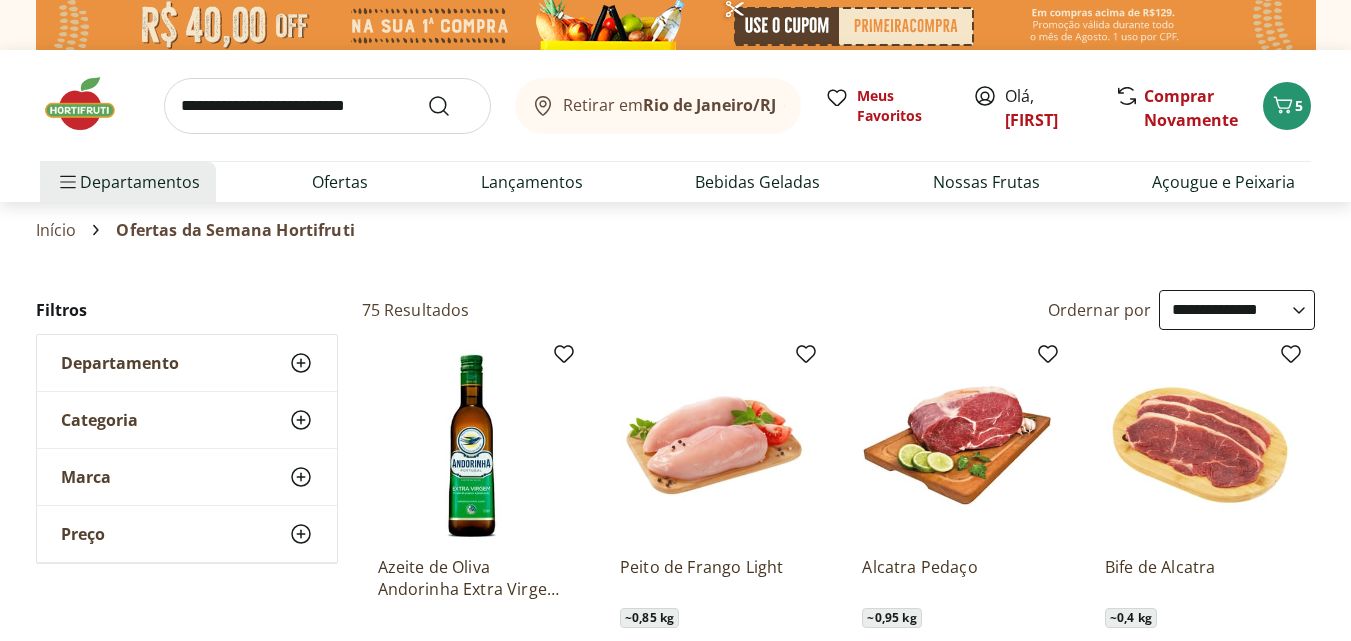 scroll, scrollTop: 560, scrollLeft: 0, axis: vertical 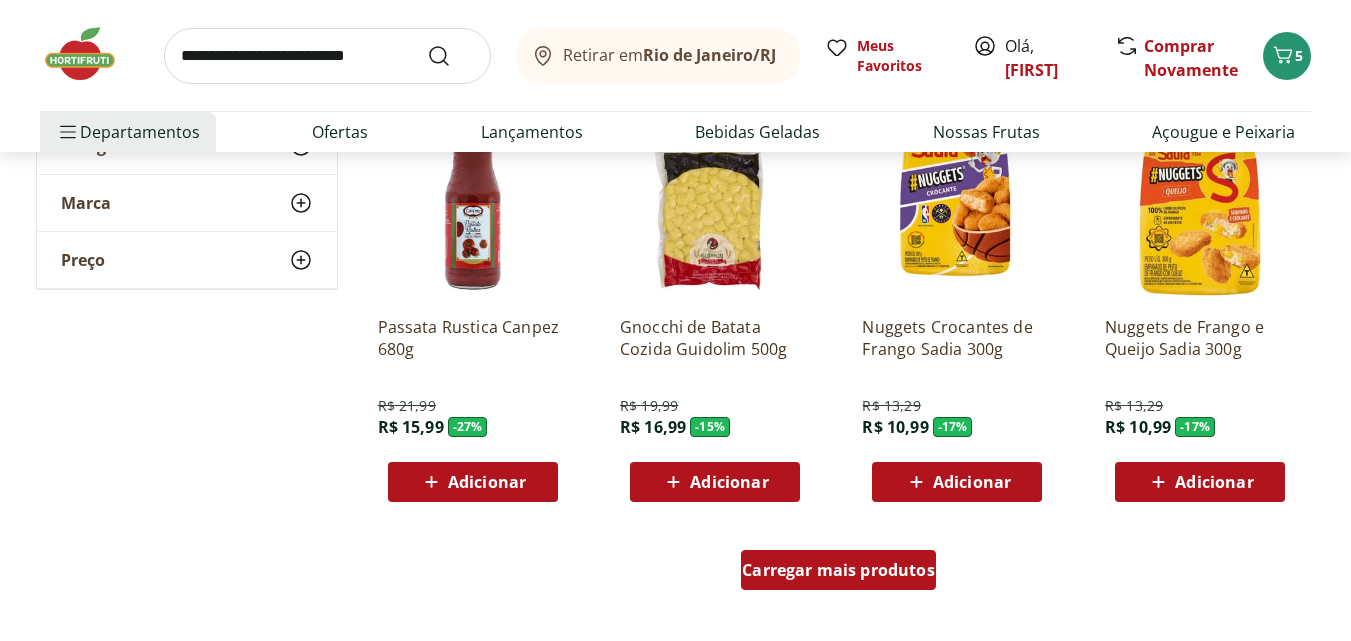 click on "Carregar mais produtos" at bounding box center (838, 570) 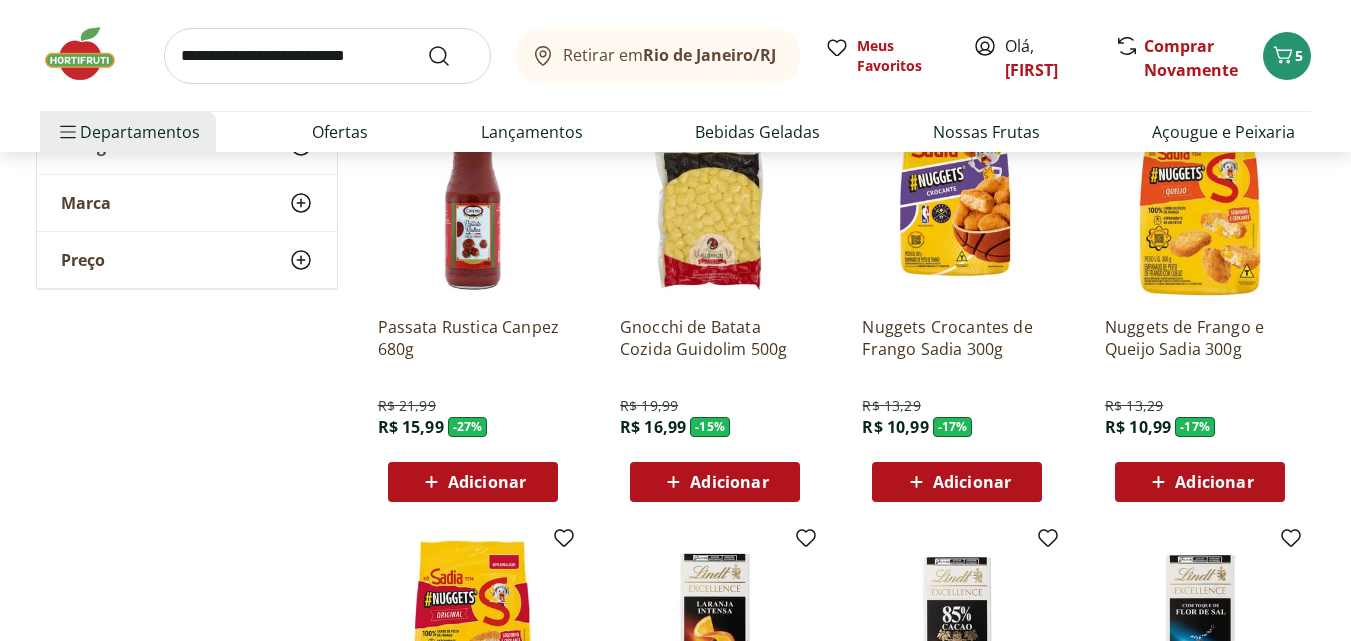 scroll, scrollTop: 1680, scrollLeft: 0, axis: vertical 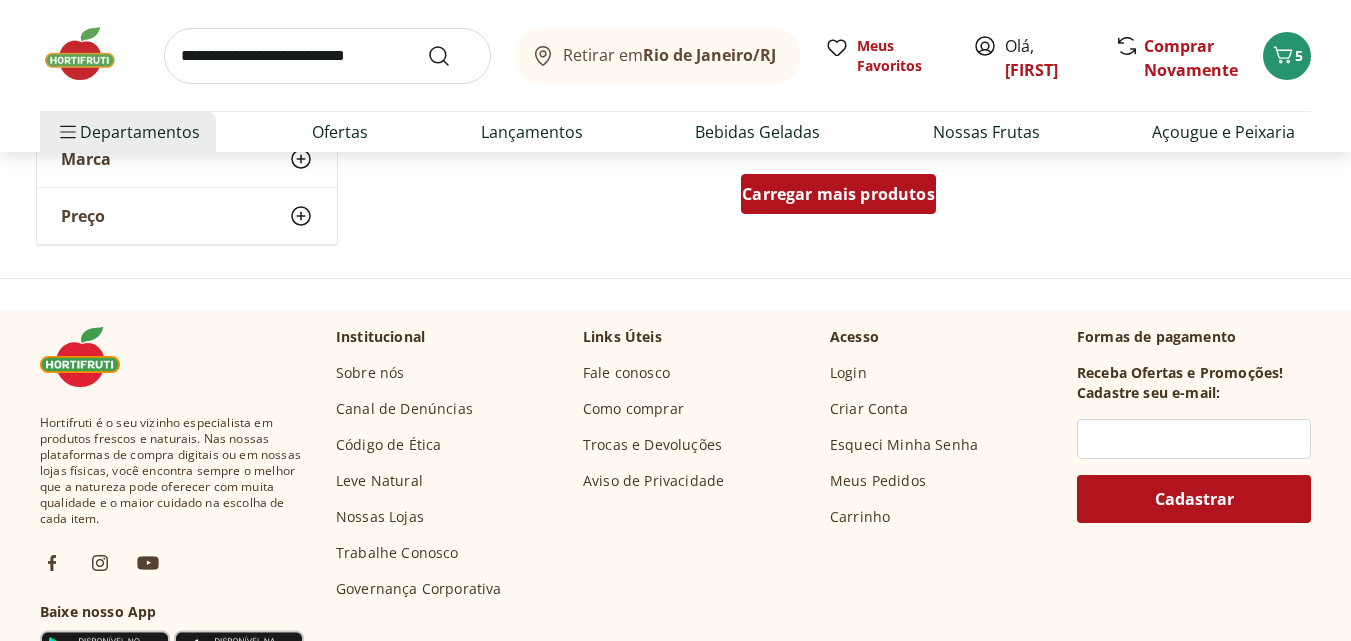 click on "Carregar mais produtos" at bounding box center (838, 194) 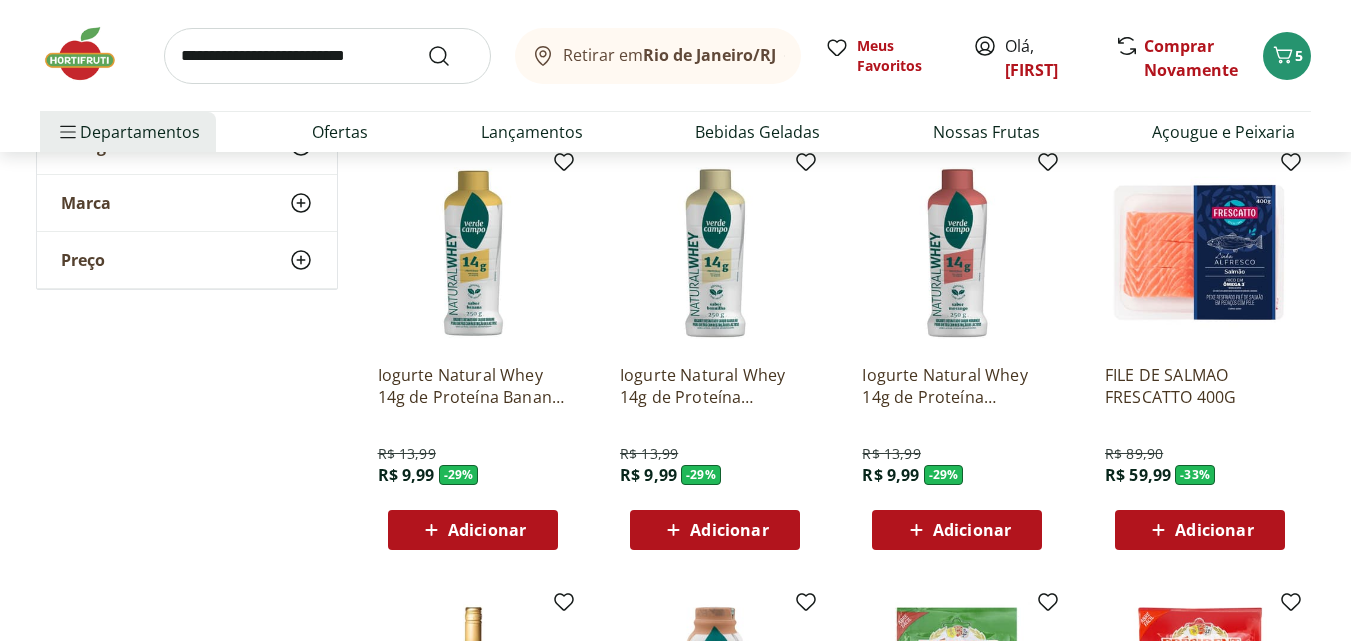 click on "**********" at bounding box center (675, -480) 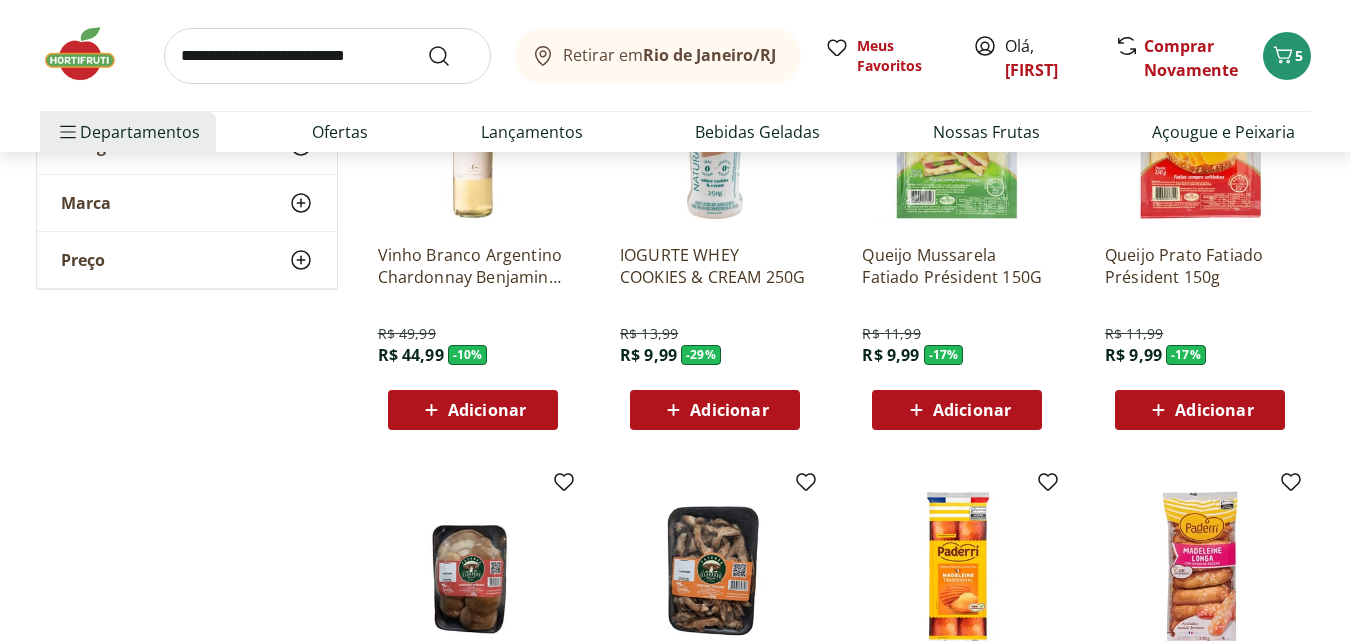 scroll, scrollTop: 3920, scrollLeft: 0, axis: vertical 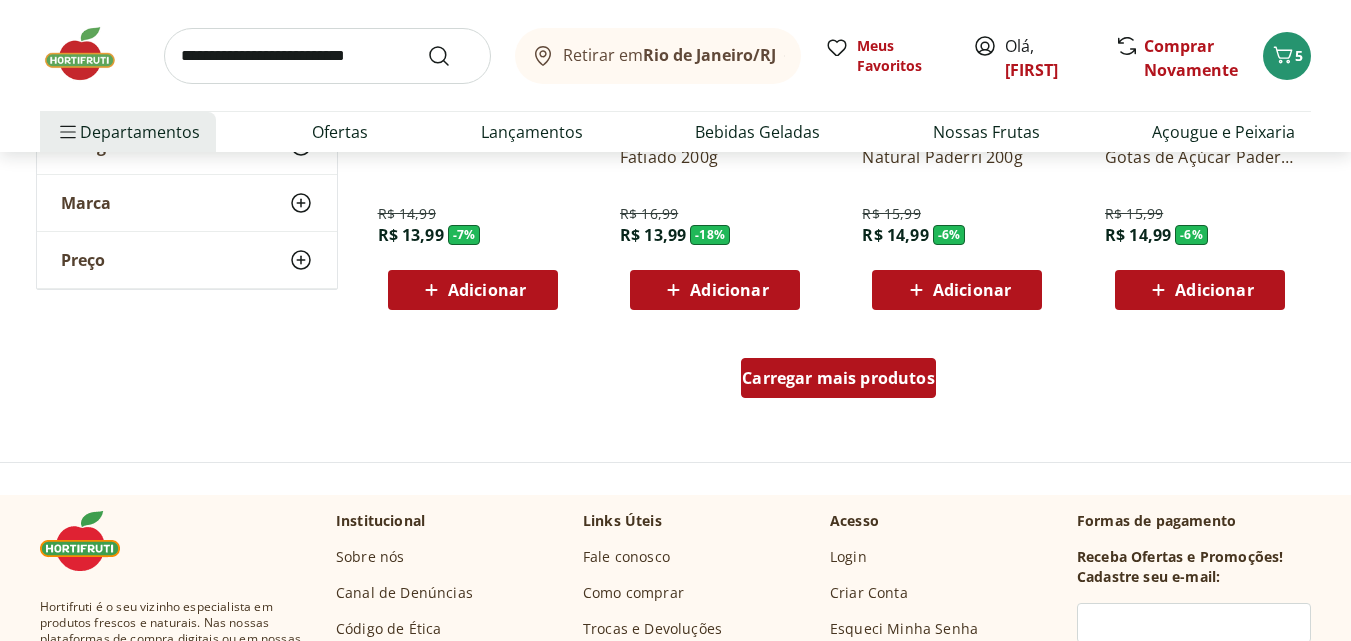 click on "Carregar mais produtos" at bounding box center (838, 378) 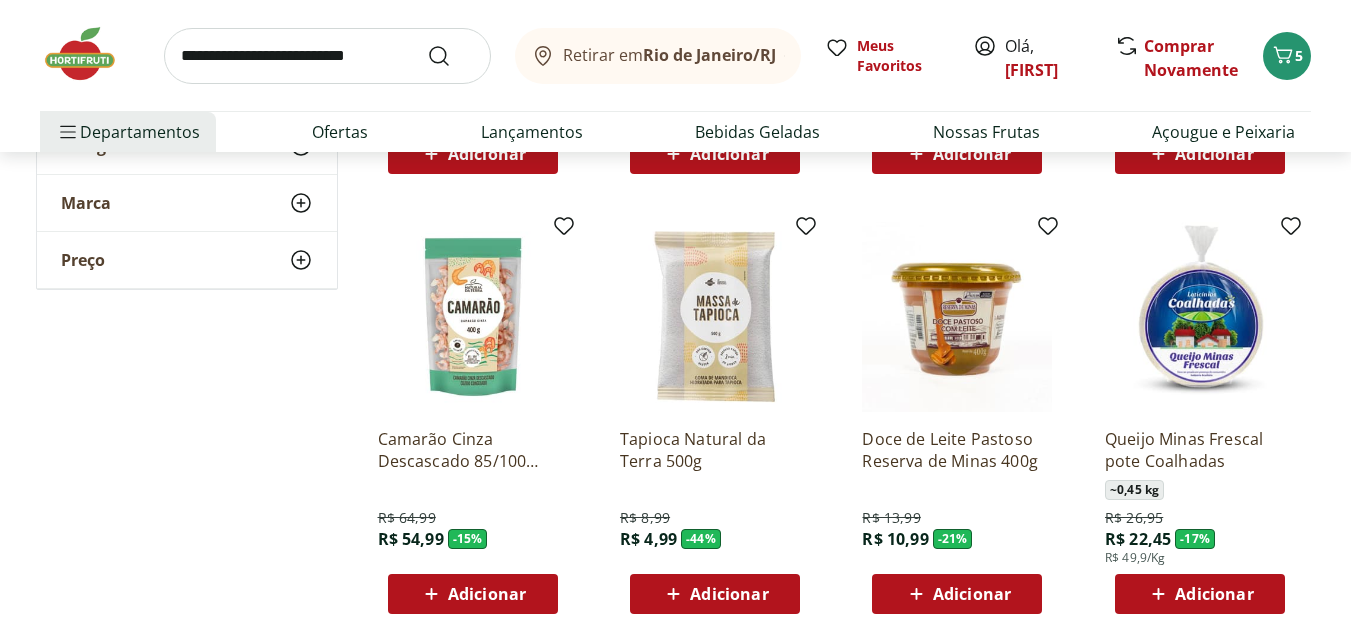 scroll, scrollTop: 5040, scrollLeft: 0, axis: vertical 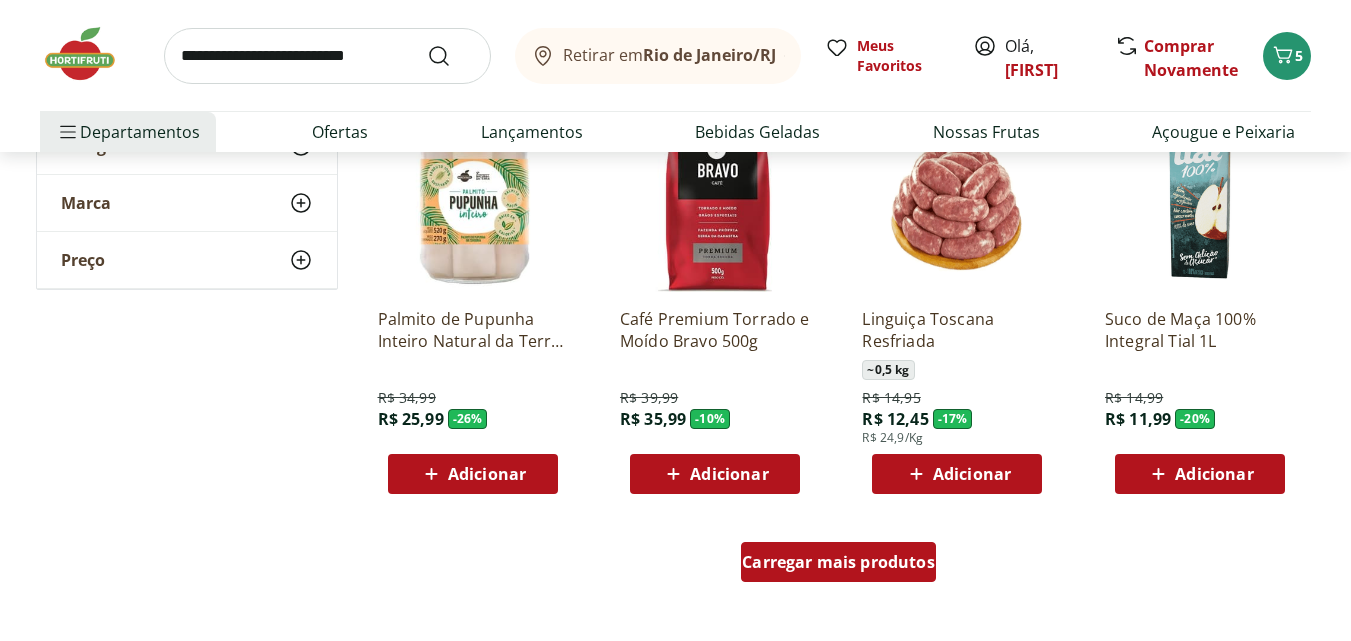 click on "Carregar mais produtos" at bounding box center [838, 562] 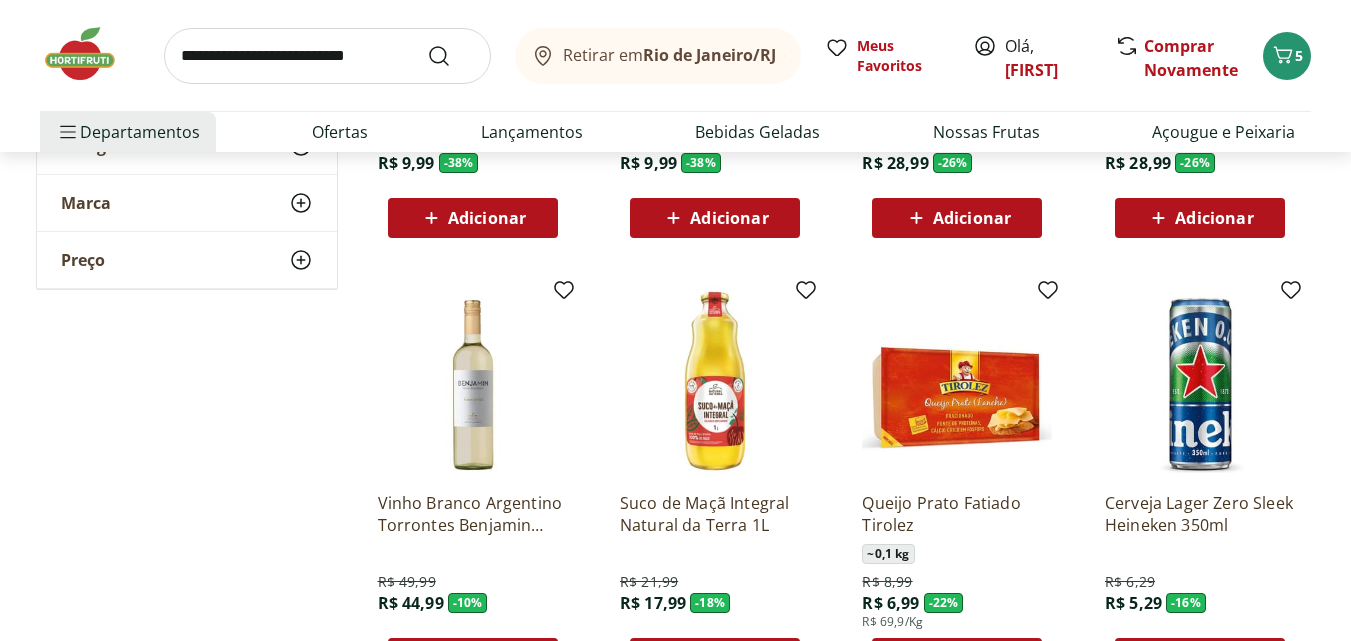 scroll, scrollTop: 6720, scrollLeft: 0, axis: vertical 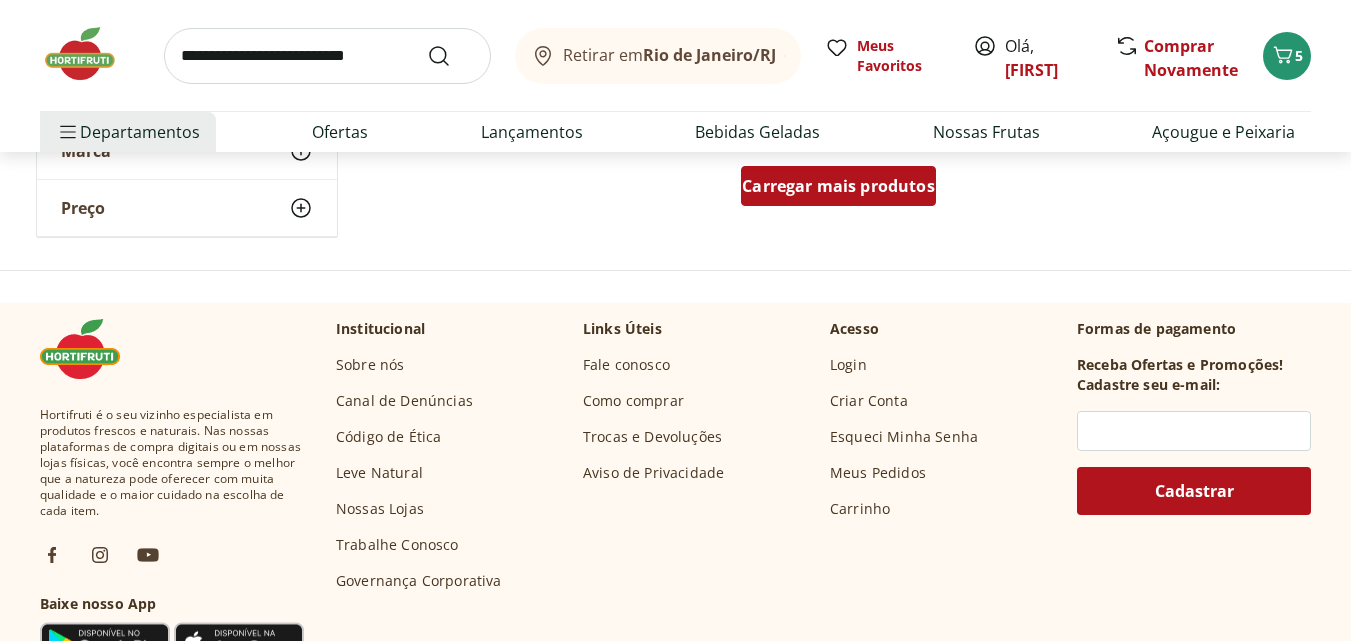 click on "Carregar mais produtos" at bounding box center (838, 186) 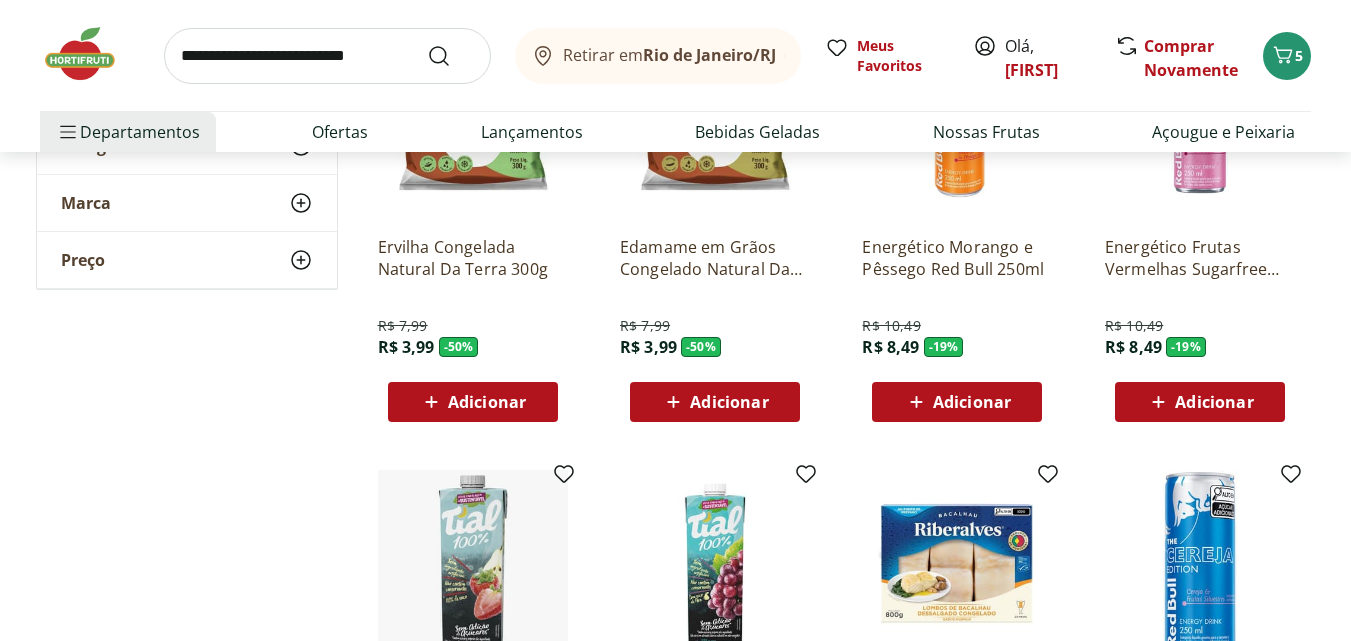 scroll, scrollTop: 7840, scrollLeft: 0, axis: vertical 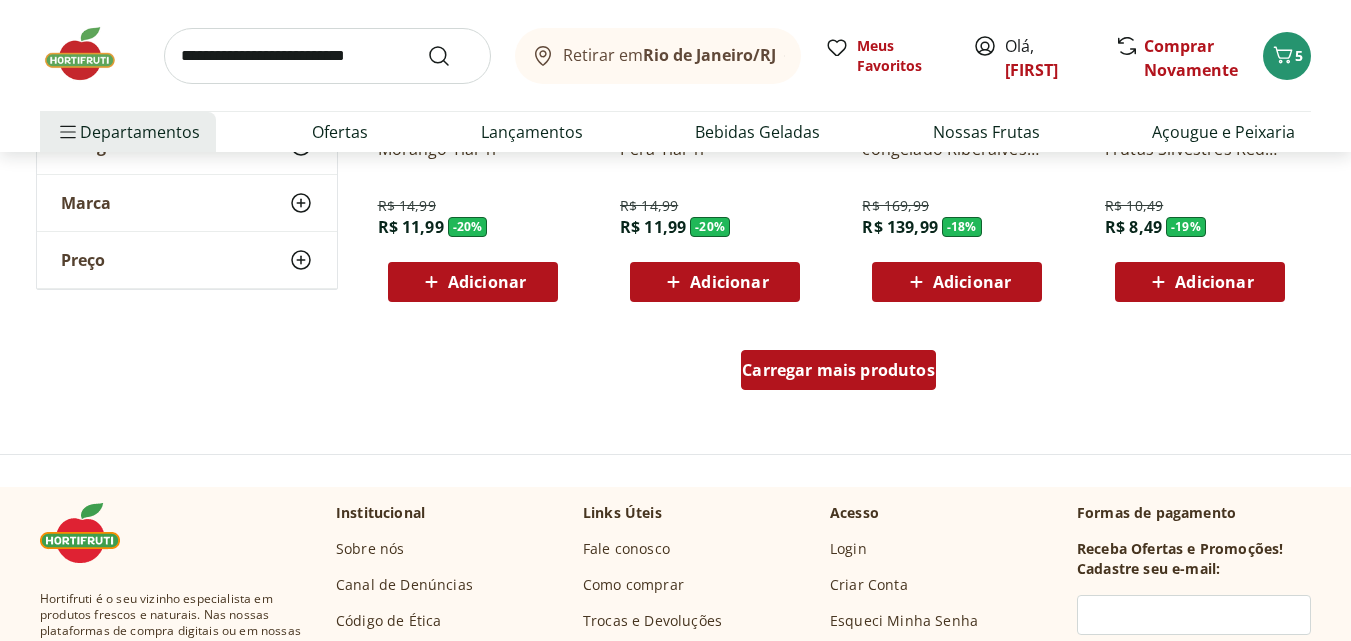 click on "Carregar mais produtos" at bounding box center (838, 370) 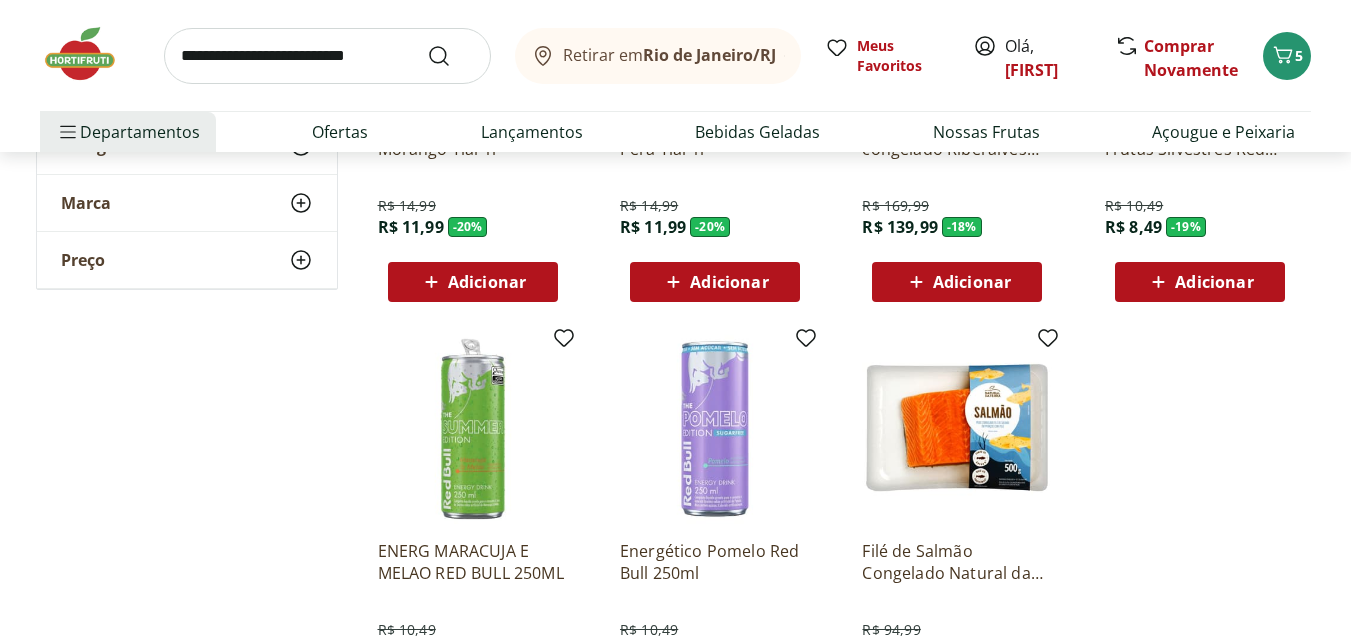 scroll, scrollTop: 7972, scrollLeft: 0, axis: vertical 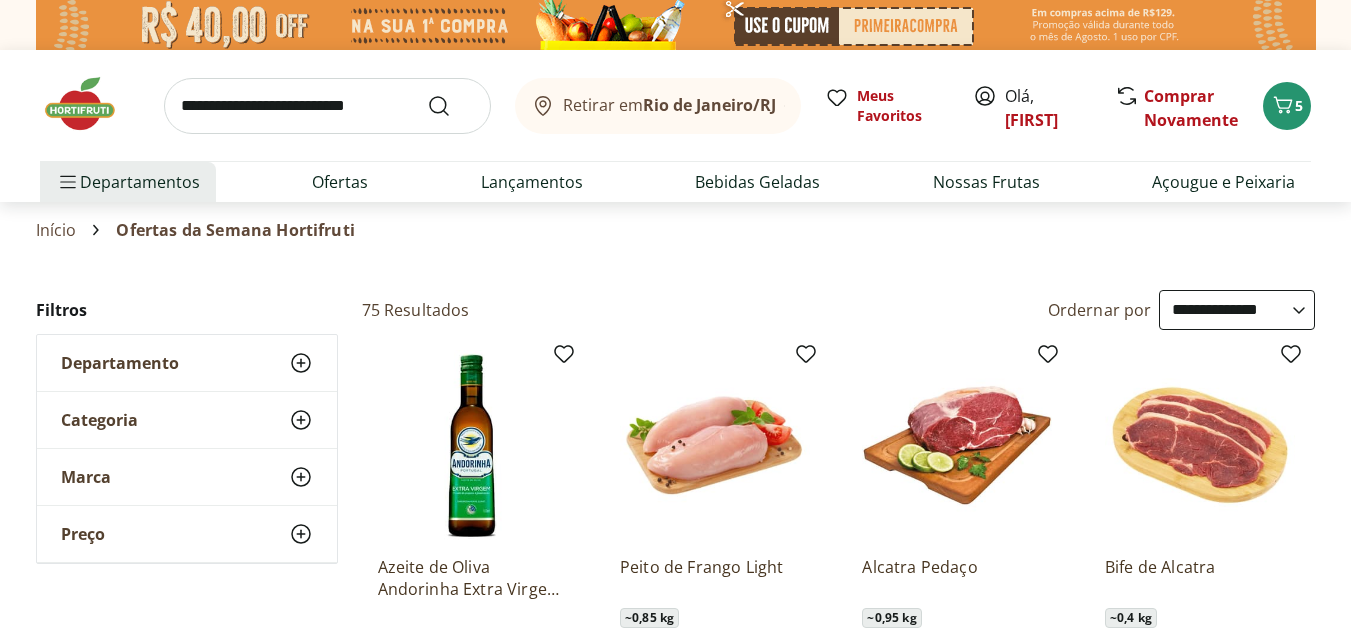 select on "**********" 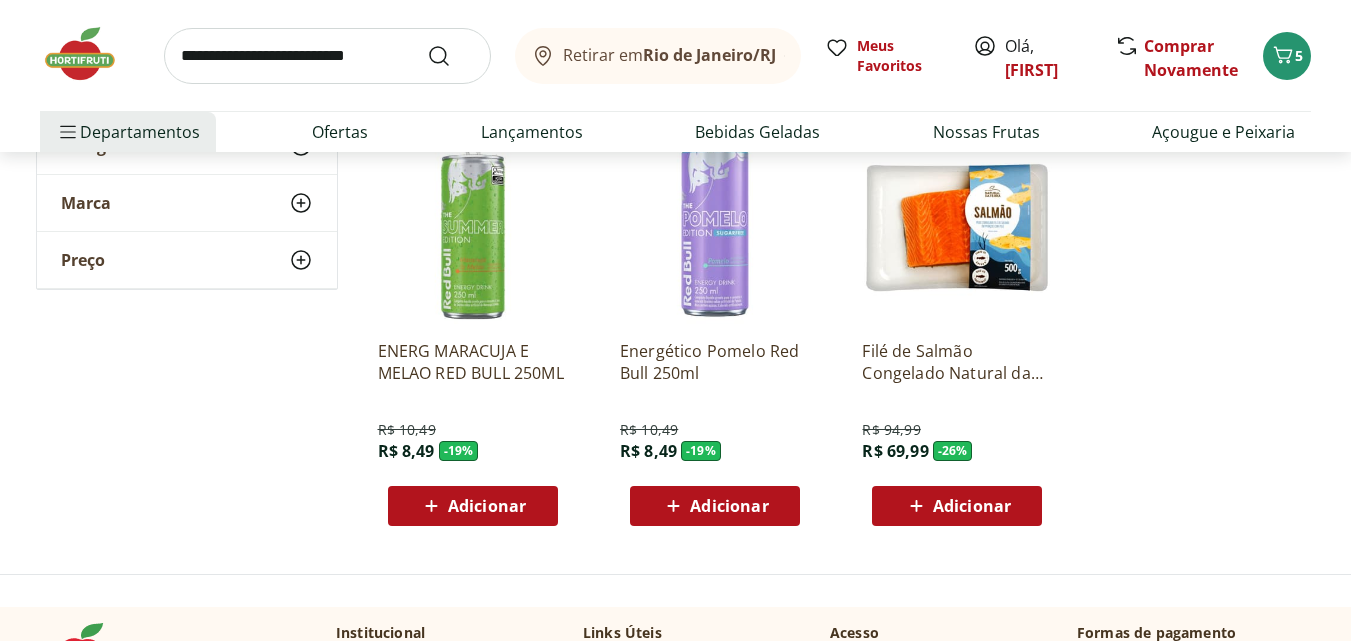 scroll, scrollTop: 0, scrollLeft: 0, axis: both 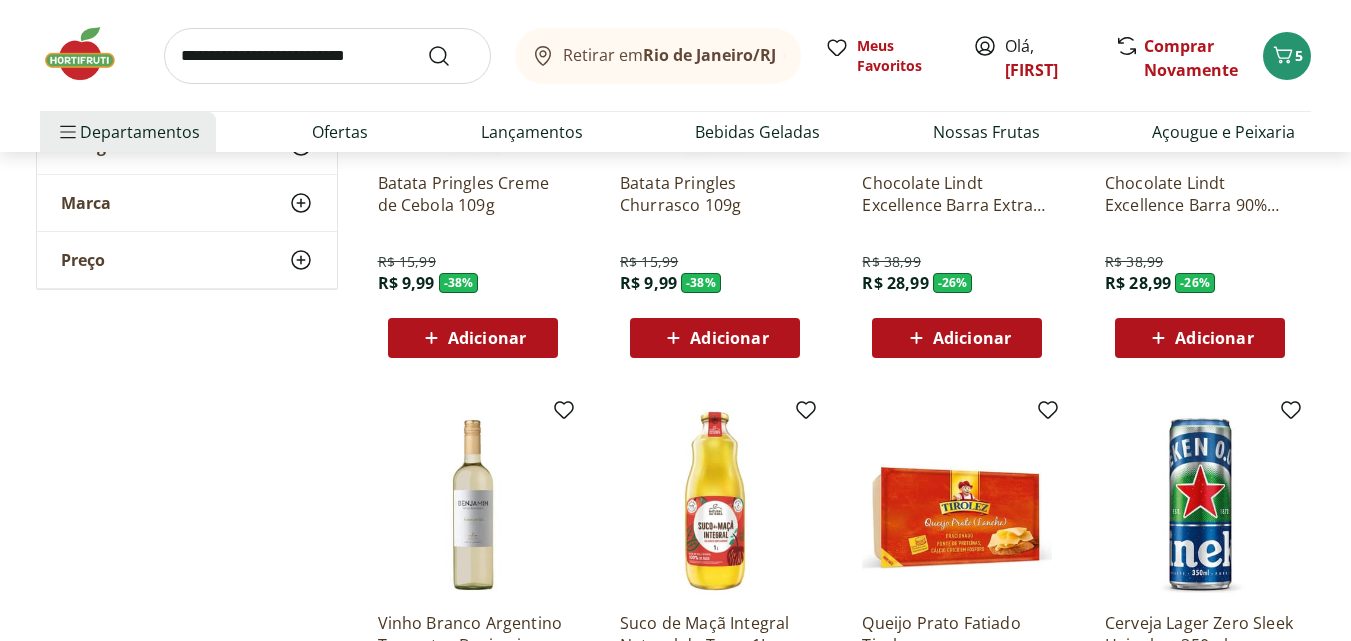 click at bounding box center (327, 56) 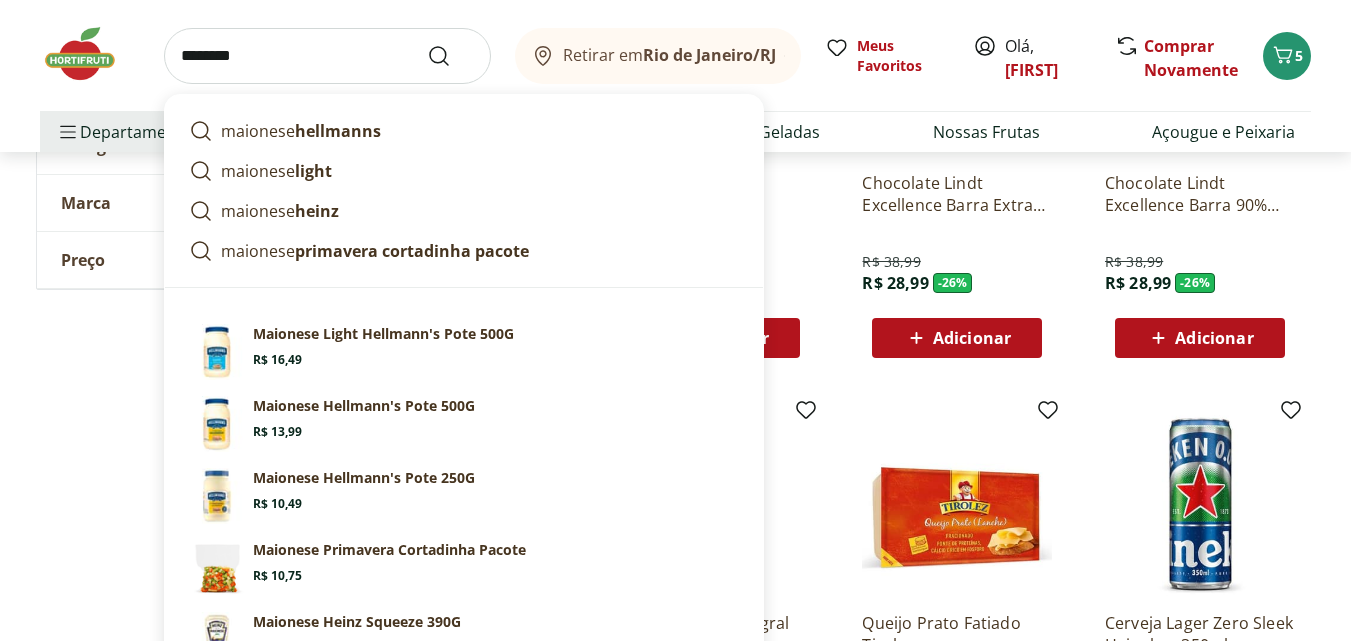 type on "********" 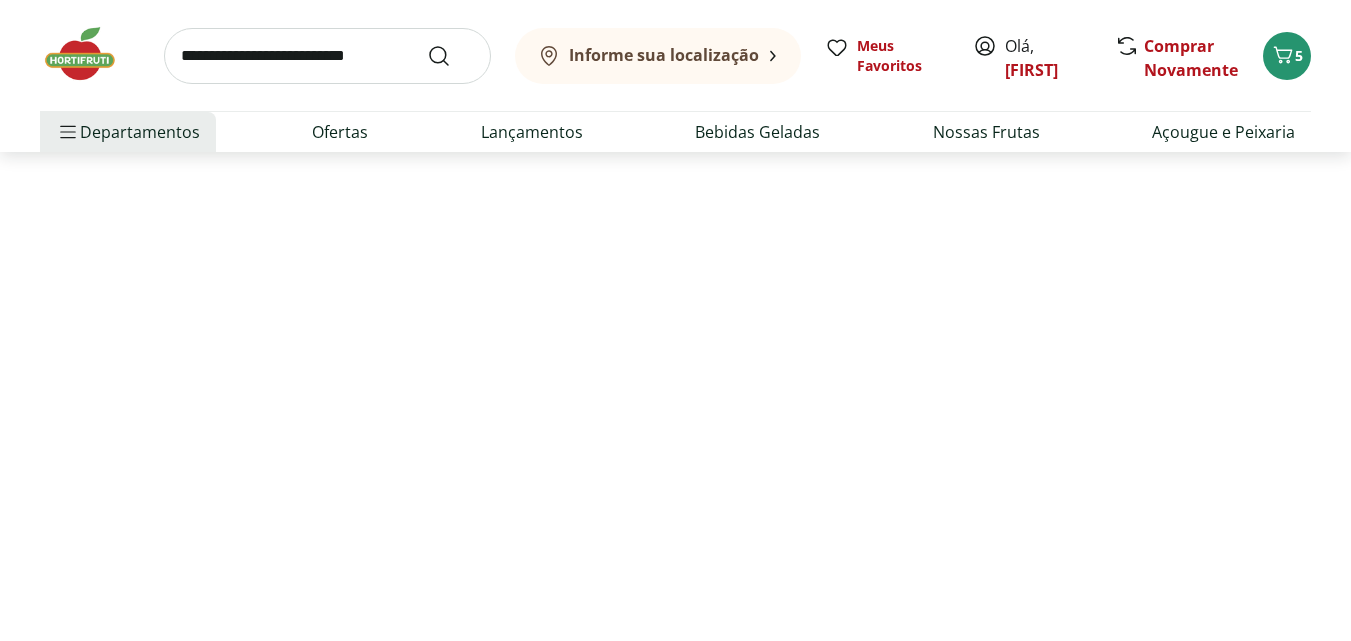 scroll, scrollTop: 0, scrollLeft: 0, axis: both 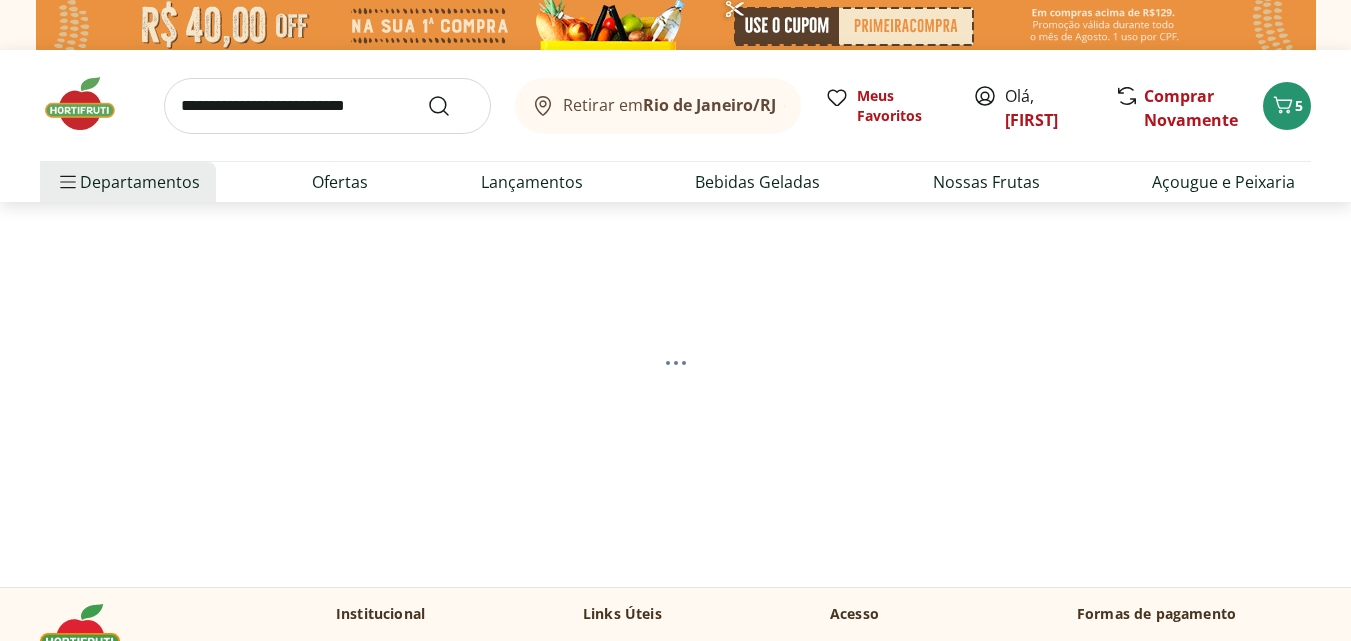 select on "**********" 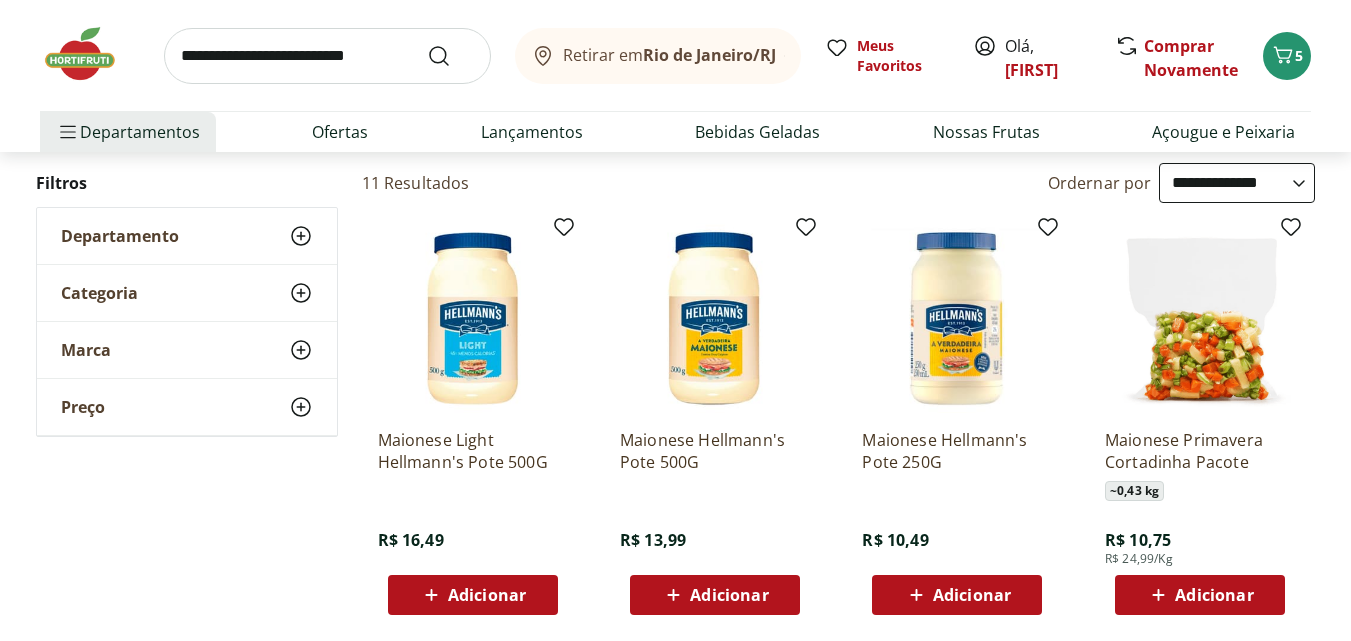 scroll, scrollTop: 300, scrollLeft: 0, axis: vertical 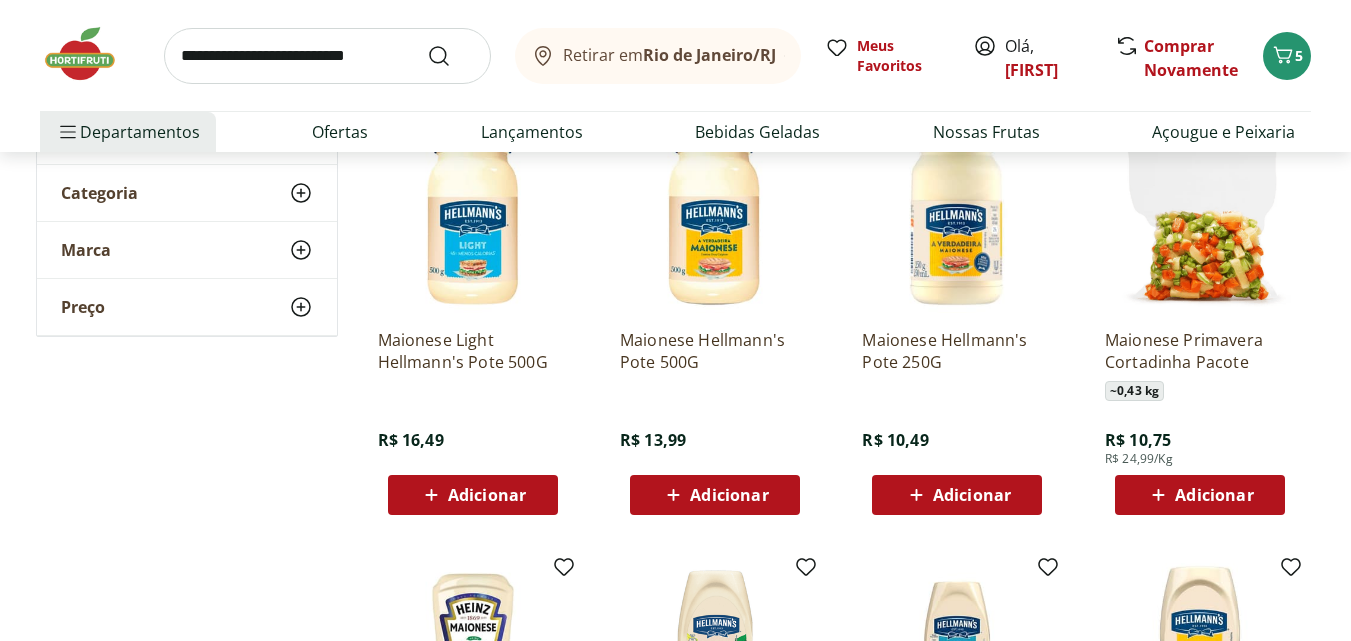 click on "Adicionar" at bounding box center [487, 495] 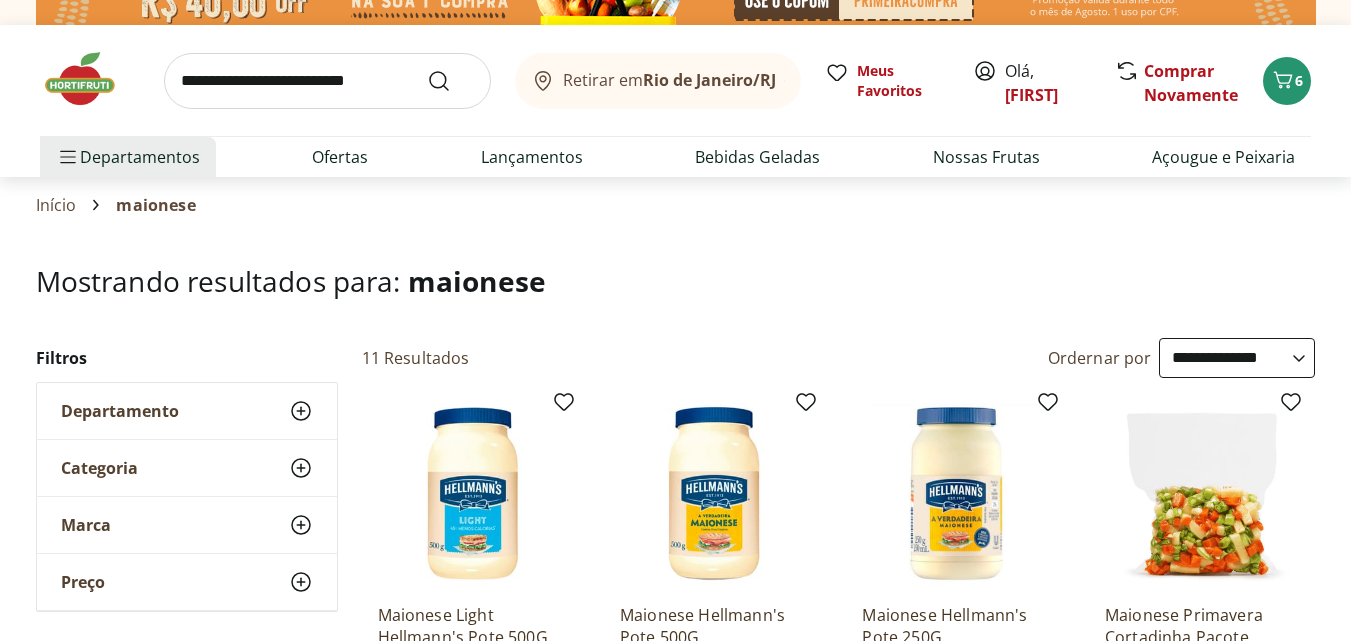 scroll, scrollTop: 0, scrollLeft: 0, axis: both 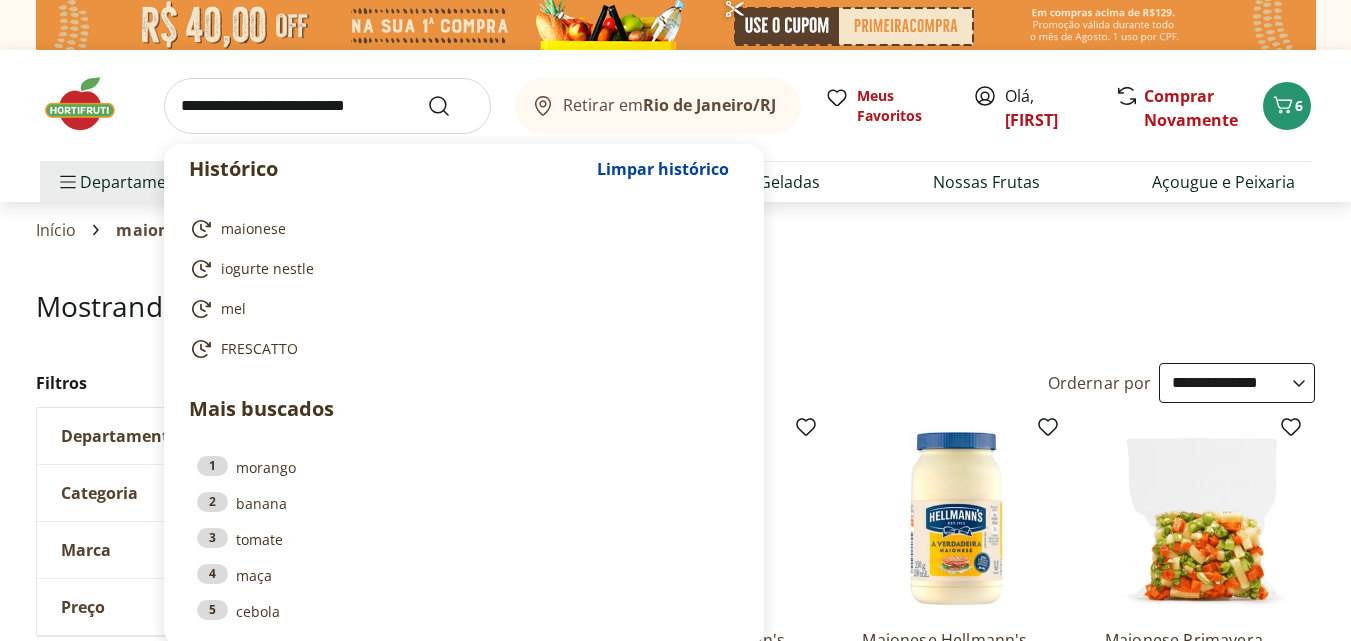 click at bounding box center [327, 106] 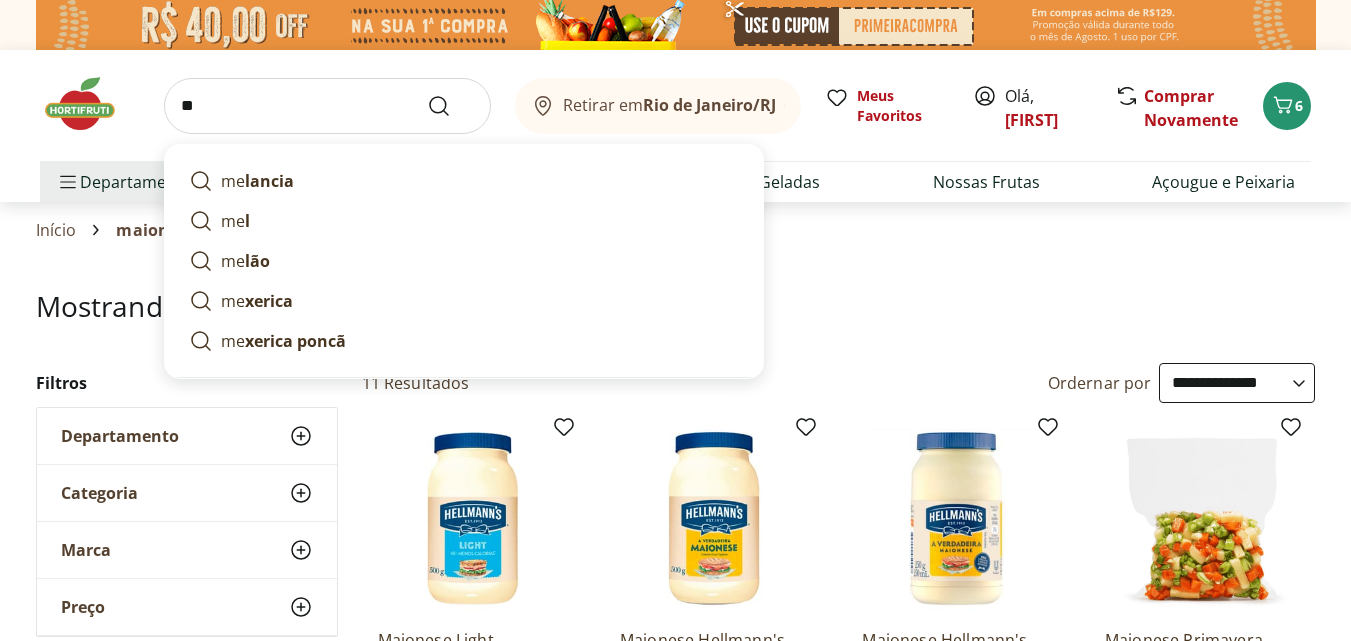 type on "***" 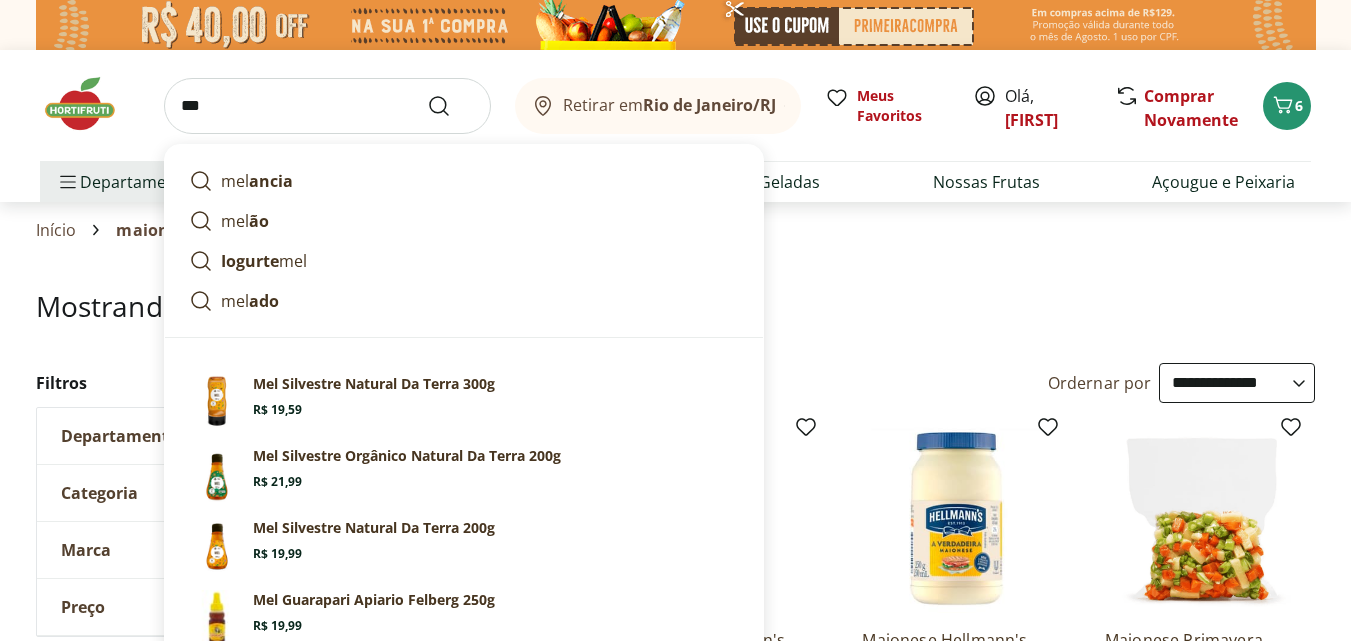 click at bounding box center (451, 106) 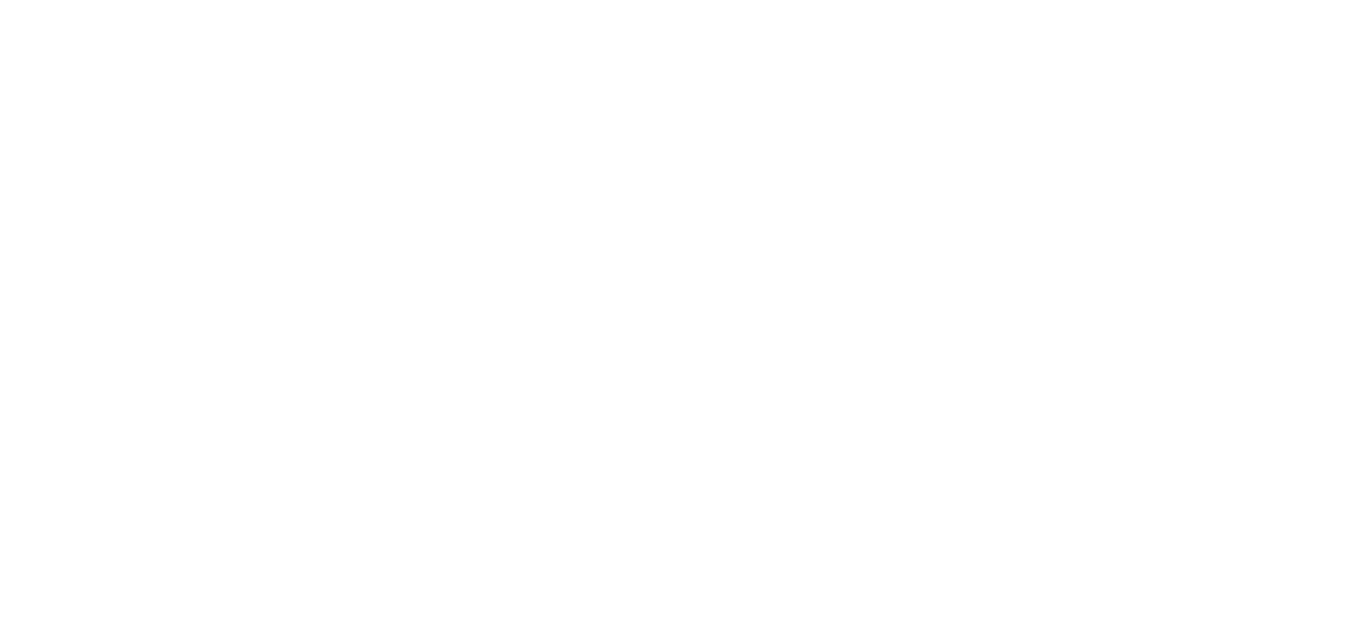 select on "**********" 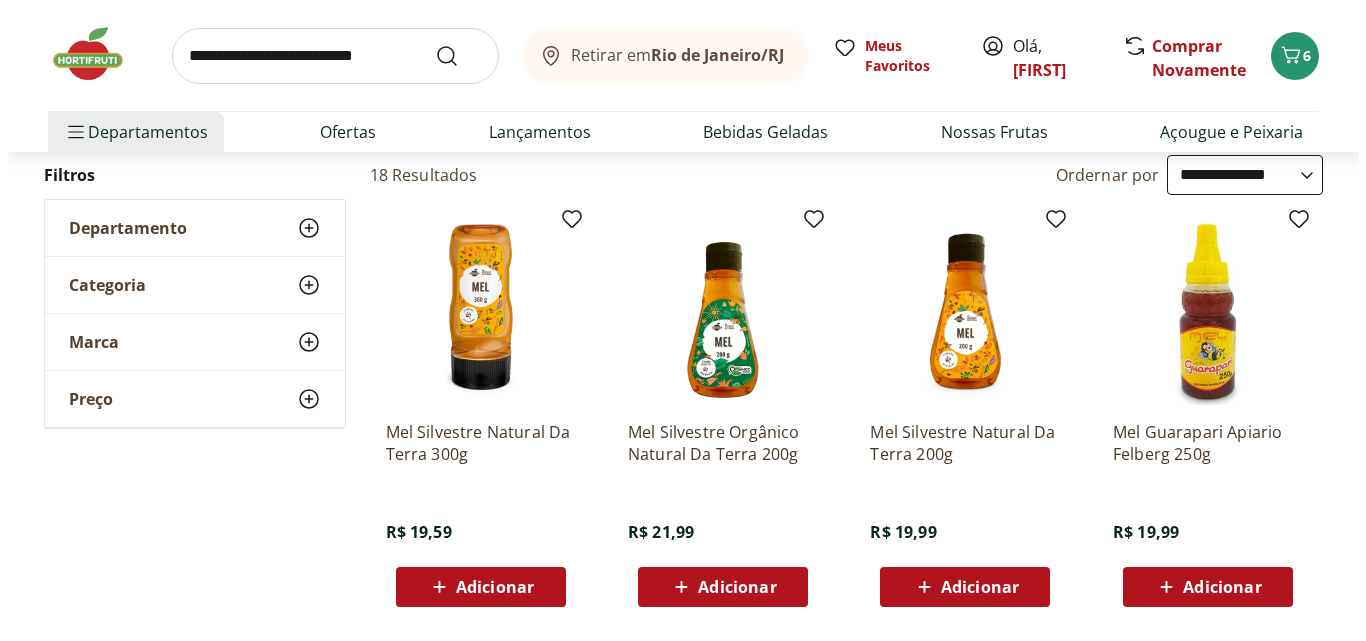 scroll, scrollTop: 200, scrollLeft: 0, axis: vertical 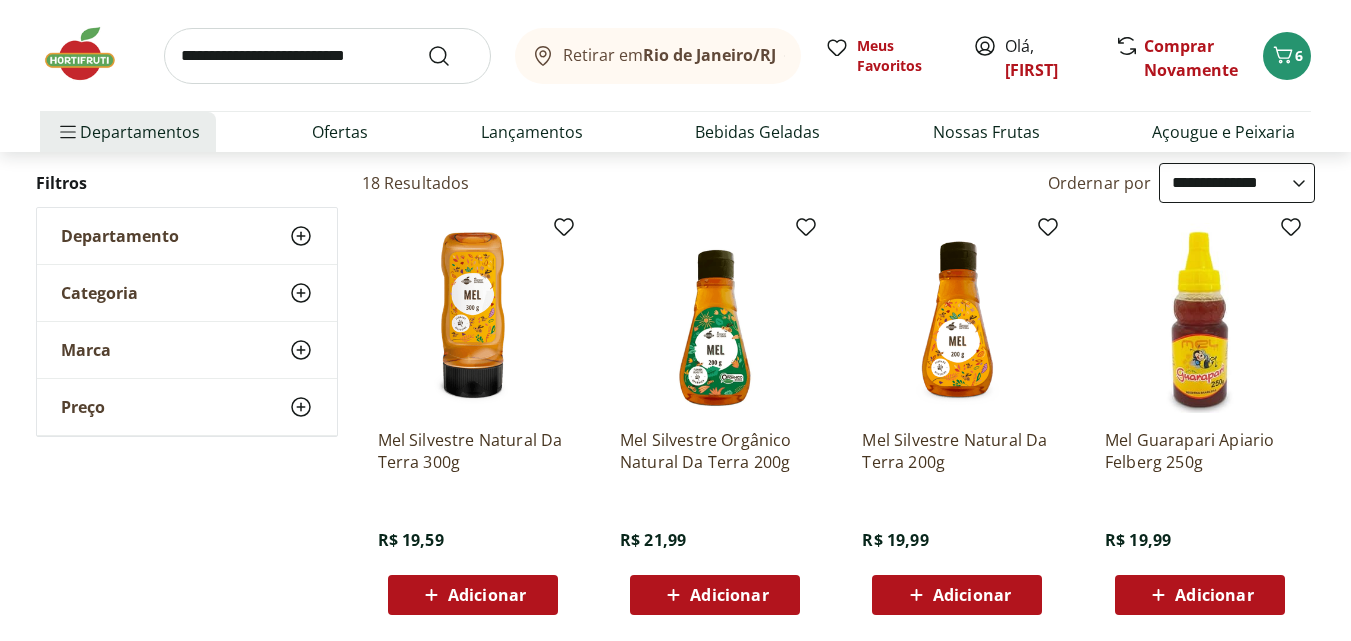 click on "Adicionar" at bounding box center [487, 595] 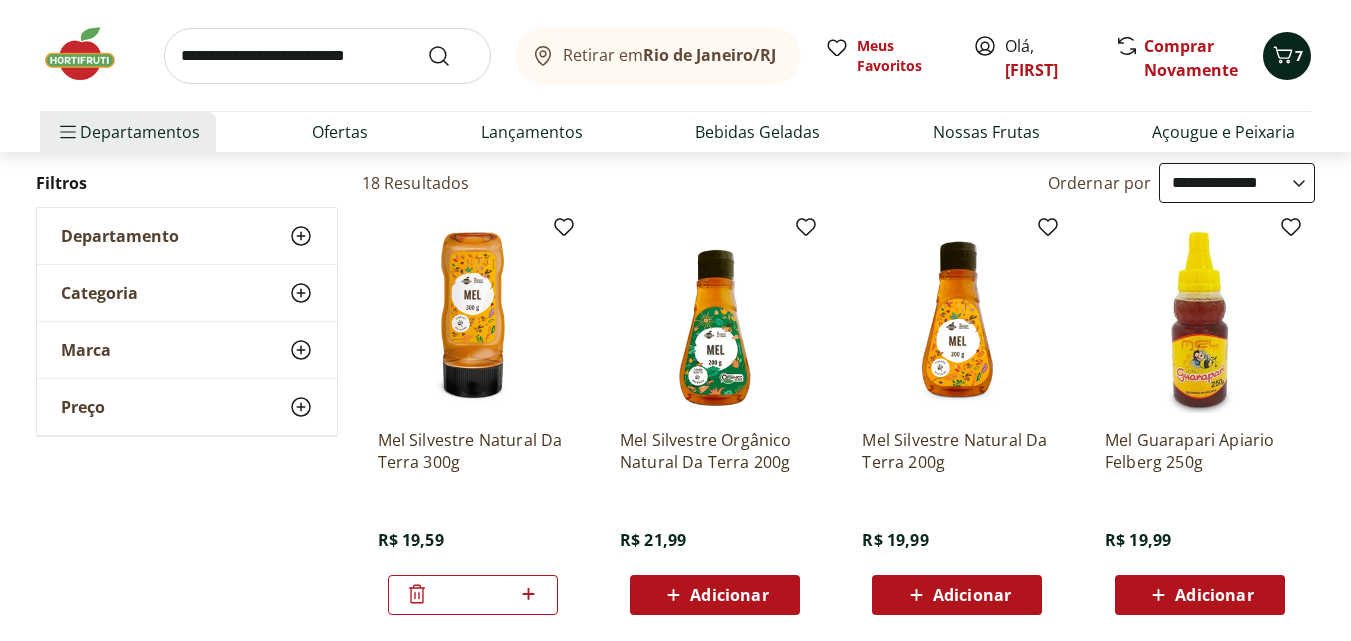 click 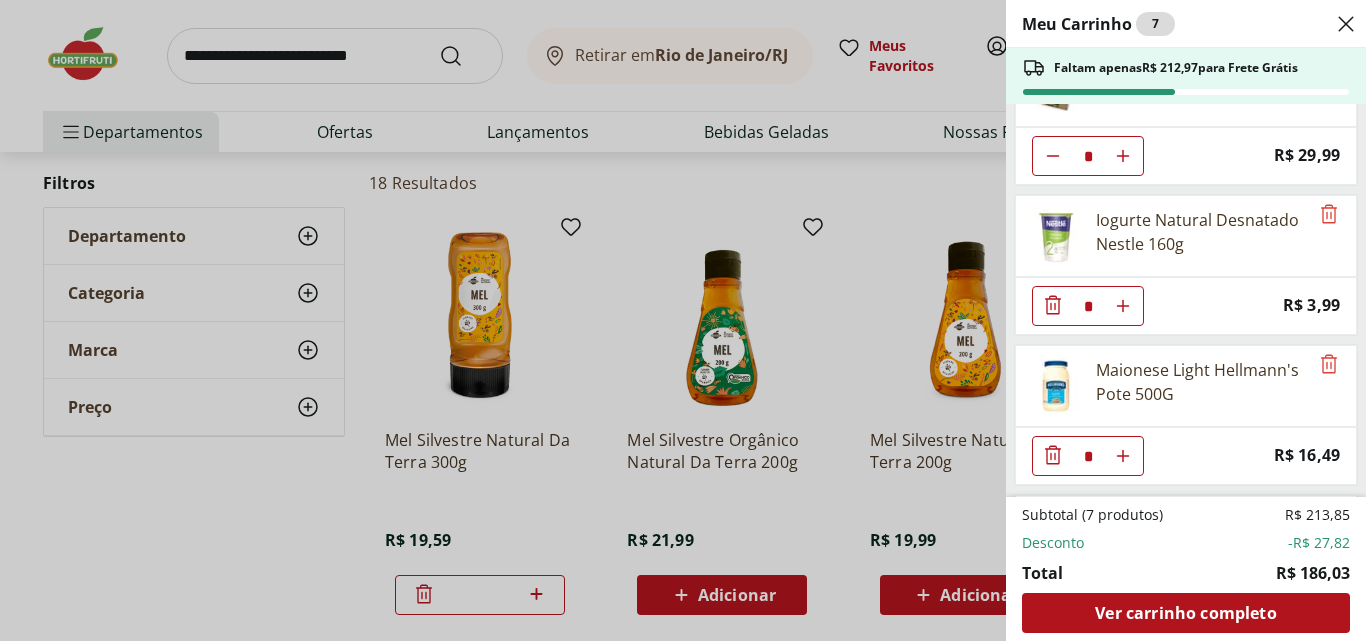 scroll, scrollTop: 265, scrollLeft: 0, axis: vertical 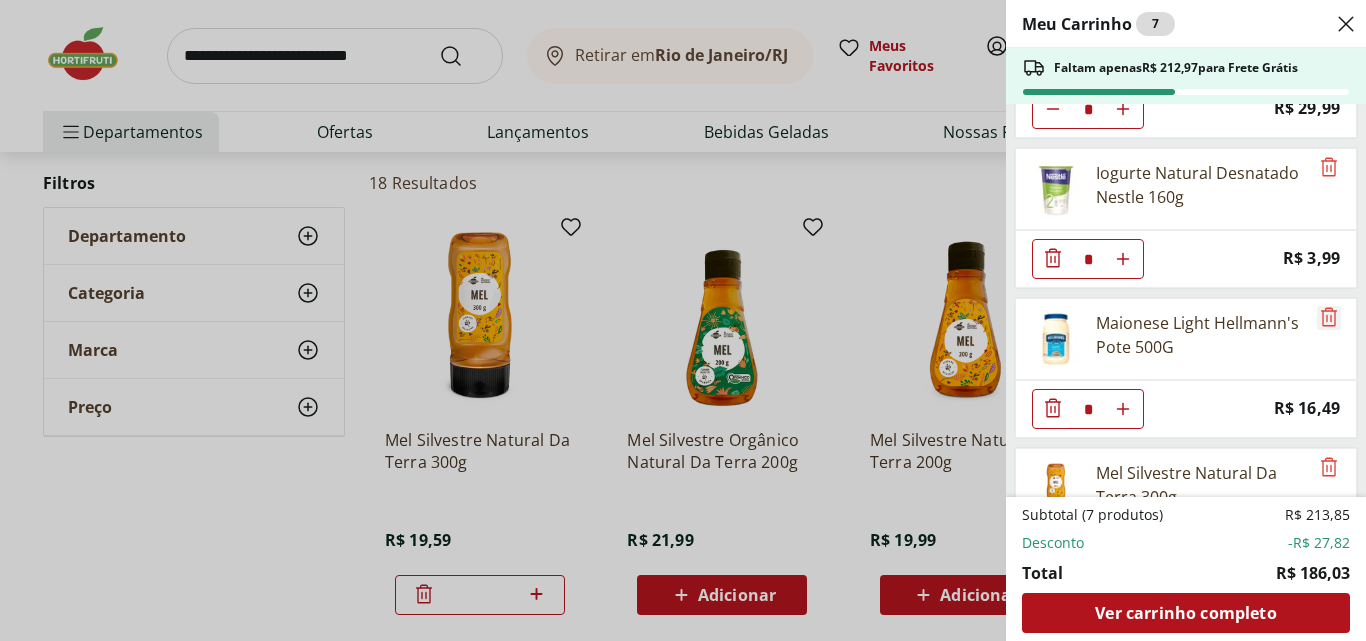 click 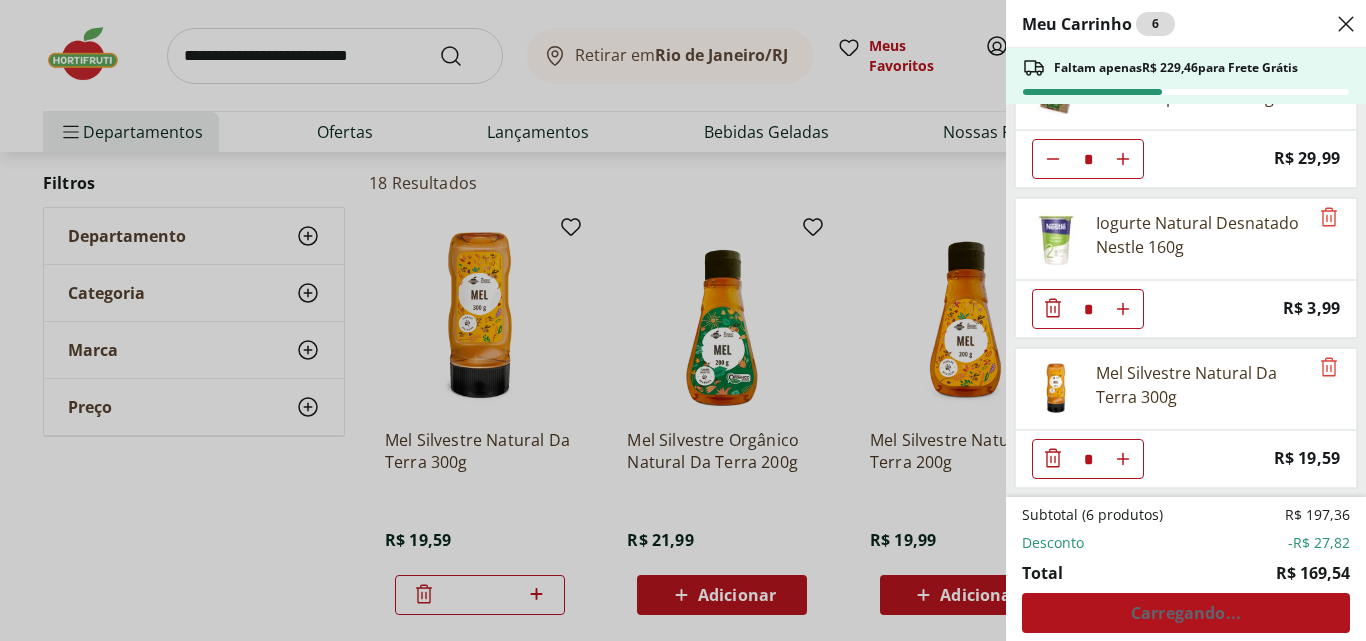 scroll, scrollTop: 215, scrollLeft: 0, axis: vertical 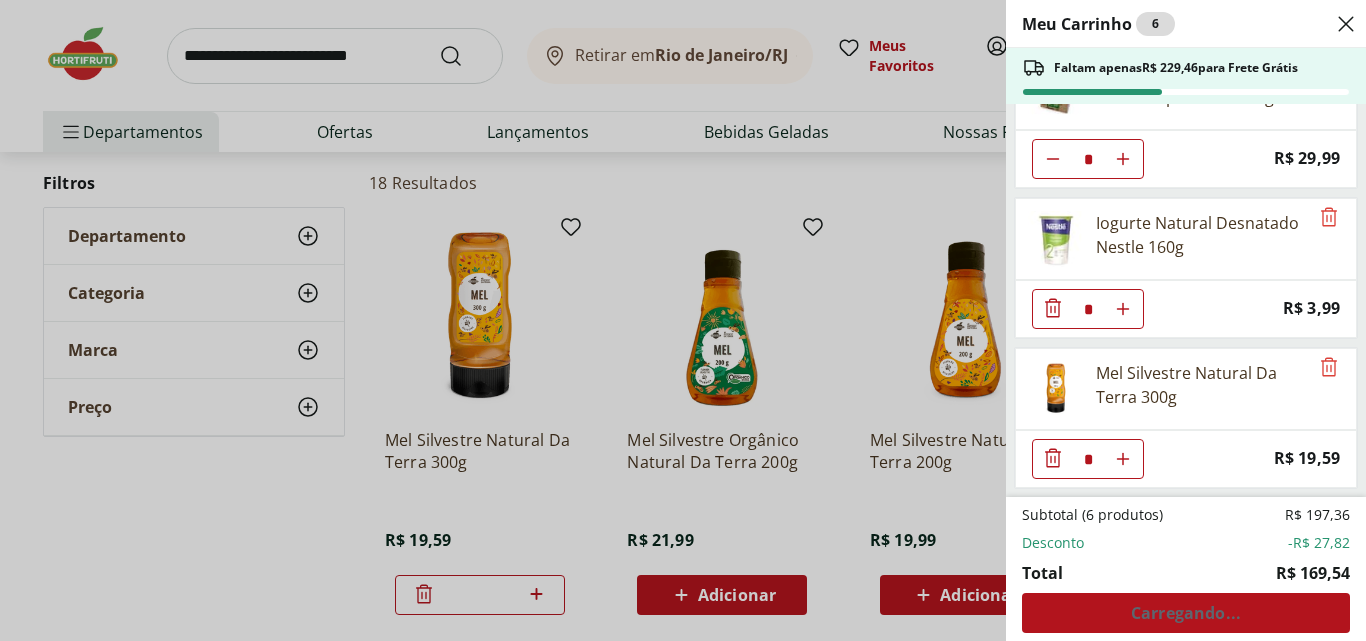 click 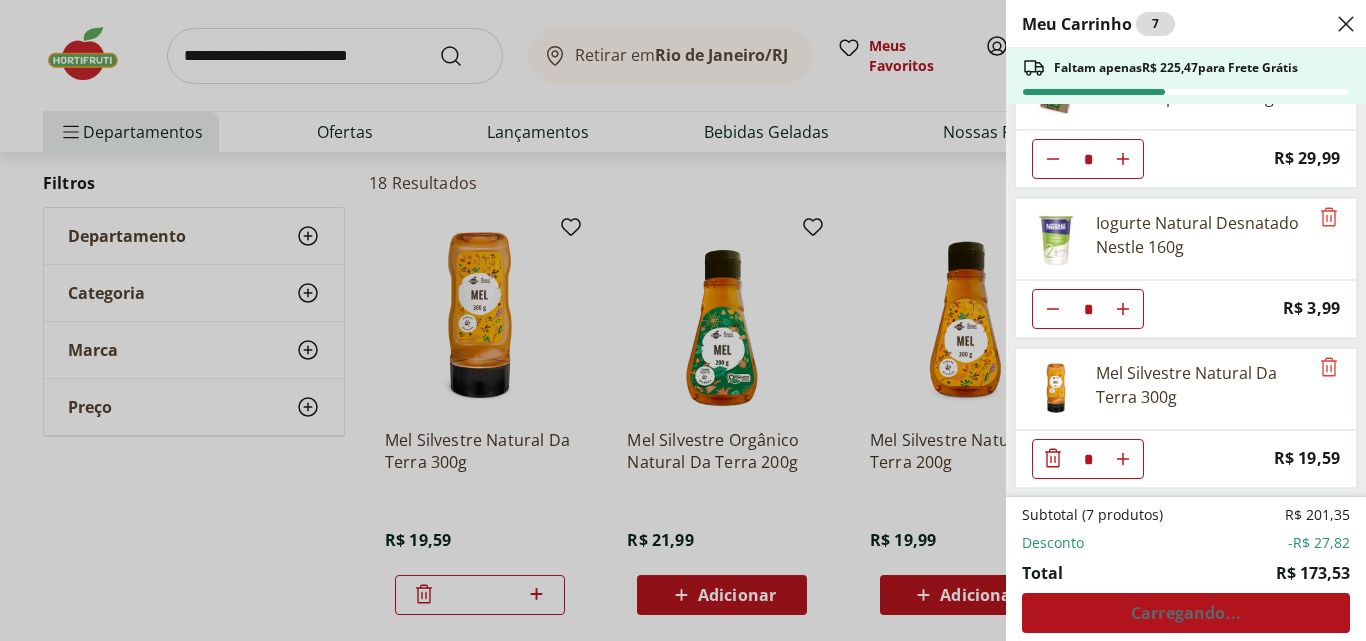 click 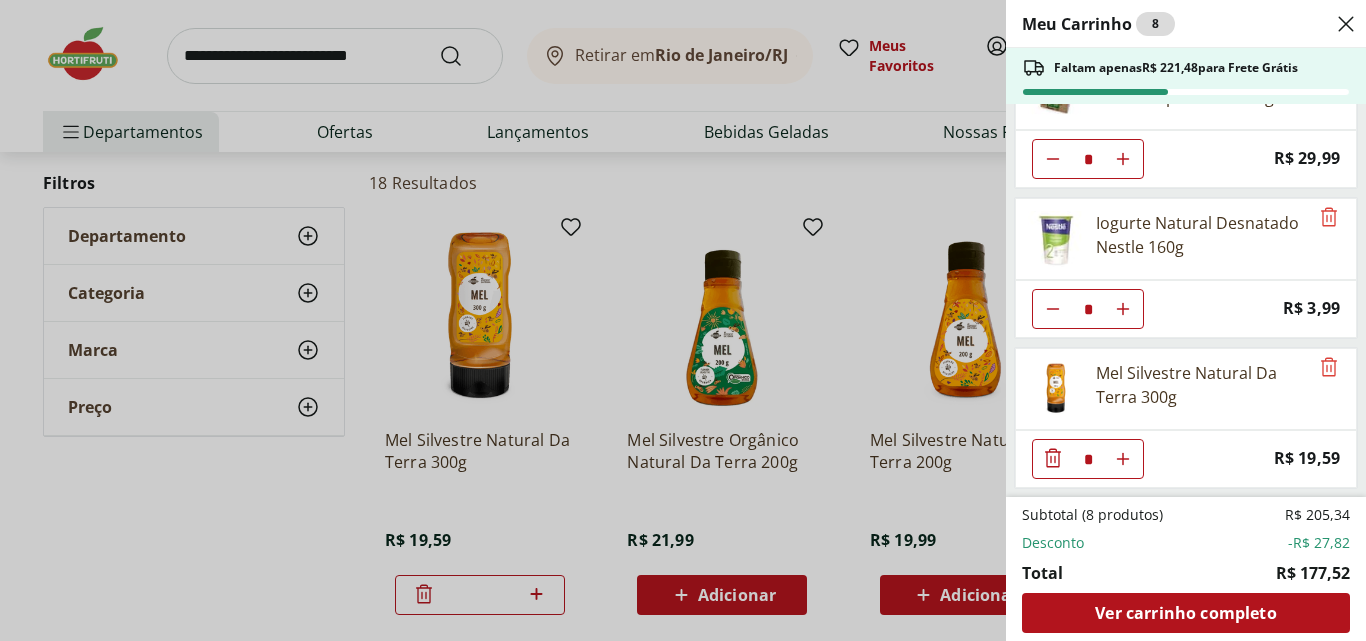 click 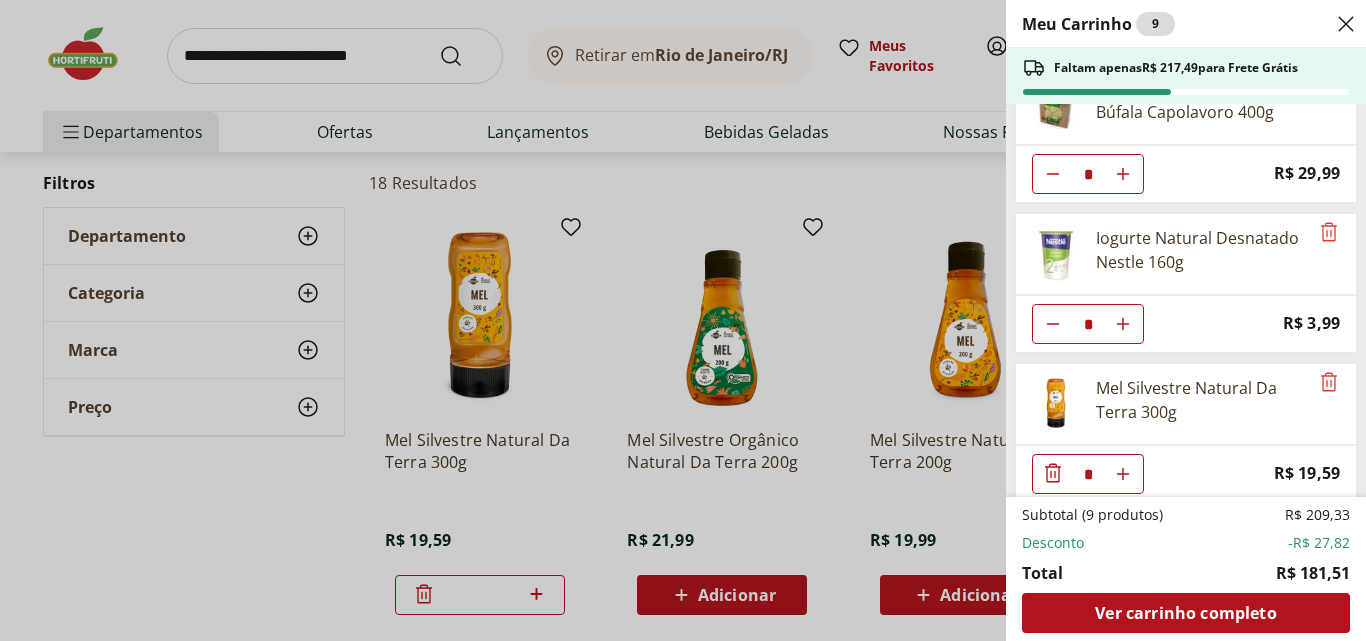 scroll, scrollTop: 215, scrollLeft: 0, axis: vertical 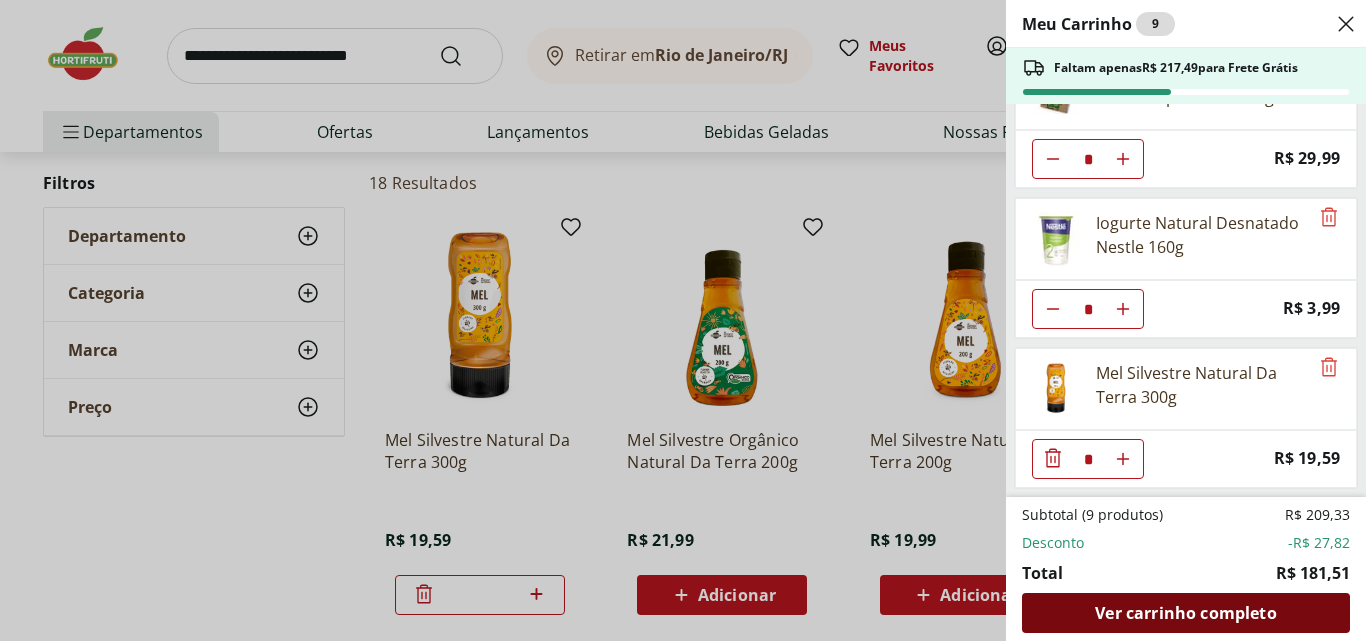 click on "Ver carrinho completo" at bounding box center (1185, 613) 